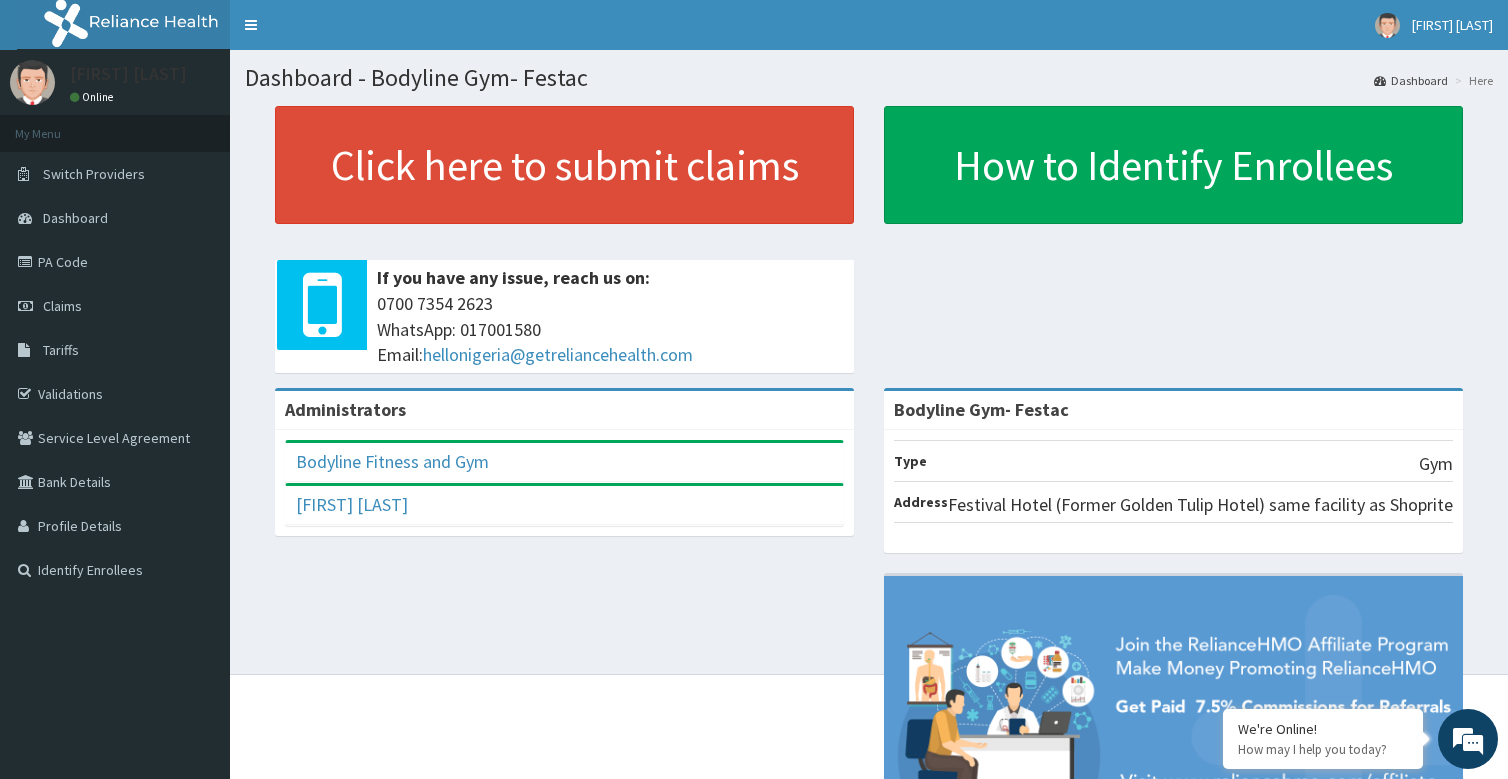 scroll, scrollTop: 0, scrollLeft: 0, axis: both 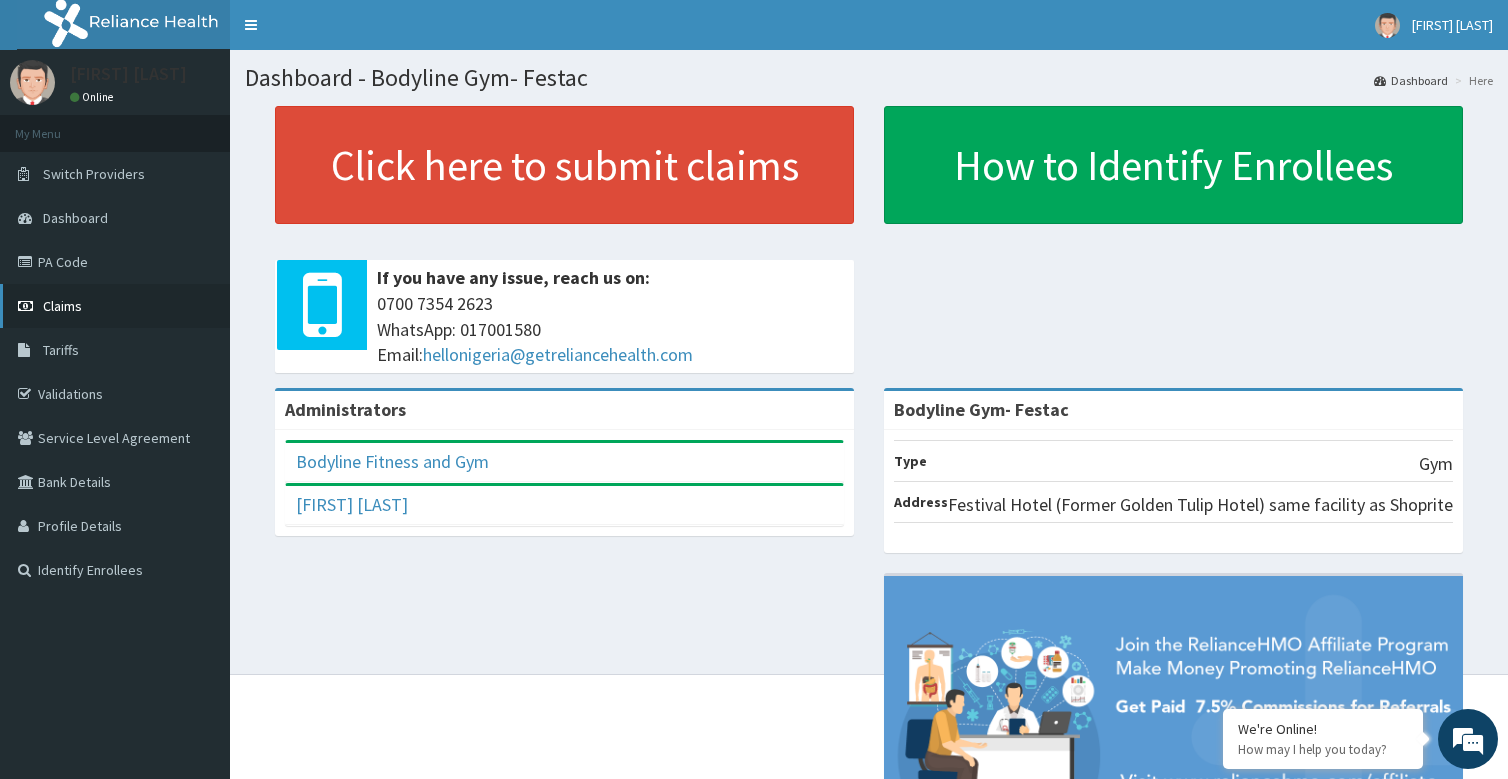 click on "Claims" at bounding box center [62, 306] 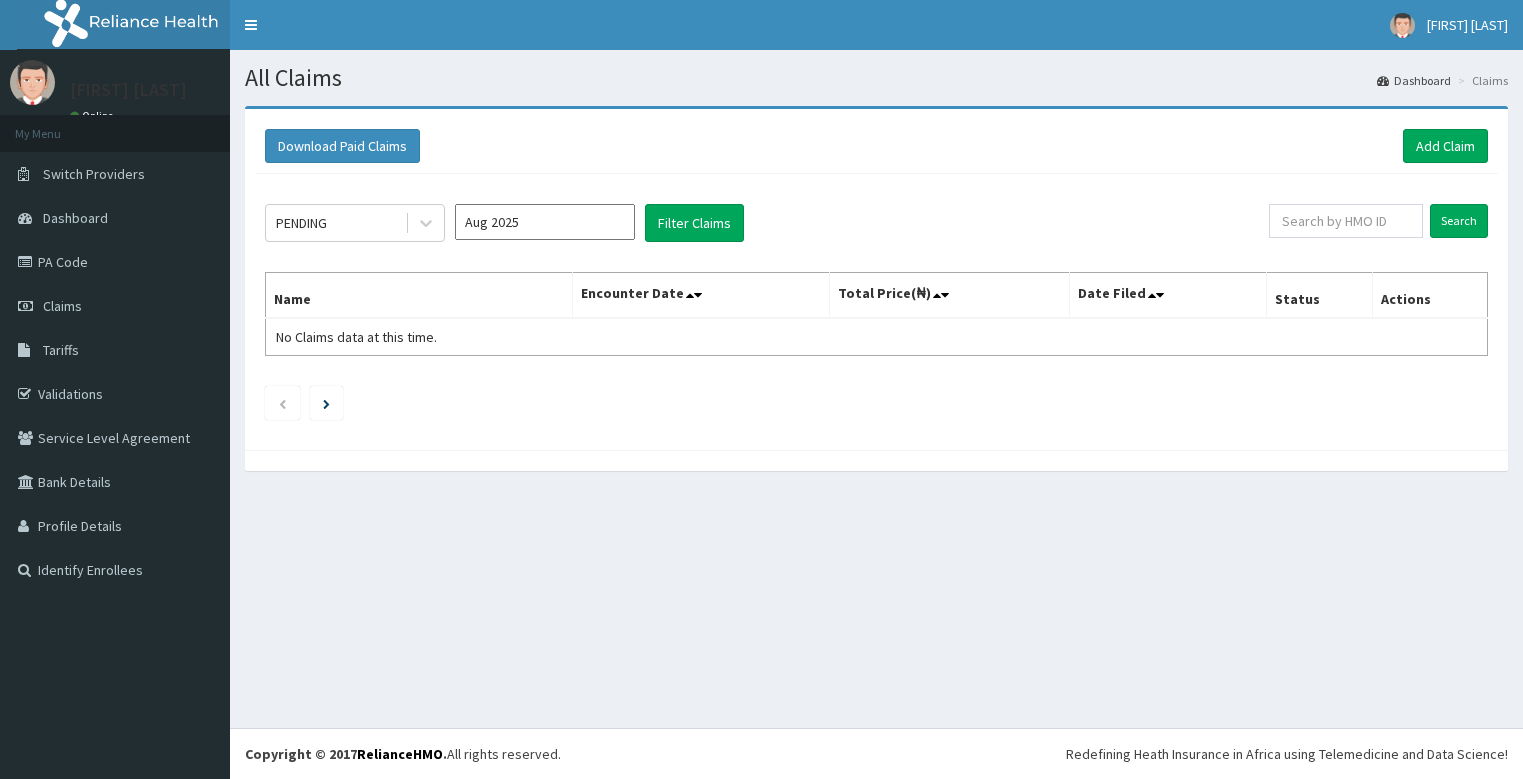 scroll, scrollTop: 0, scrollLeft: 0, axis: both 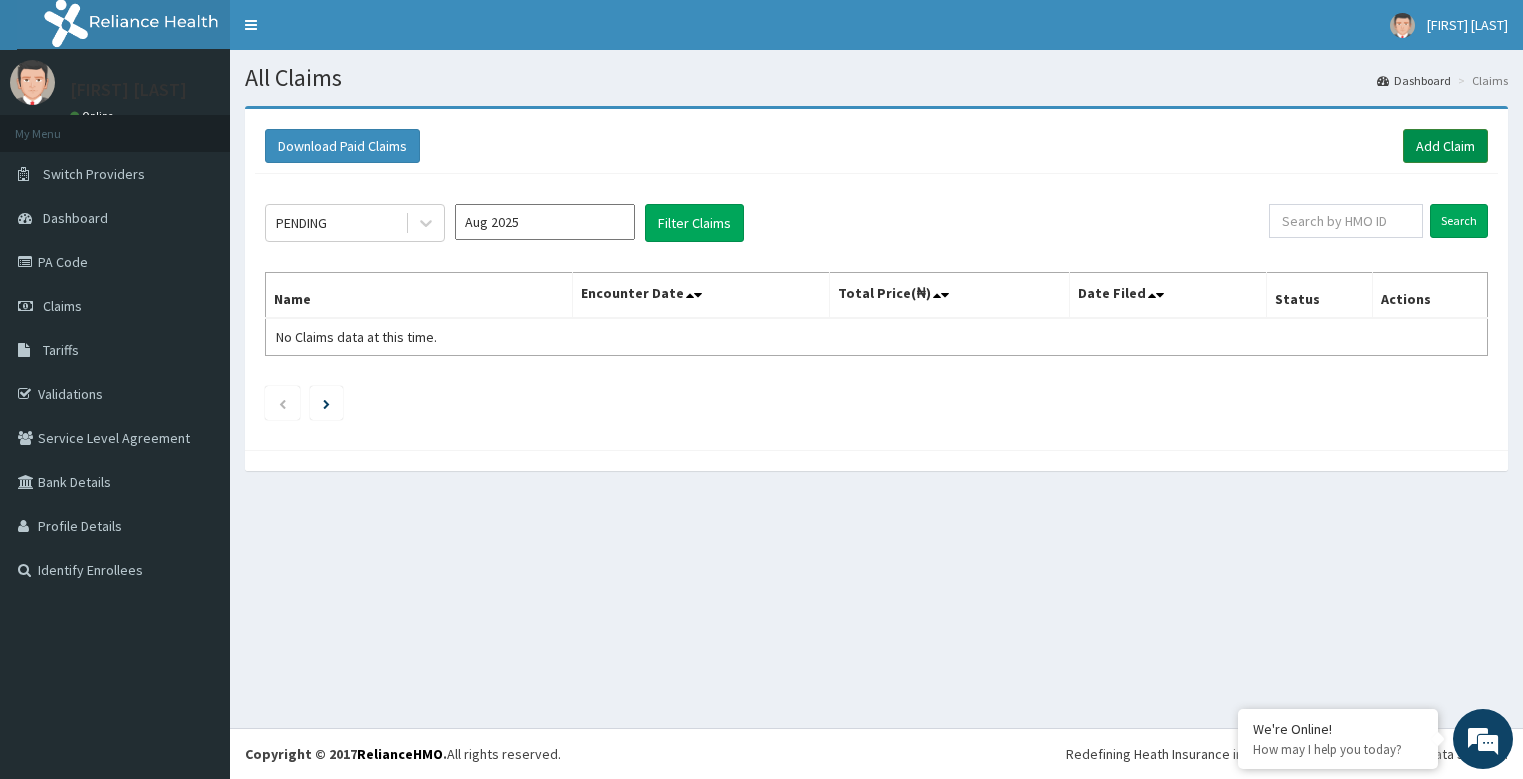 click on "Add Claim" at bounding box center [1445, 146] 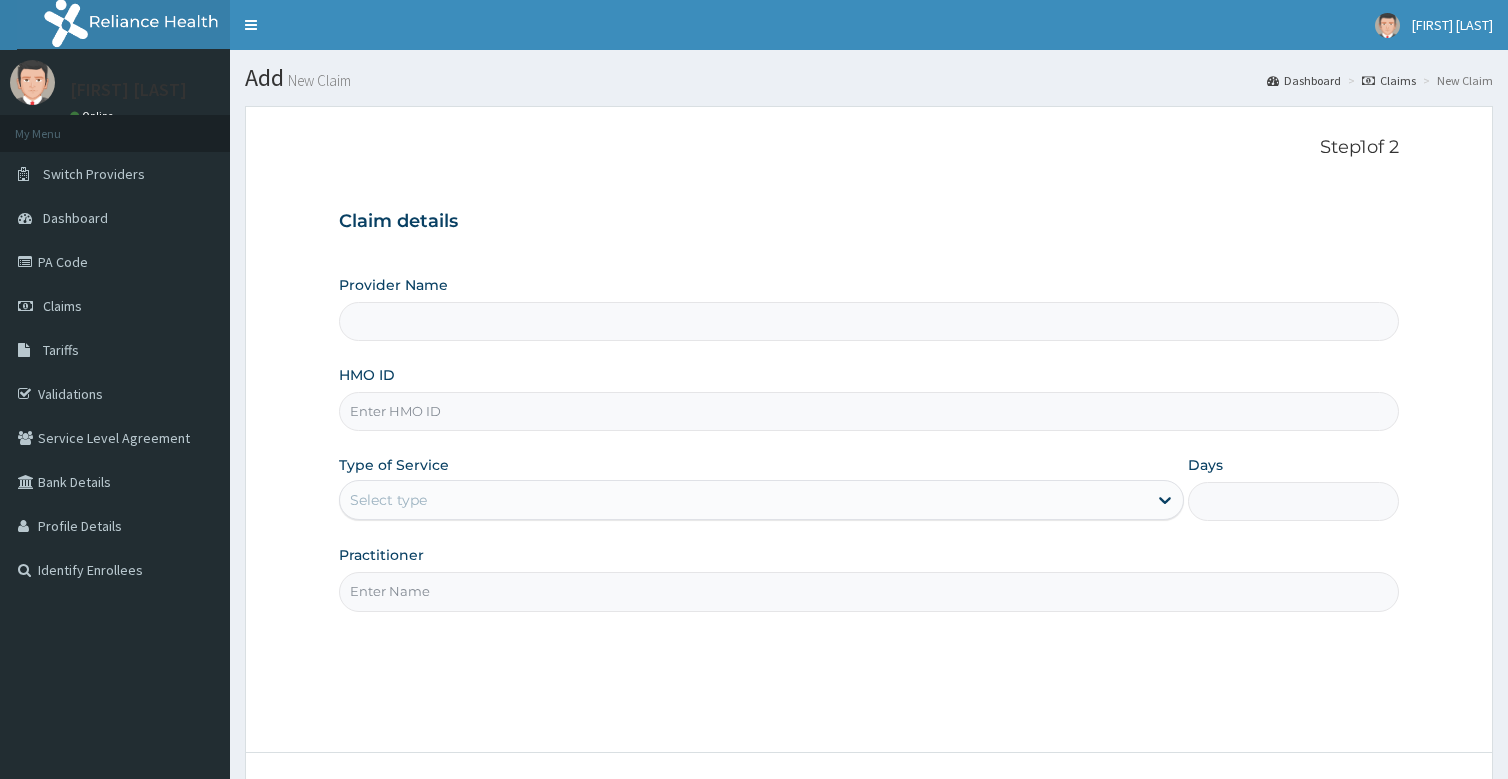scroll, scrollTop: 0, scrollLeft: 0, axis: both 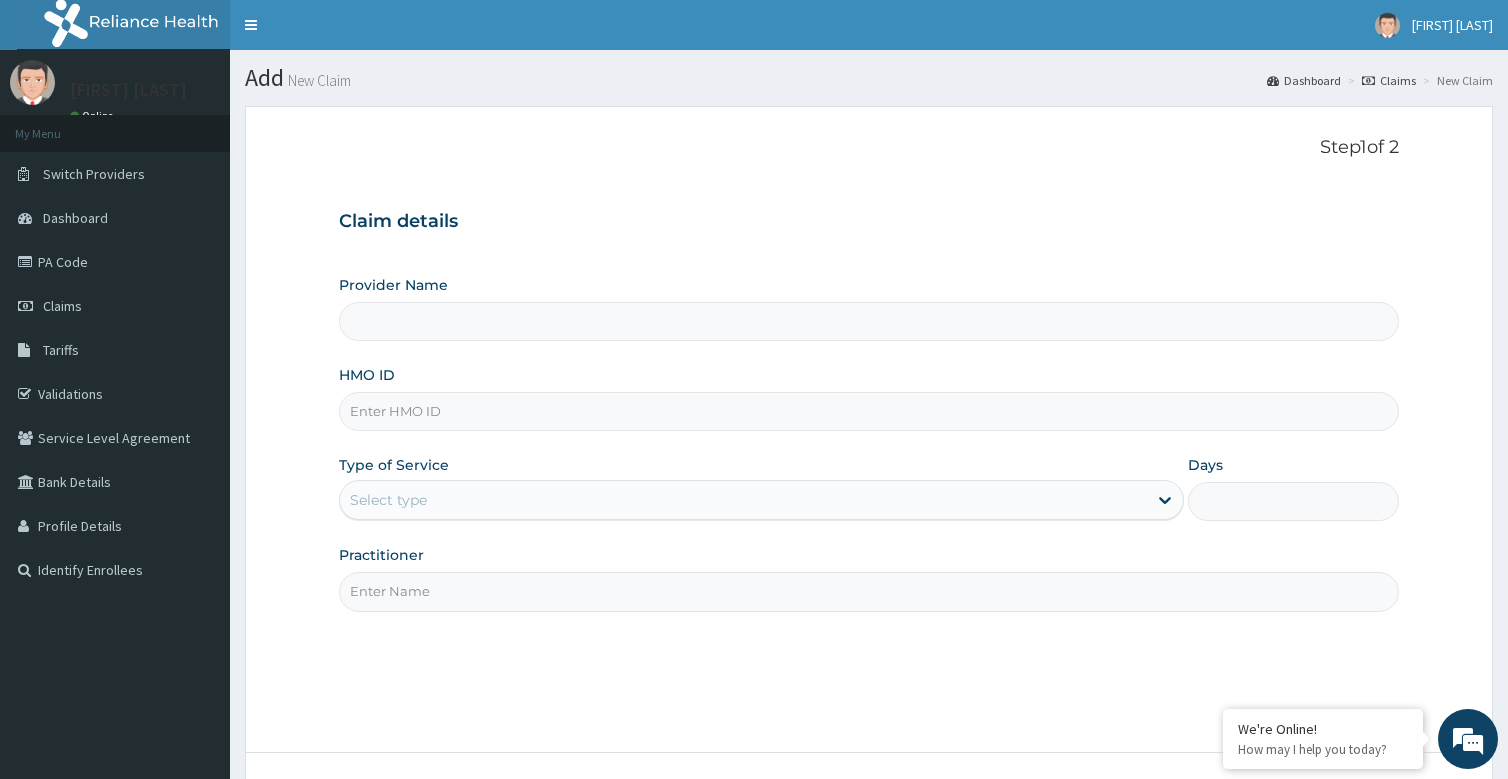 type on "Bodyline Gym- Festac" 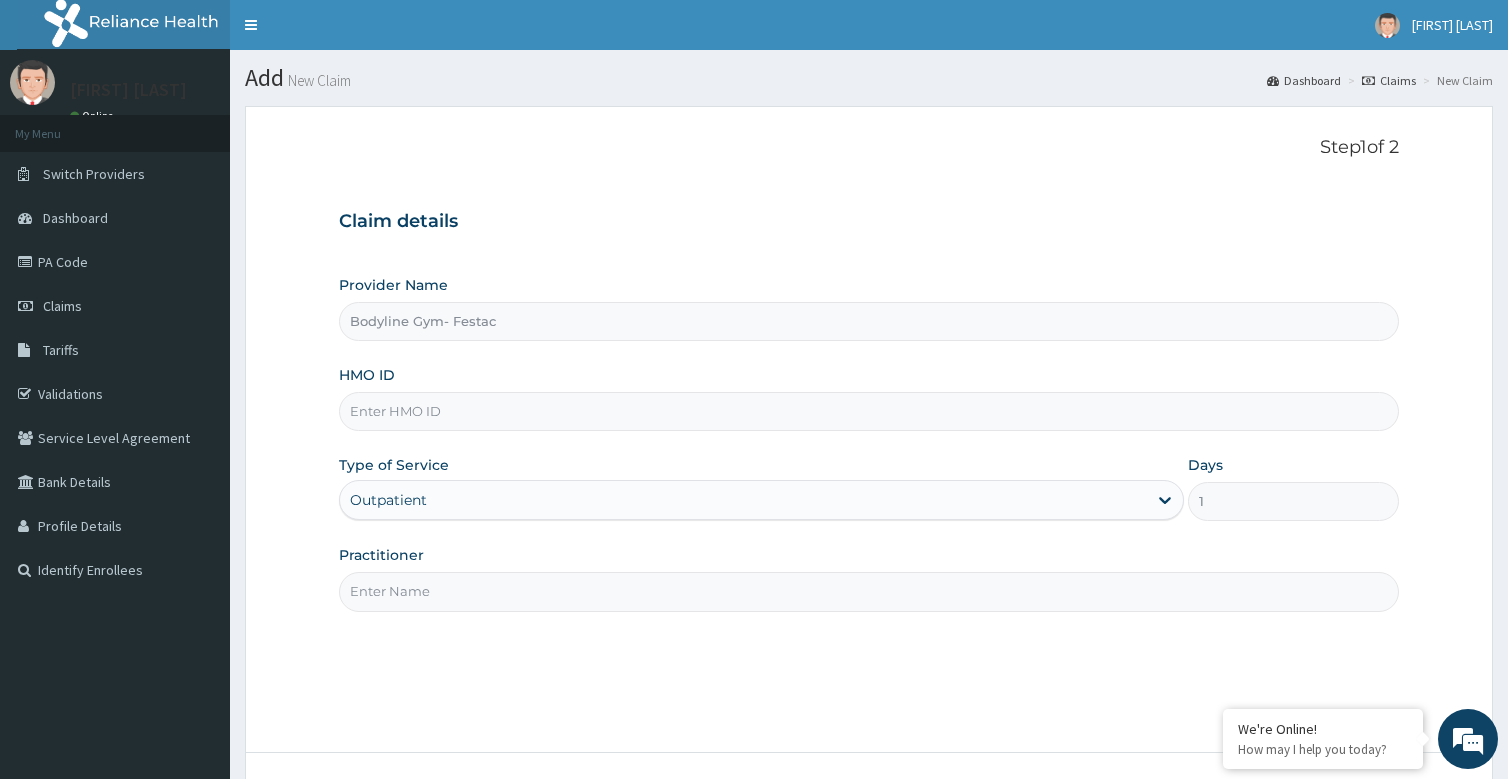 scroll, scrollTop: 0, scrollLeft: 0, axis: both 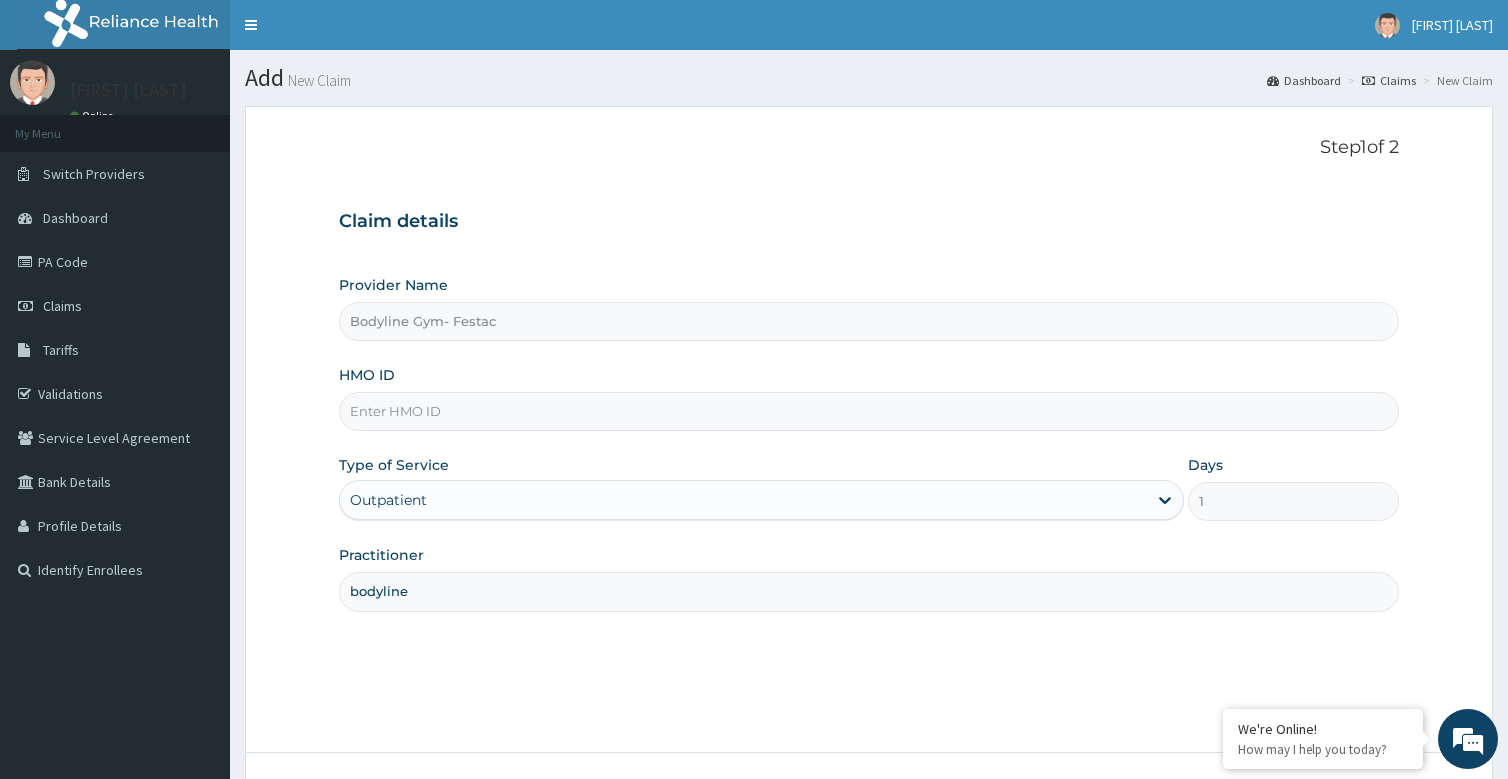 click on "HMO ID" at bounding box center [868, 411] 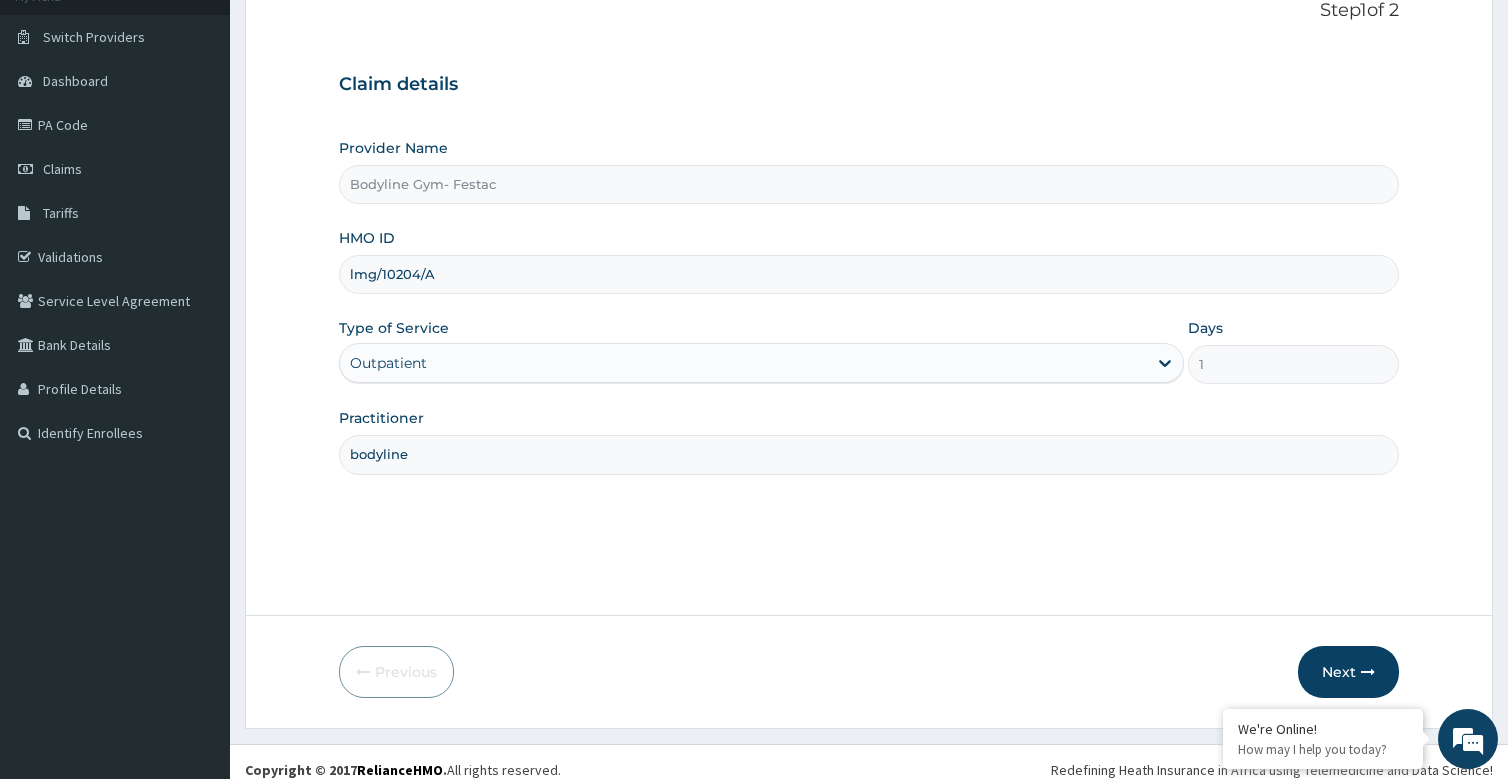 scroll, scrollTop: 153, scrollLeft: 0, axis: vertical 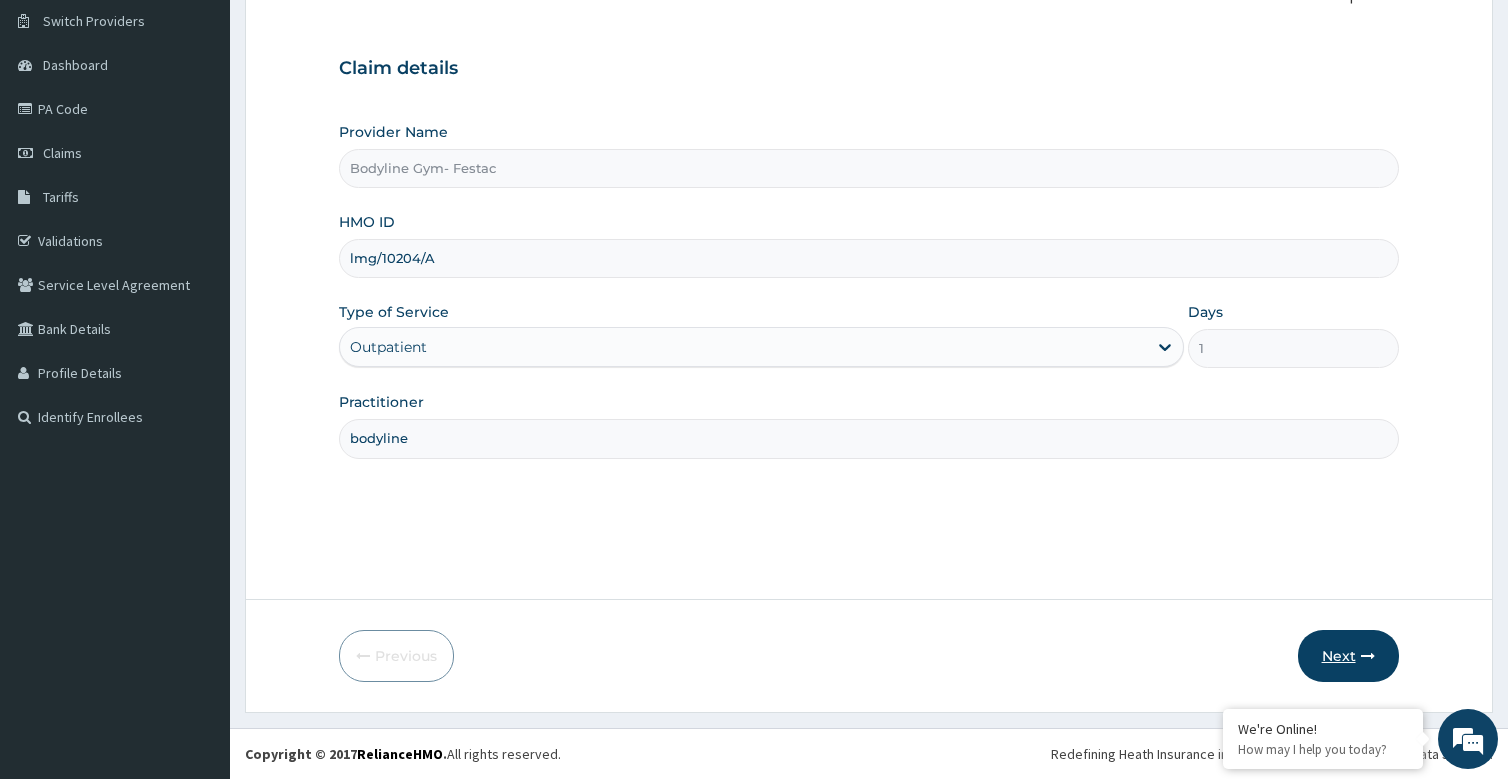 type on "lmg/10204/A" 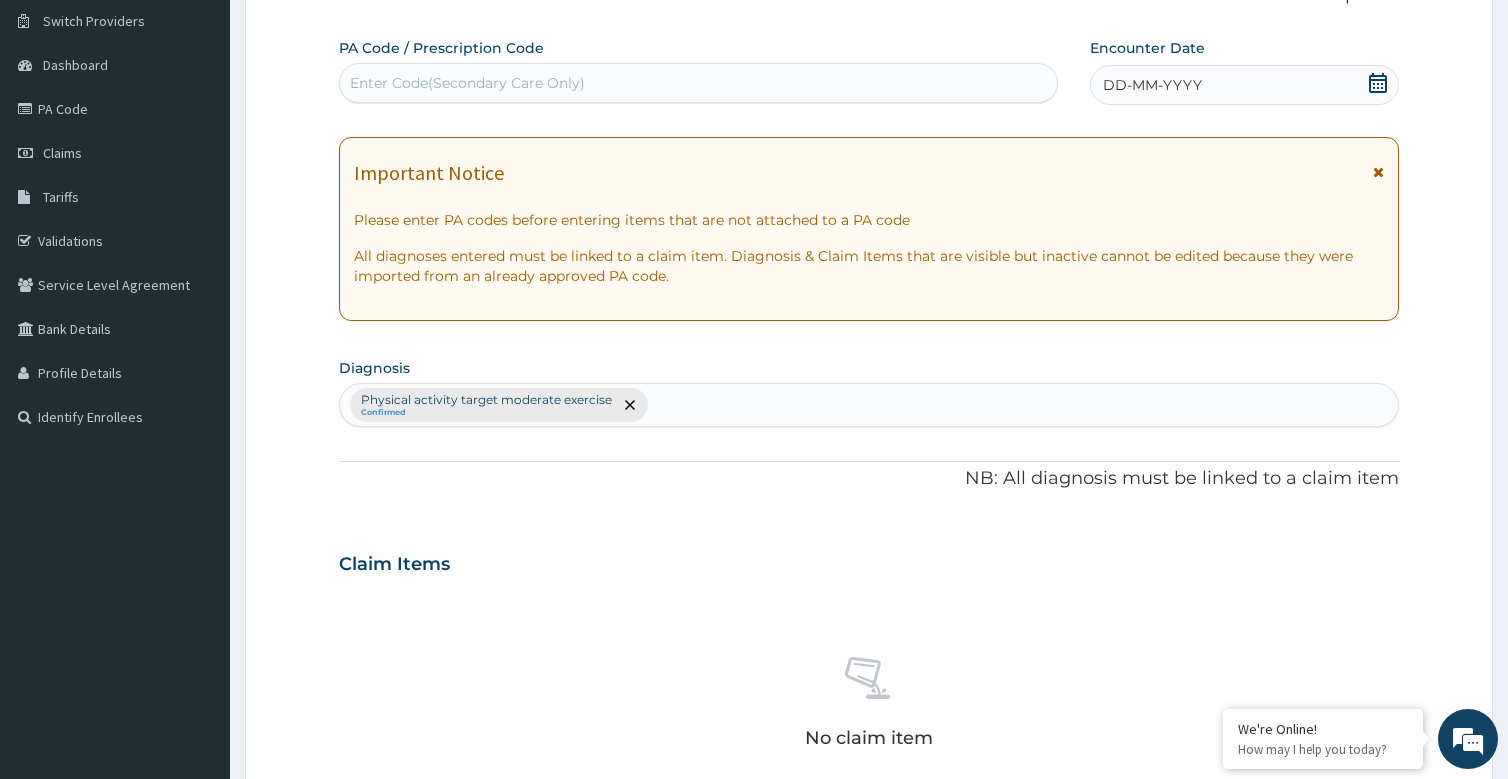 click on "DD-MM-YYYY" at bounding box center (1152, 85) 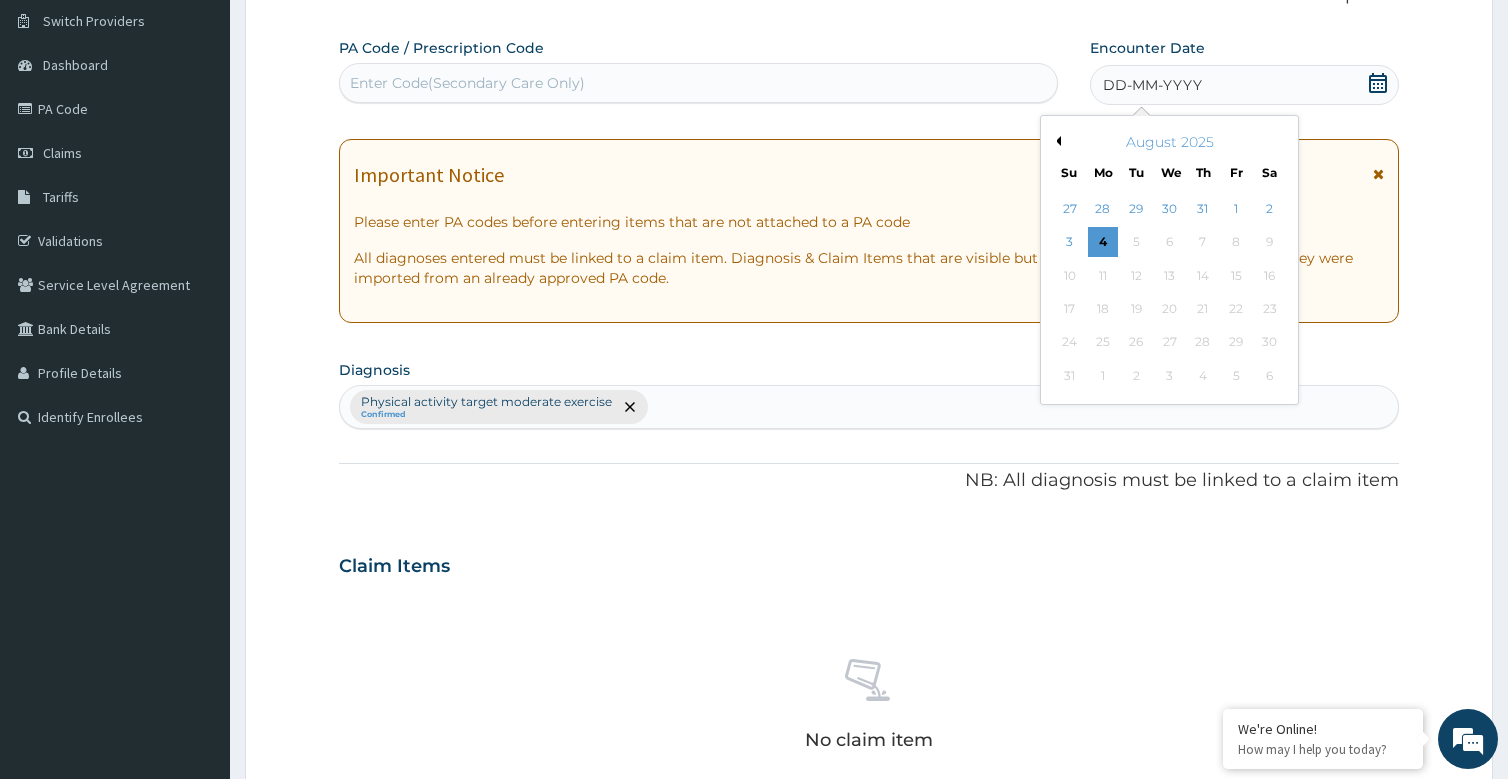 click on "August 2025" at bounding box center [1169, 142] 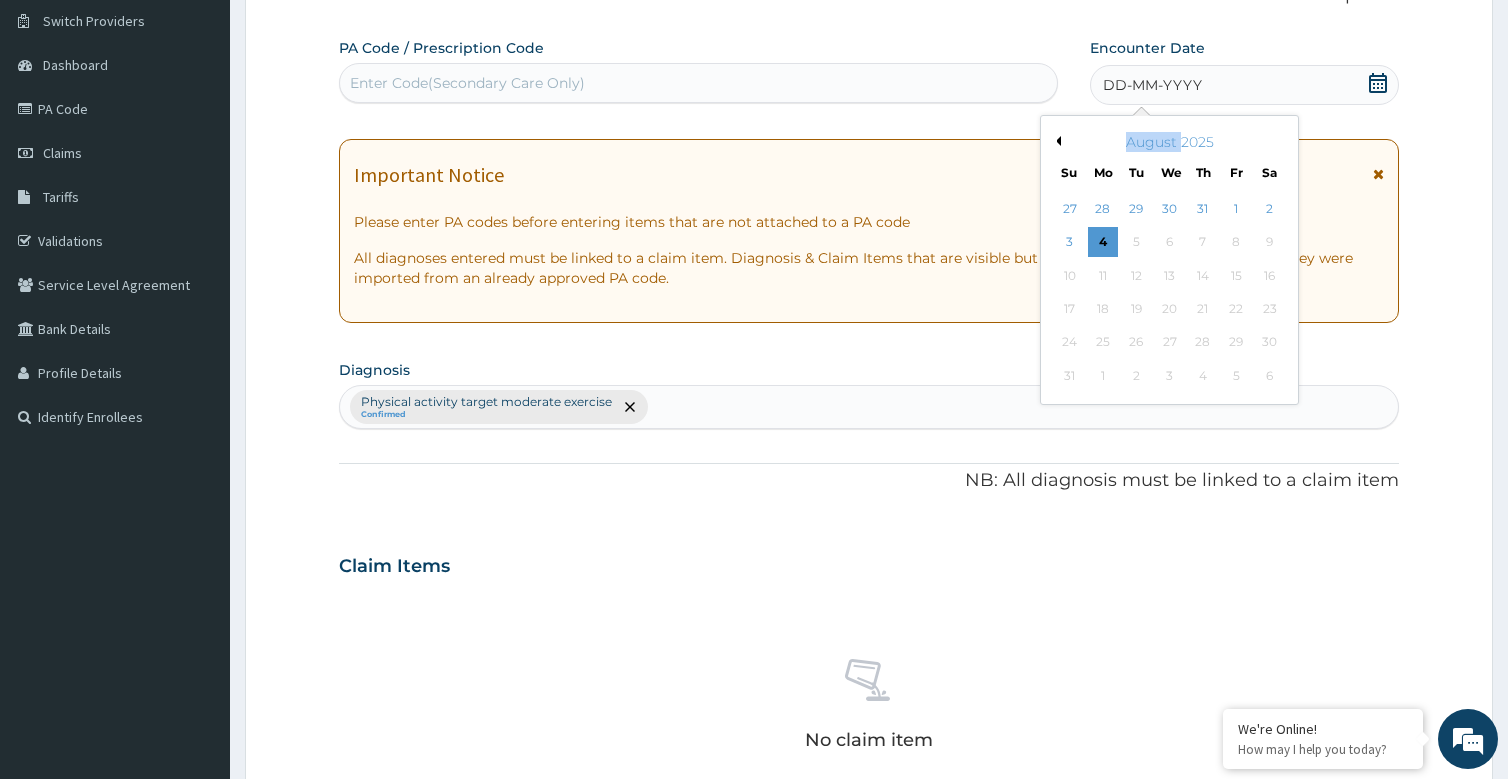 click on "August 2025" at bounding box center (1169, 142) 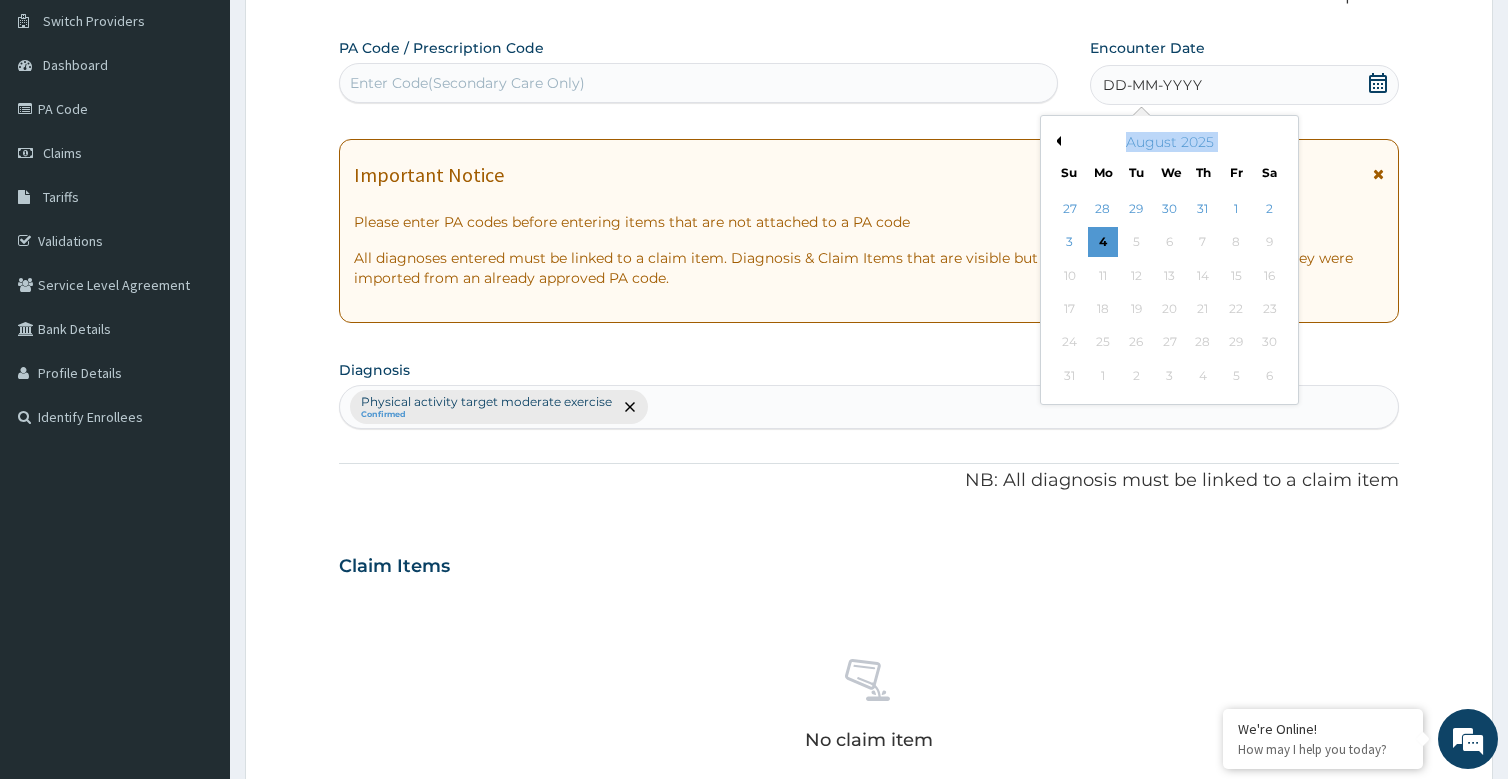 click on "August 2025" at bounding box center (1169, 142) 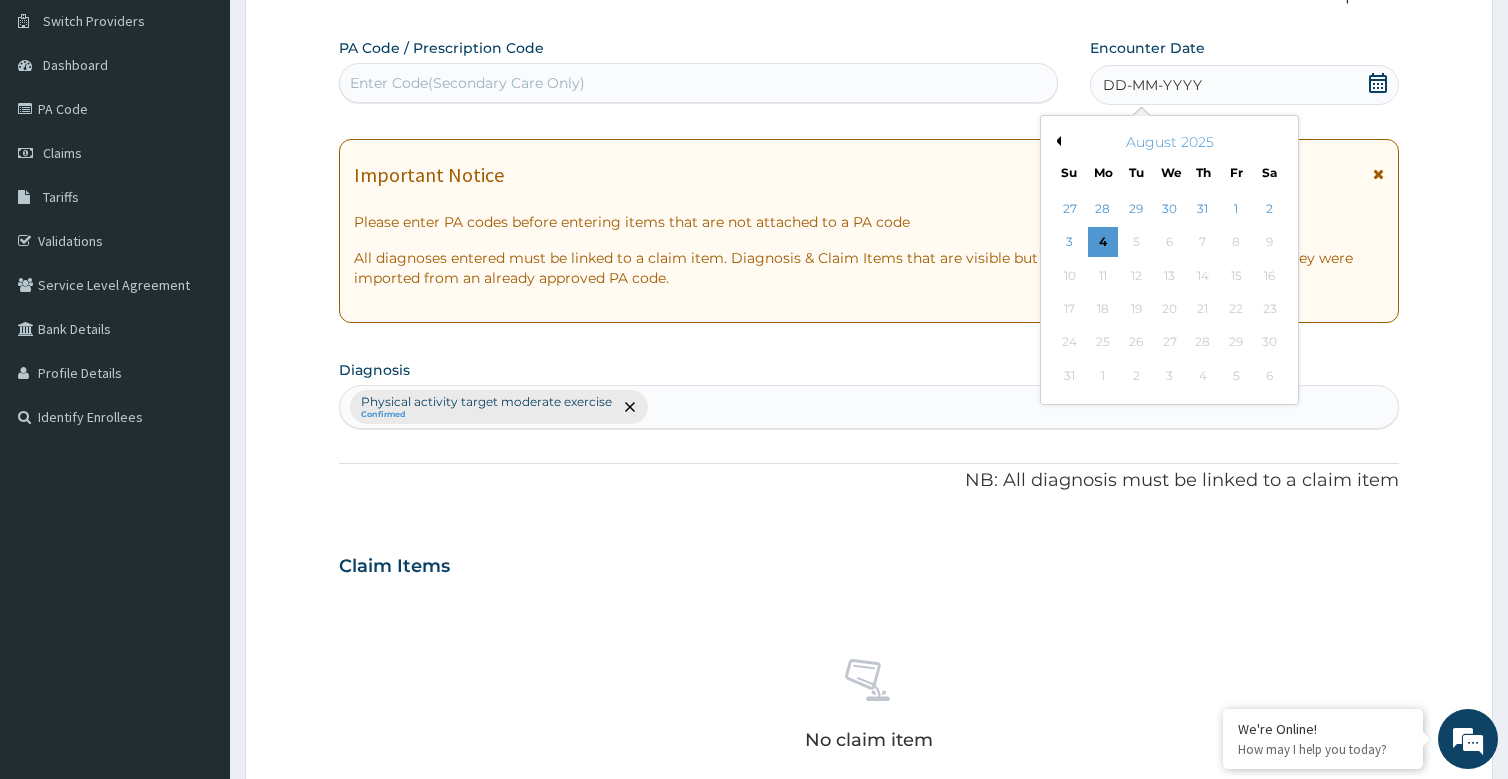 click on "Previous Month" at bounding box center (1056, 141) 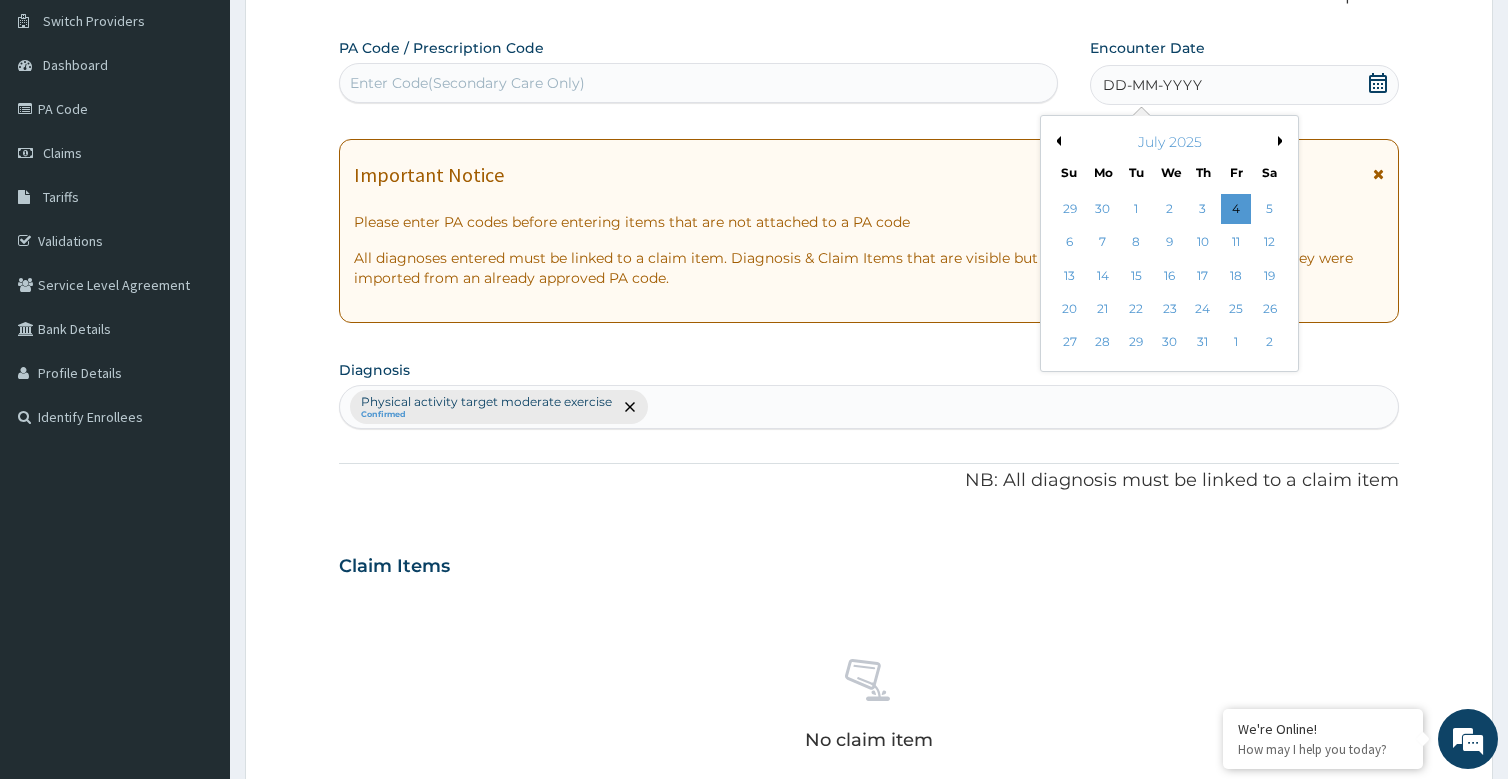 click on "Previous Month" at bounding box center [1056, 141] 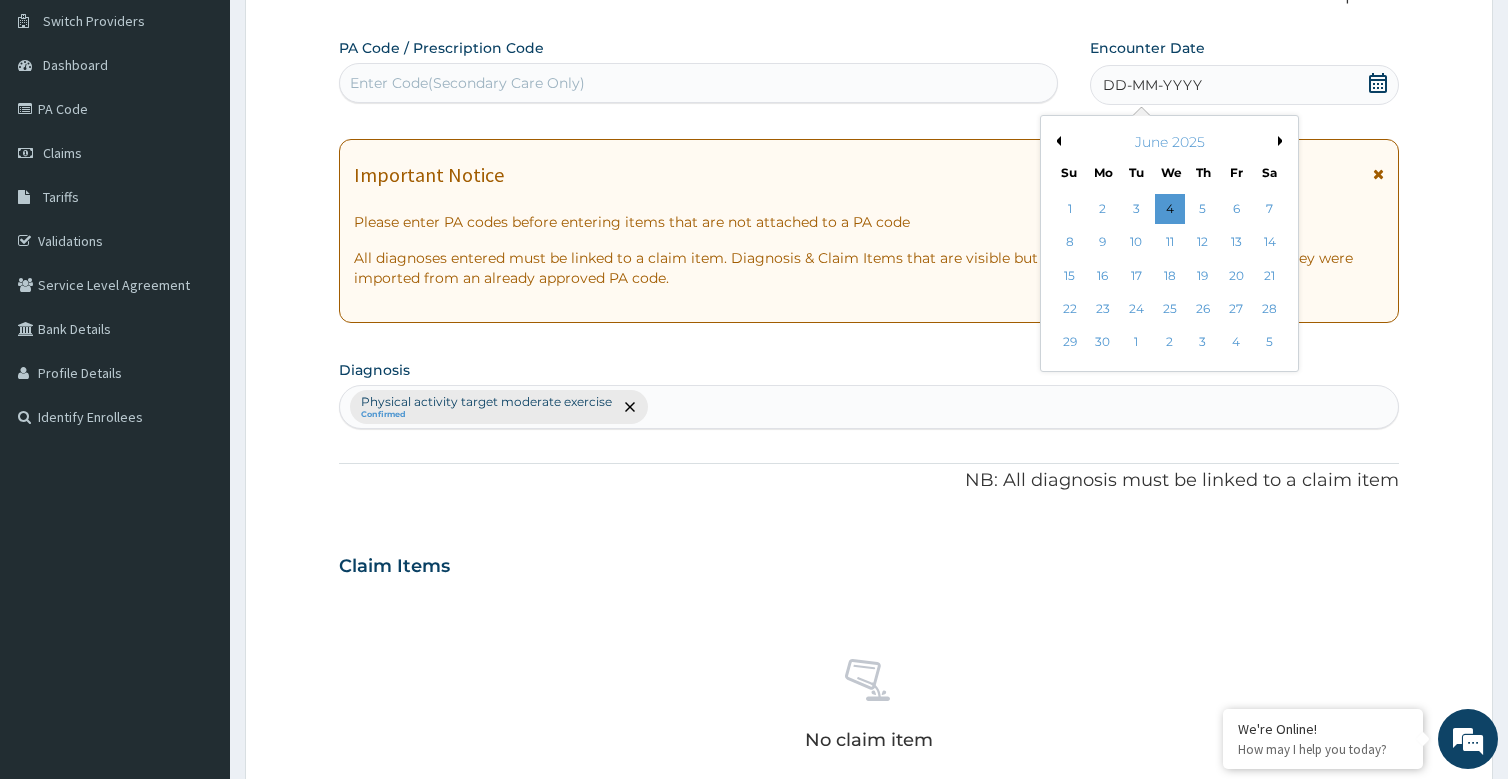 click on "Previous Month" at bounding box center [1056, 141] 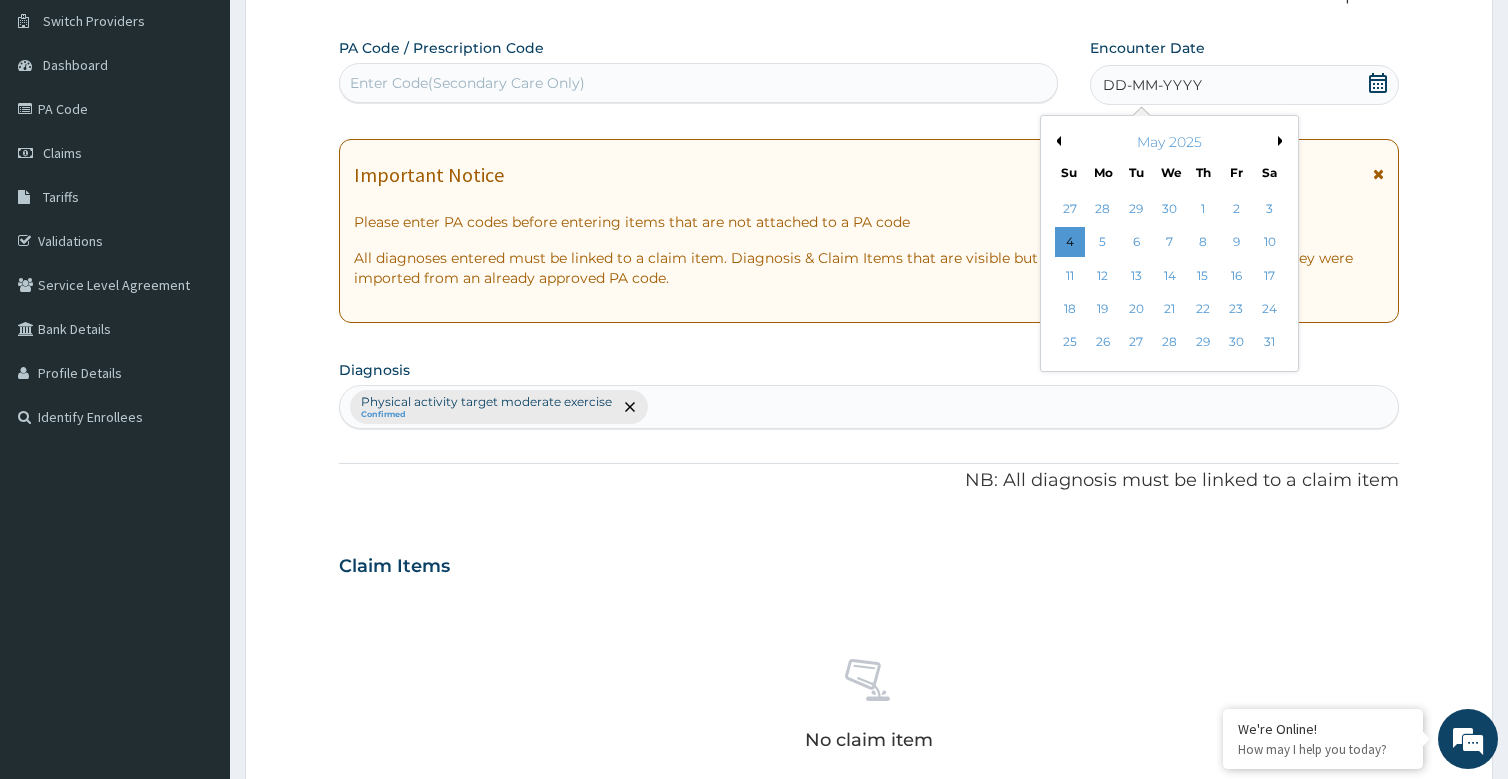 click on "Previous Month" at bounding box center (1056, 141) 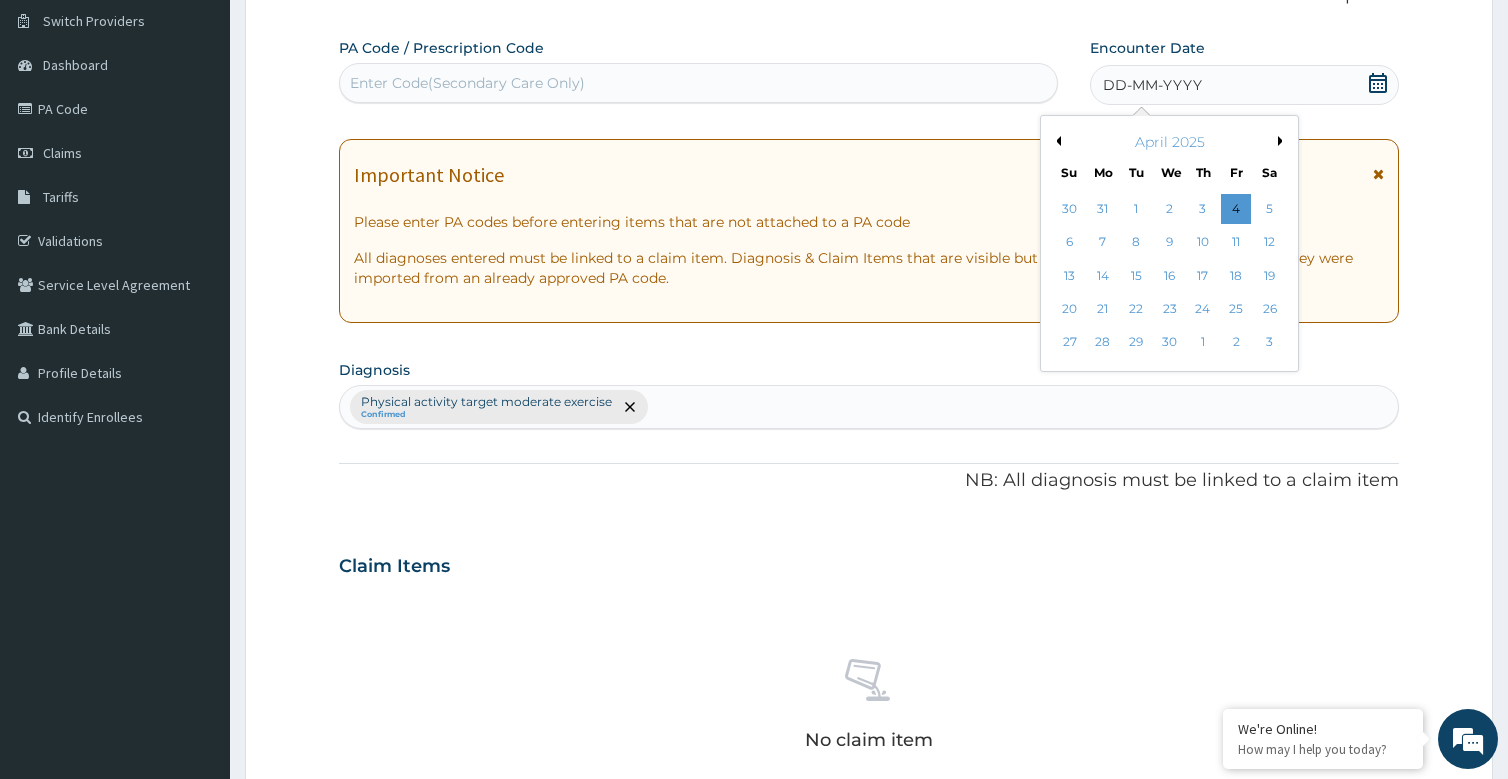 click on "Previous Month" at bounding box center [1056, 141] 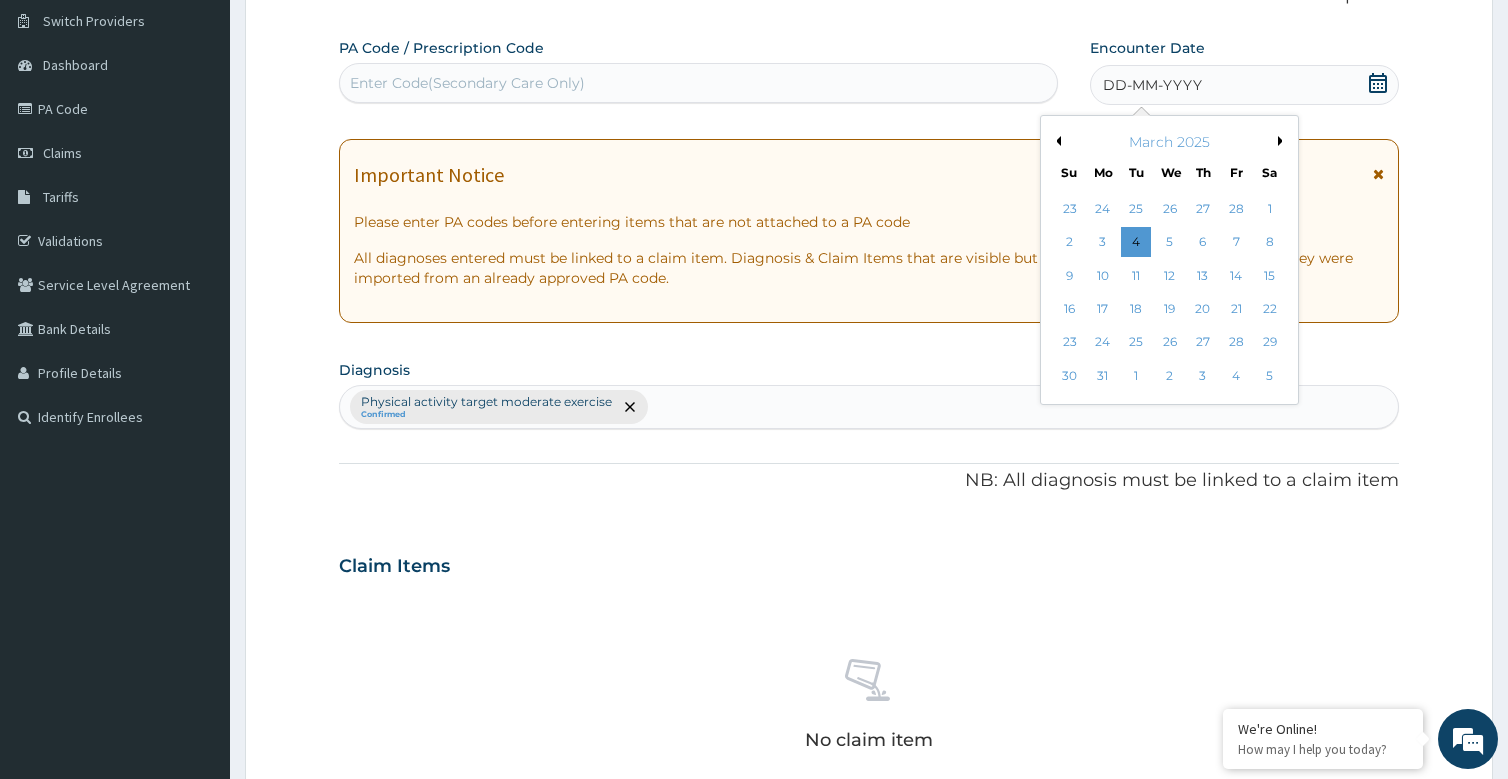click on "Previous Month" at bounding box center (1056, 141) 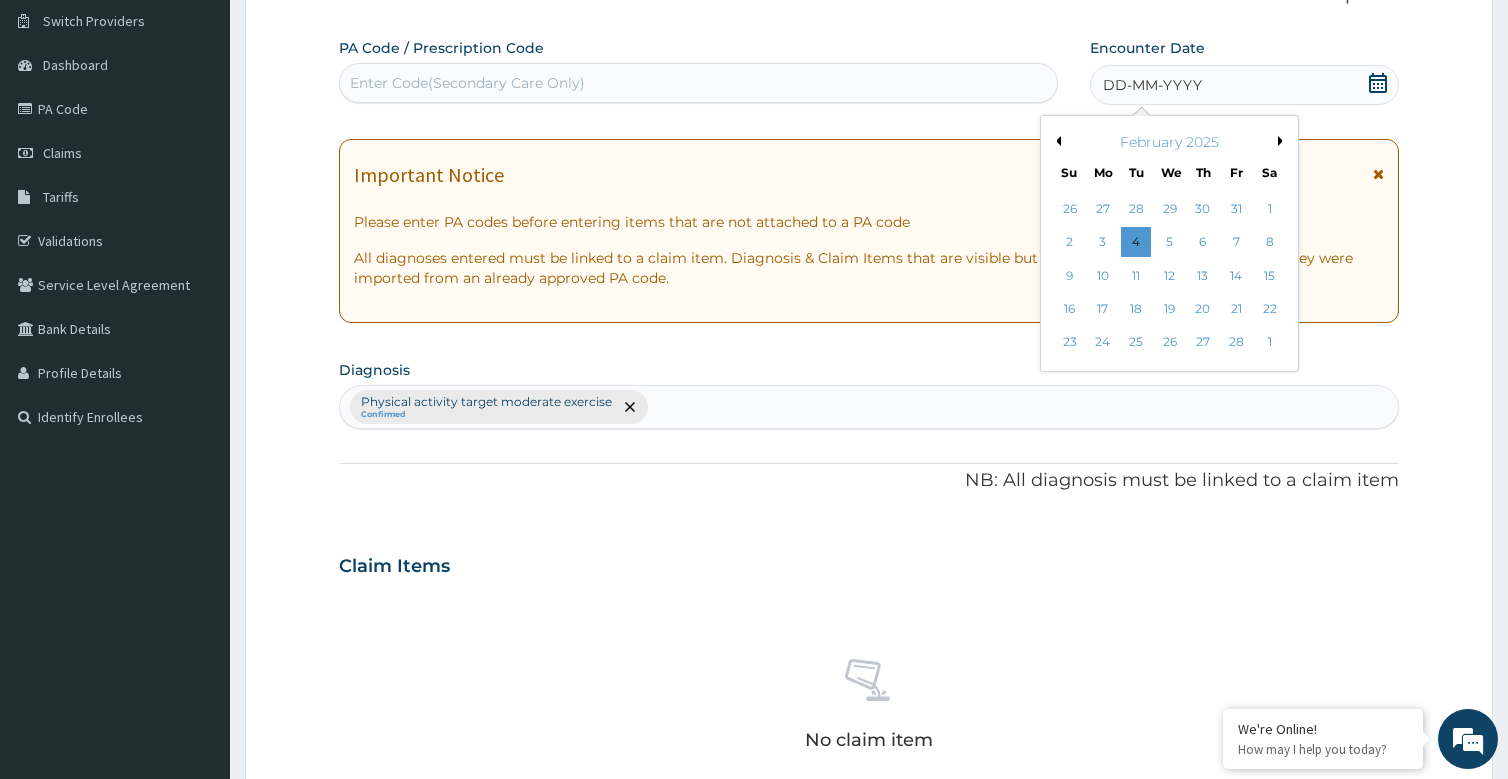 click on "Previous Month" at bounding box center (1056, 141) 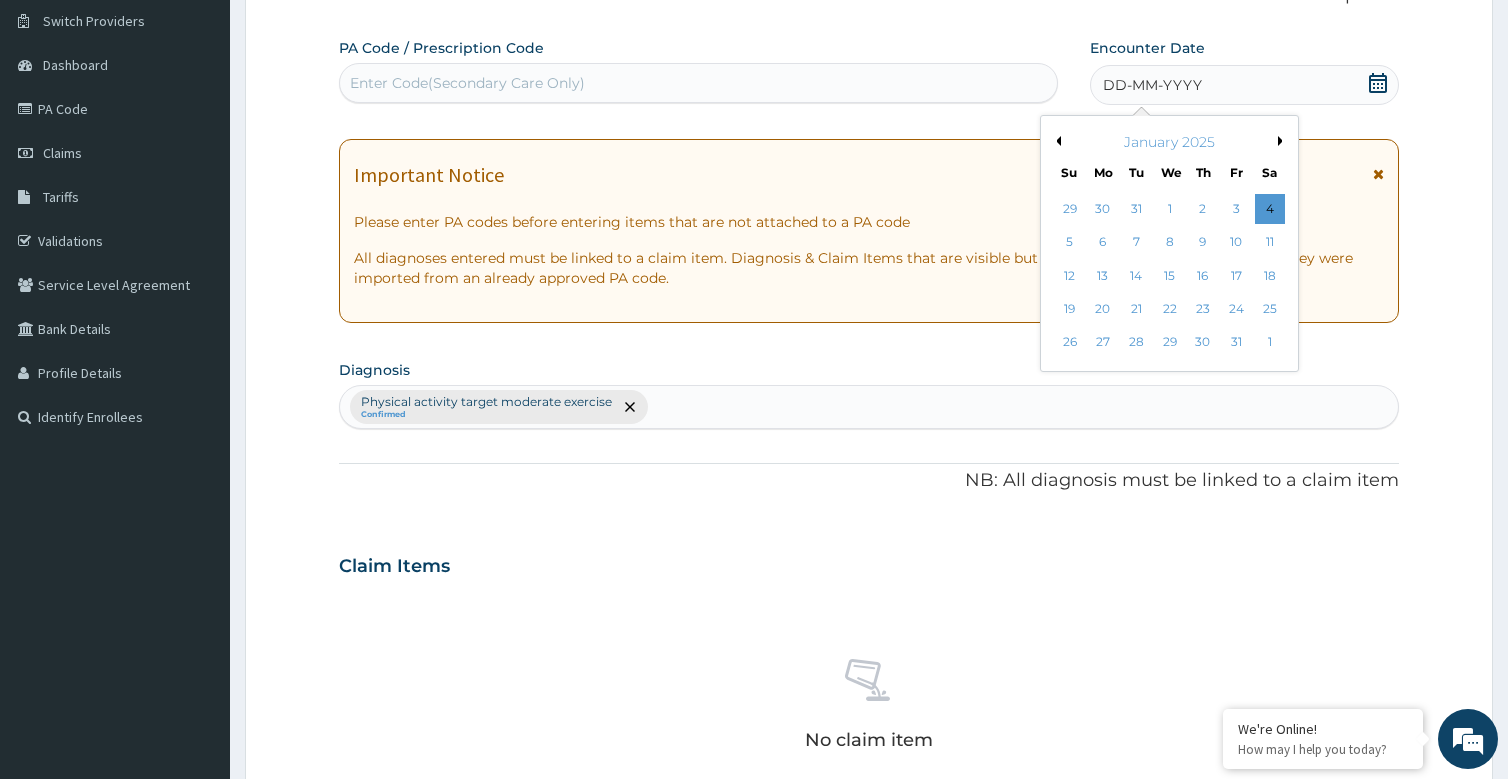 click on "Previous Month" at bounding box center (1056, 141) 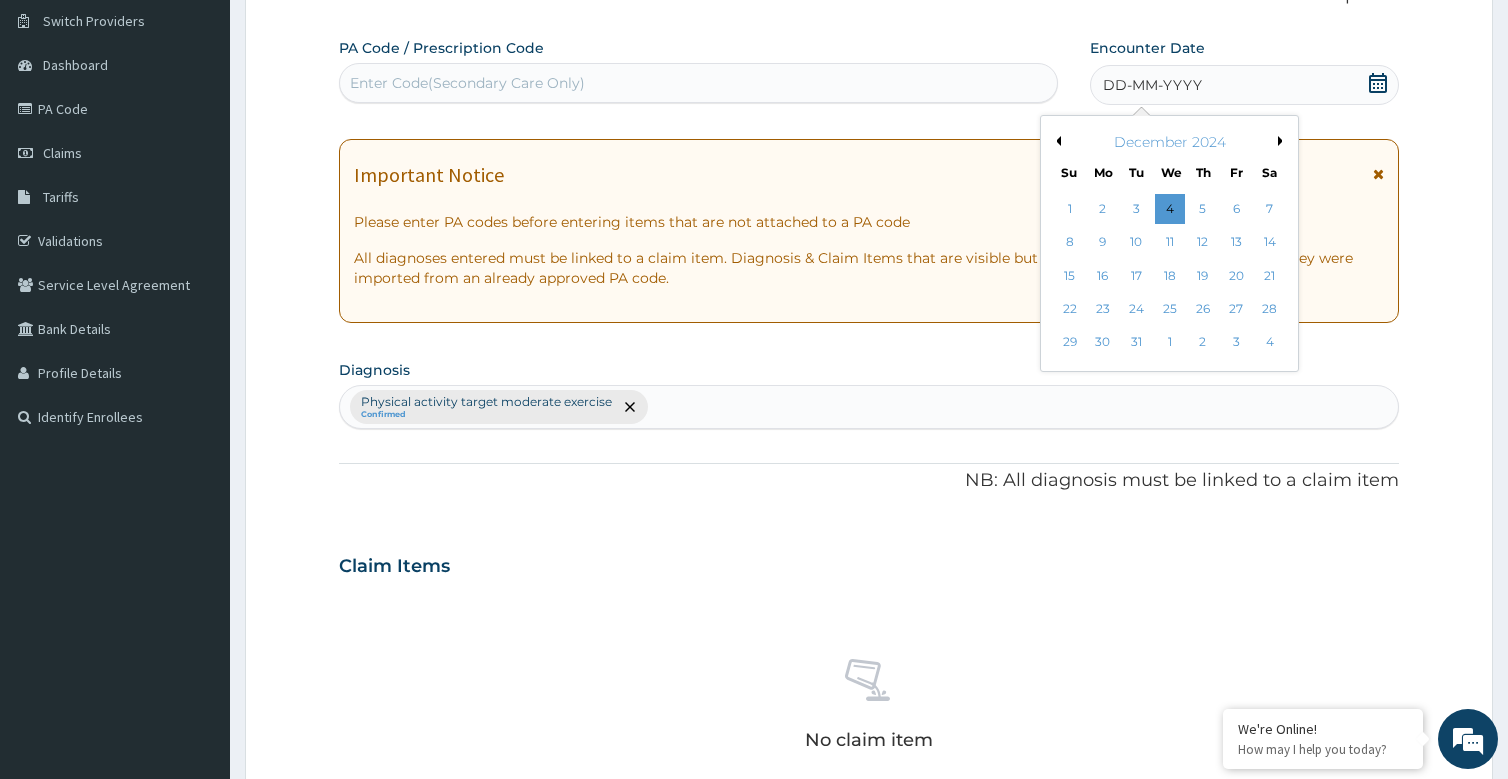 click on "Previous Month" at bounding box center [1056, 141] 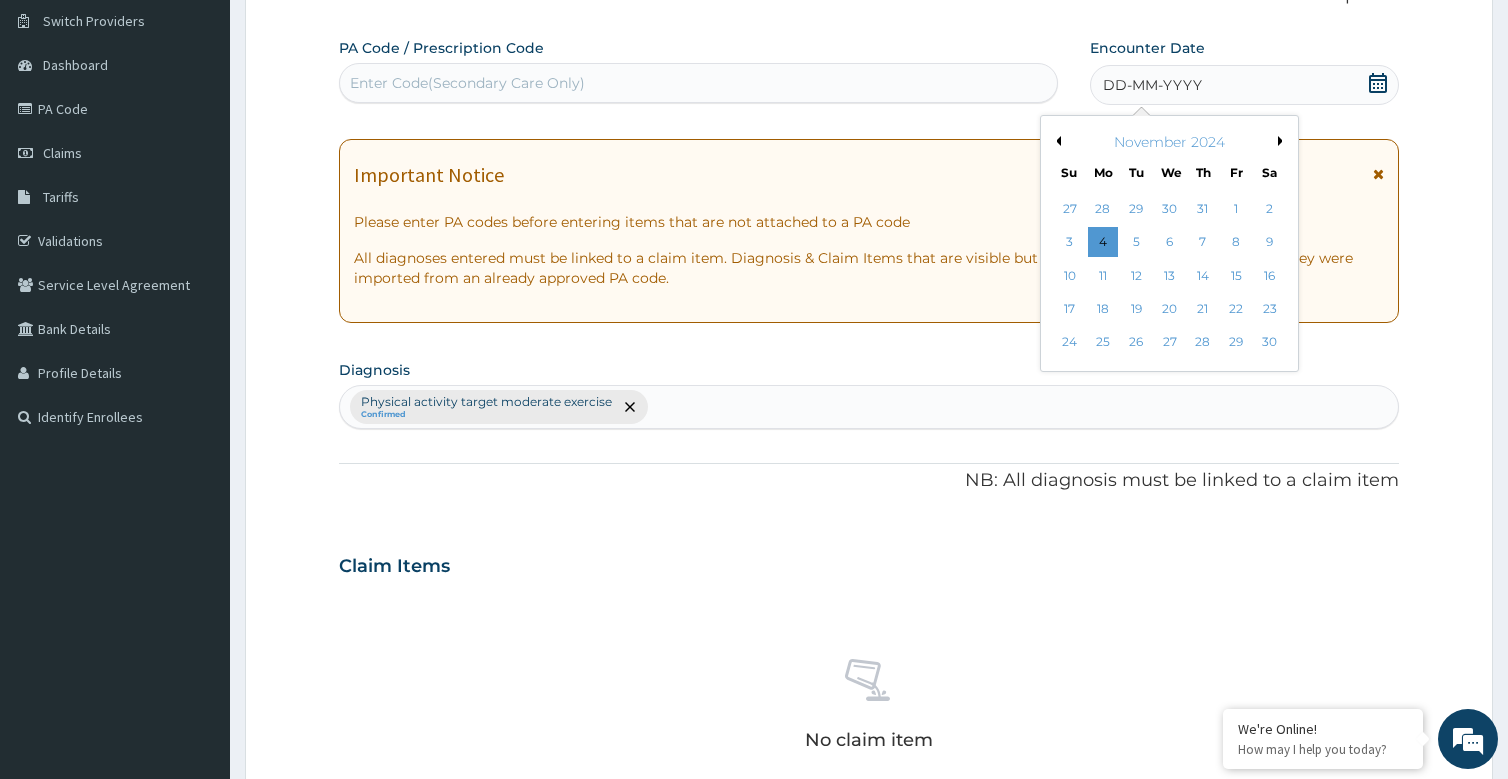 click on "Previous Month" at bounding box center [1056, 141] 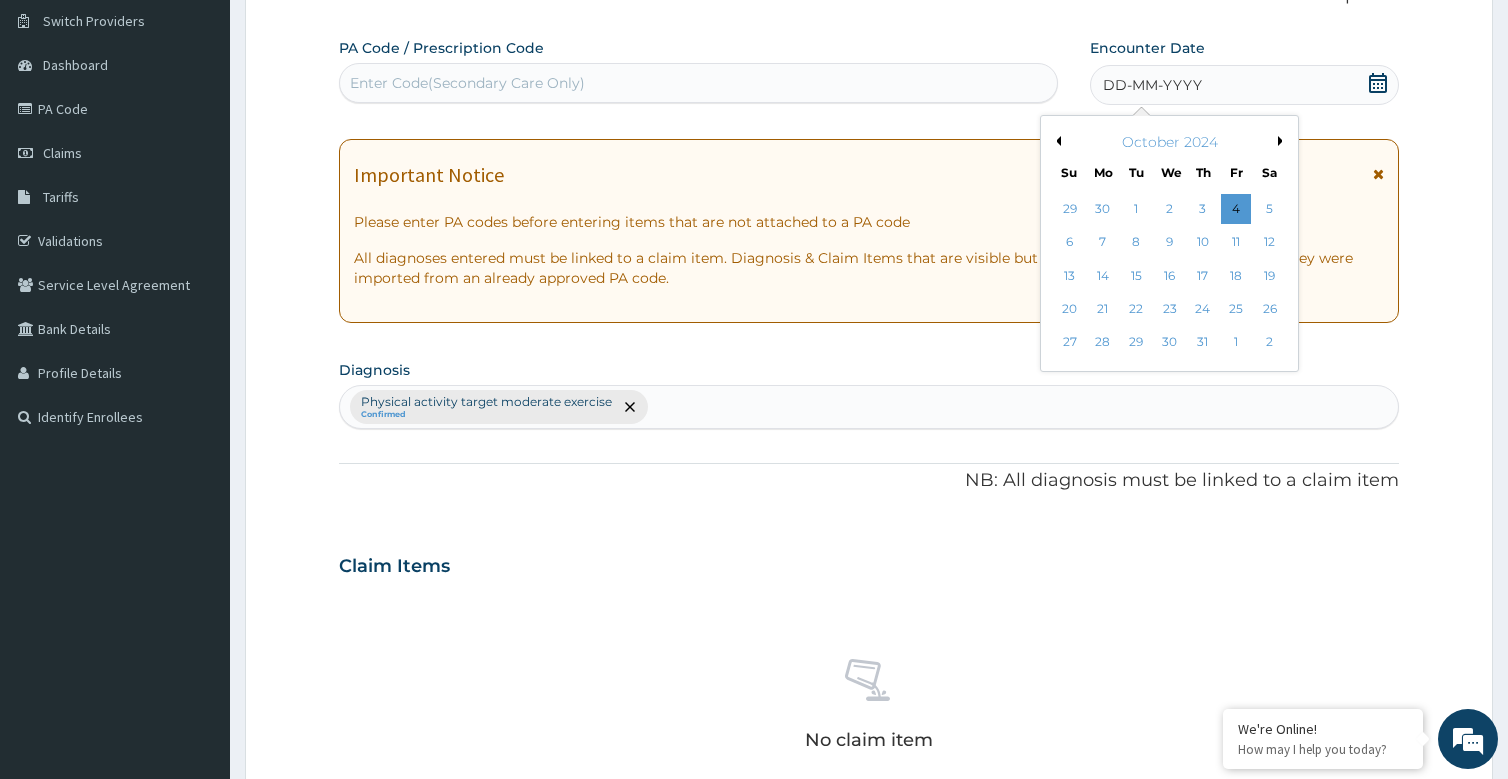 click on "Next Month" at bounding box center [1284, 141] 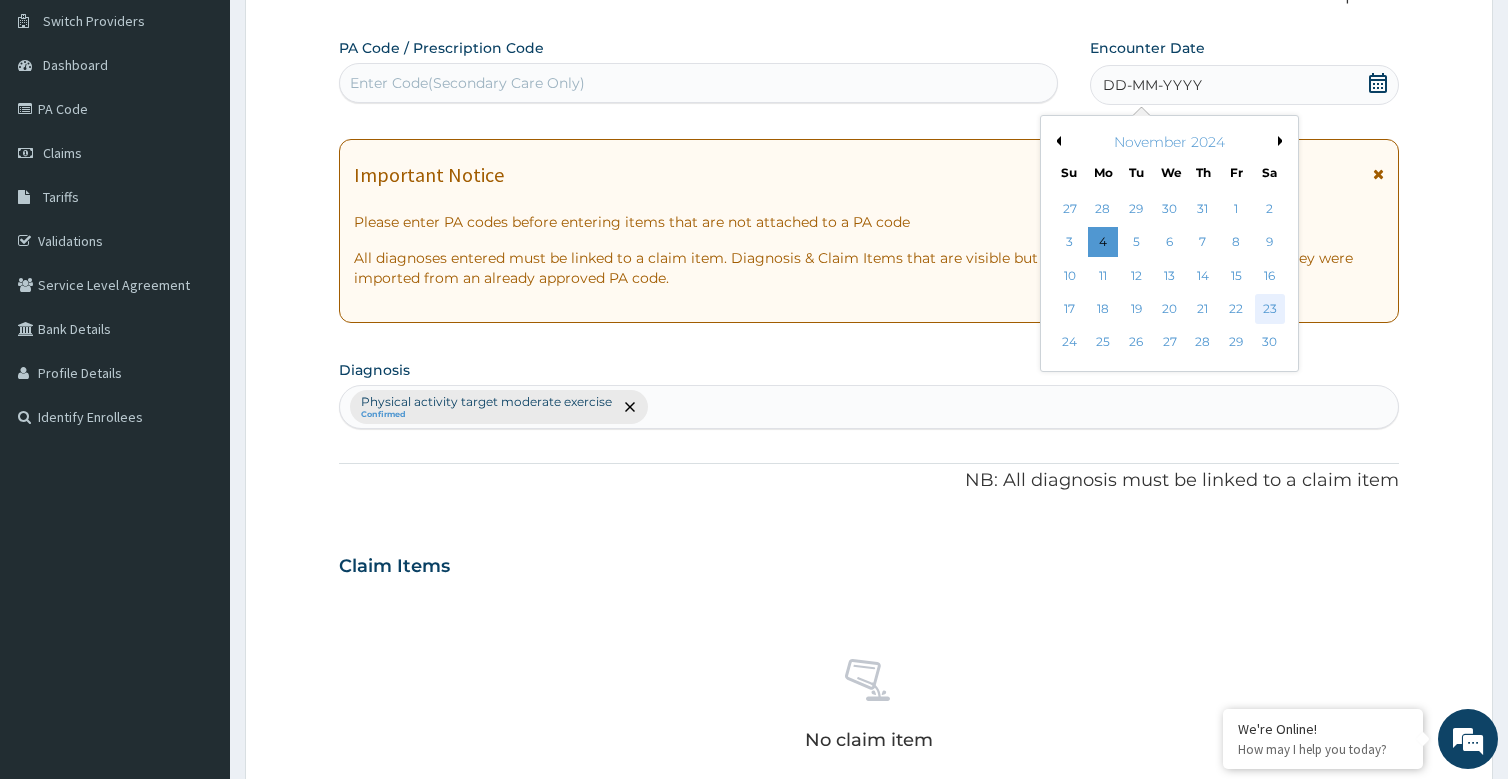 click on "23" at bounding box center [1270, 309] 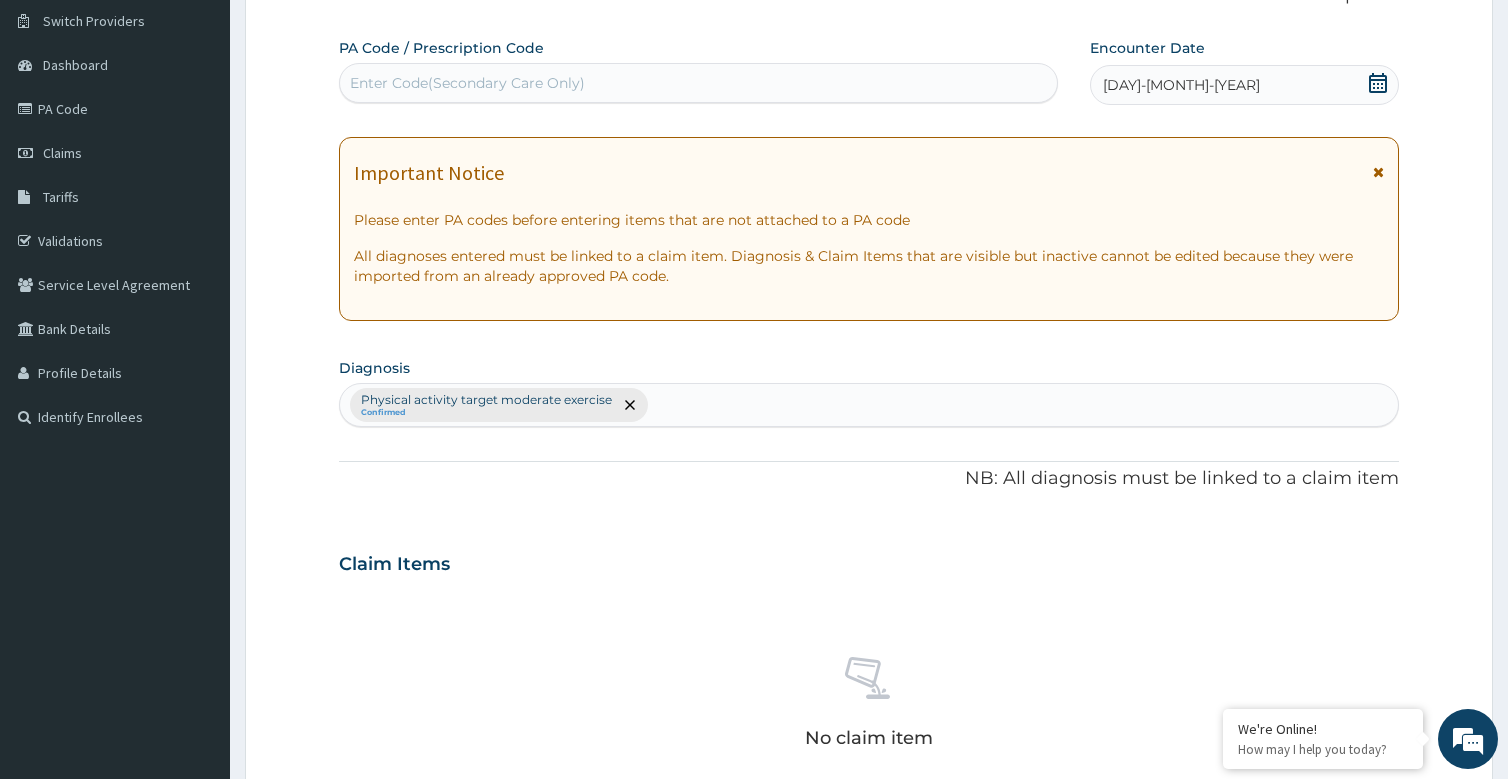 click on "Enter Code(Secondary Care Only)" at bounding box center (467, 83) 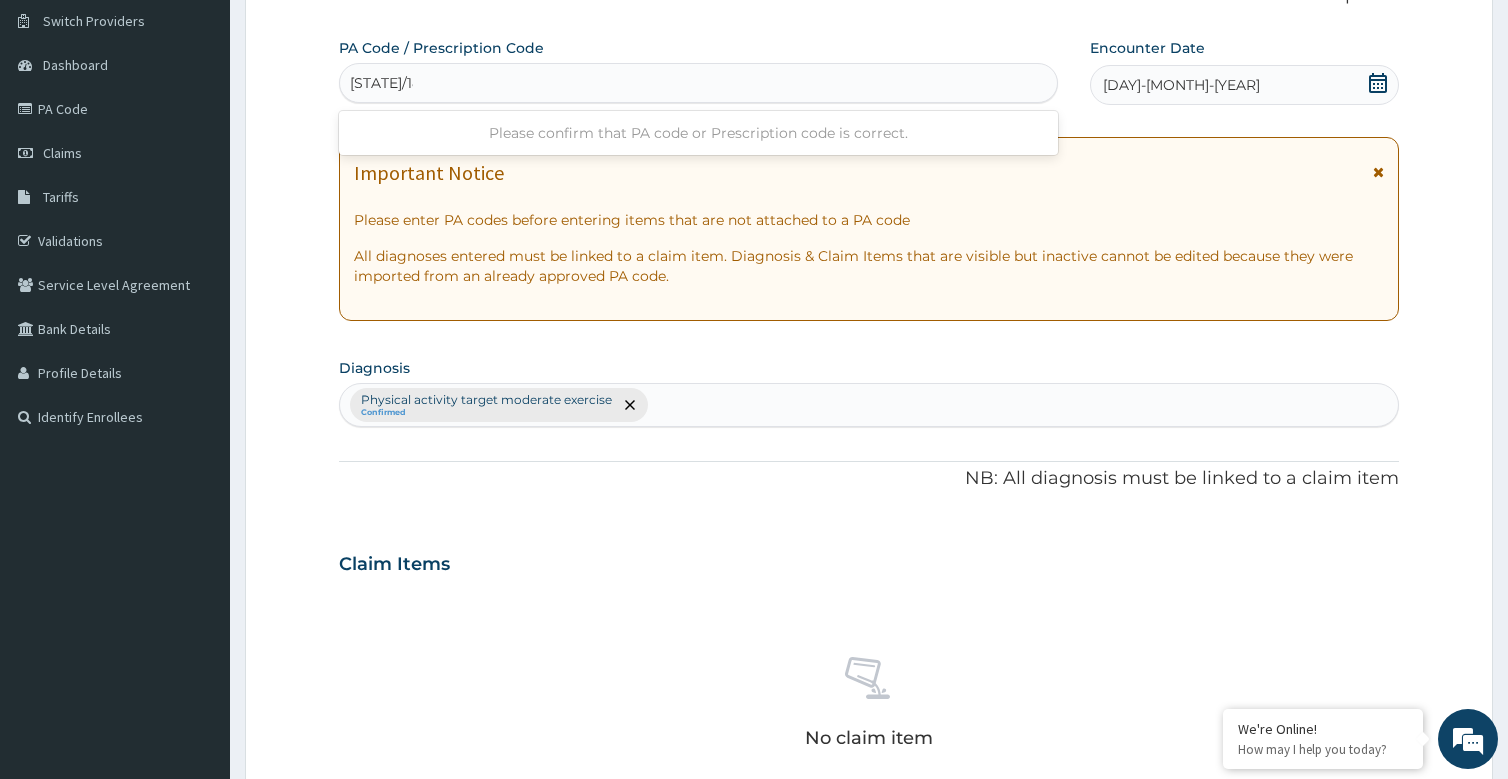 type on "PA/18BD46" 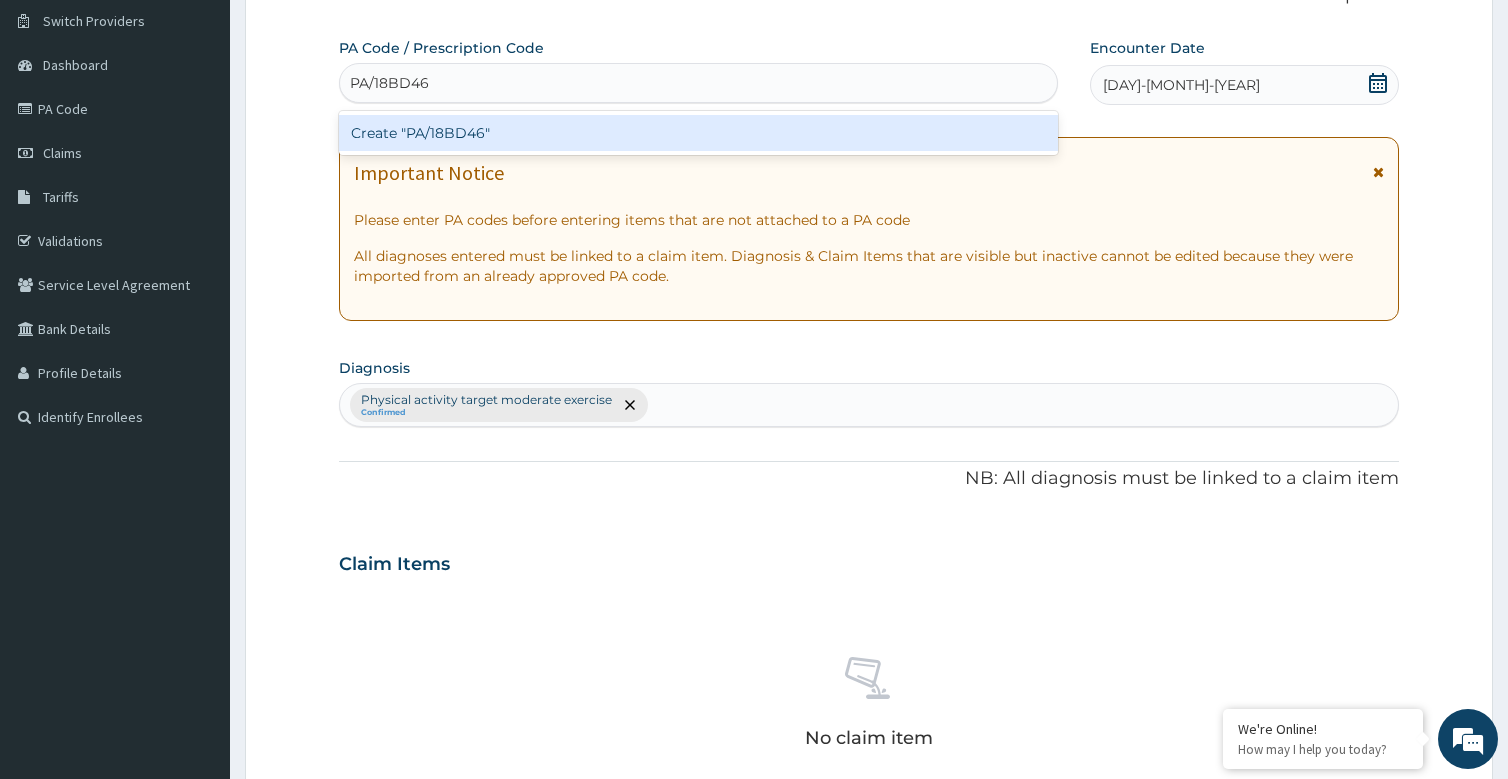 click on "Create "PA/18BD46"" at bounding box center (698, 133) 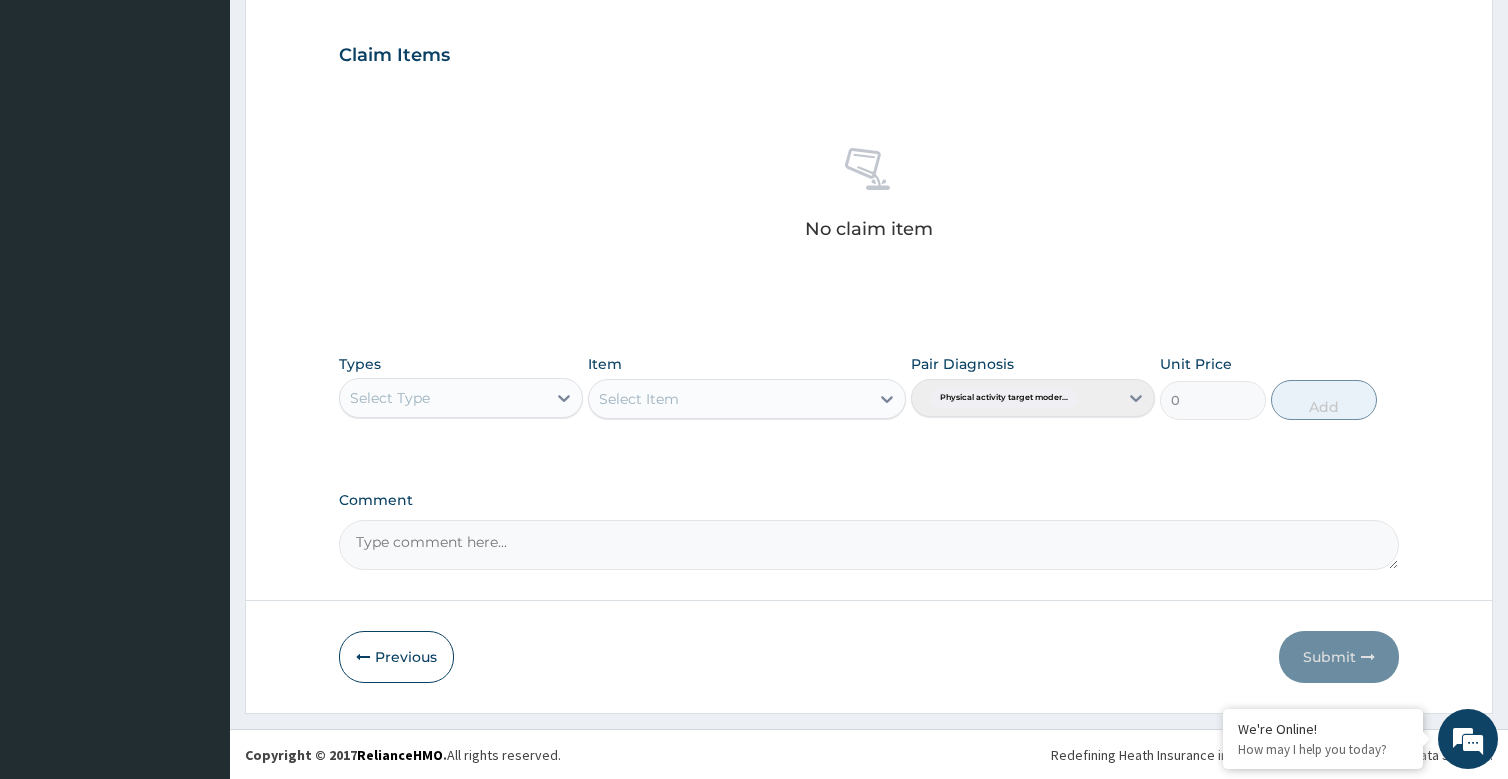 scroll, scrollTop: 663, scrollLeft: 0, axis: vertical 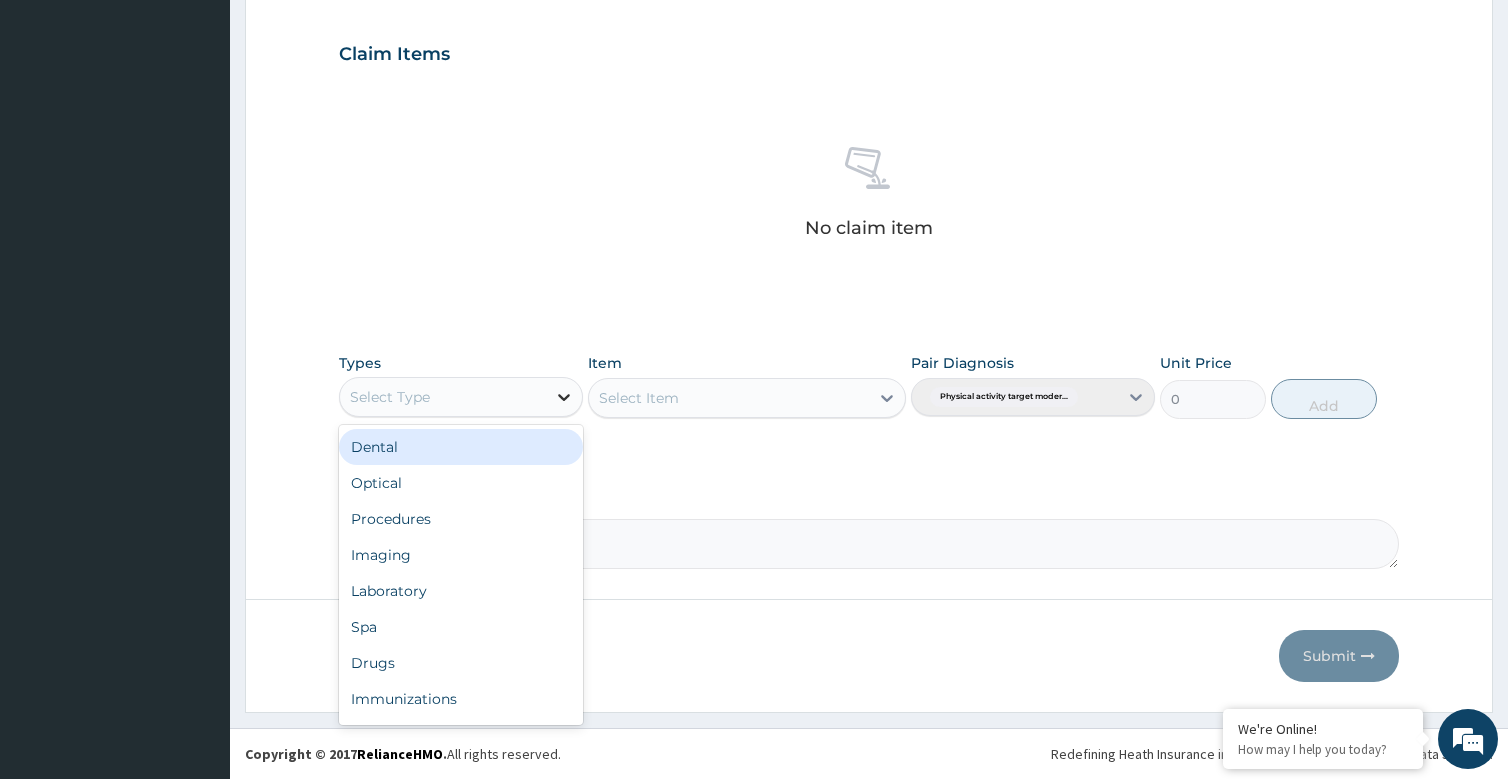 click 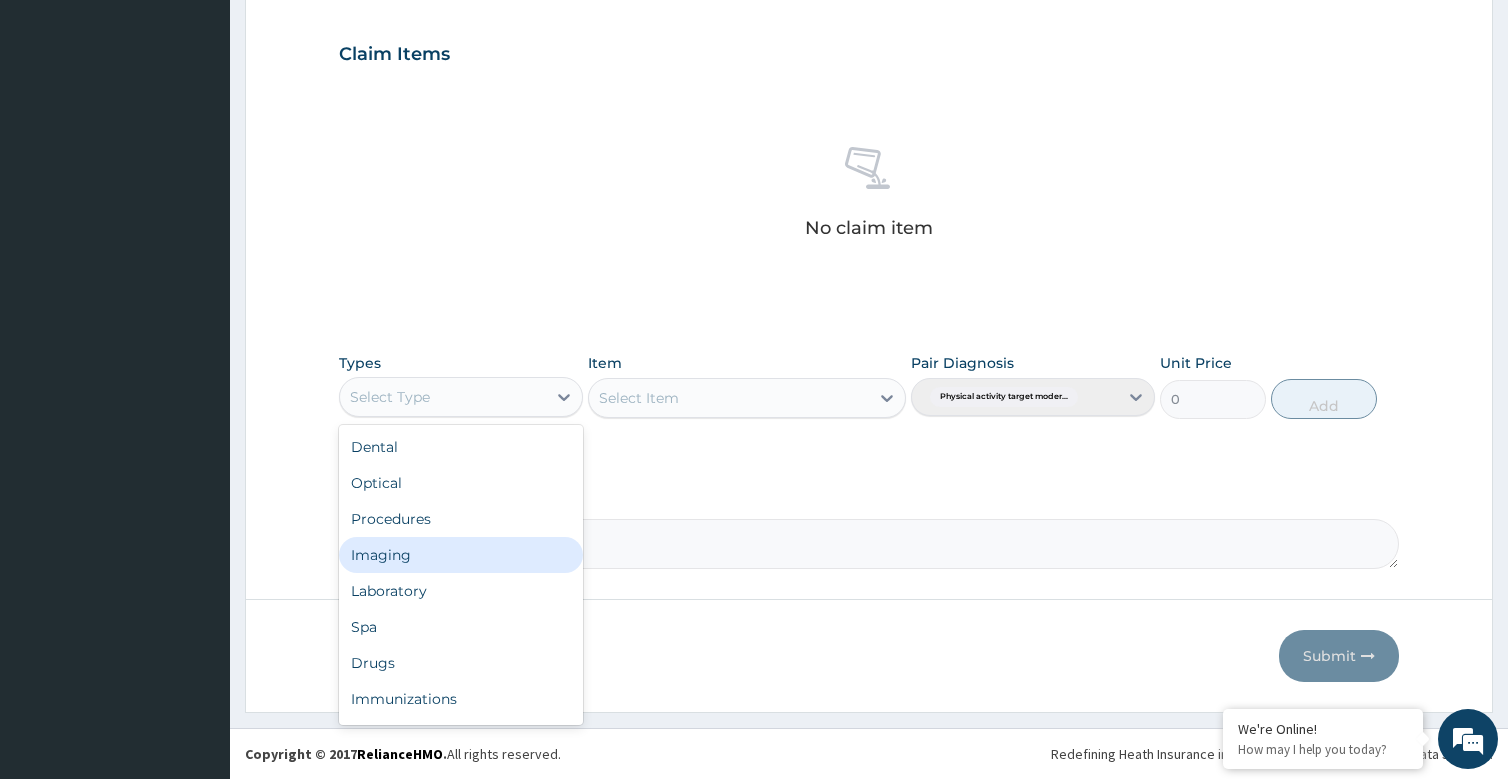 scroll, scrollTop: 68, scrollLeft: 0, axis: vertical 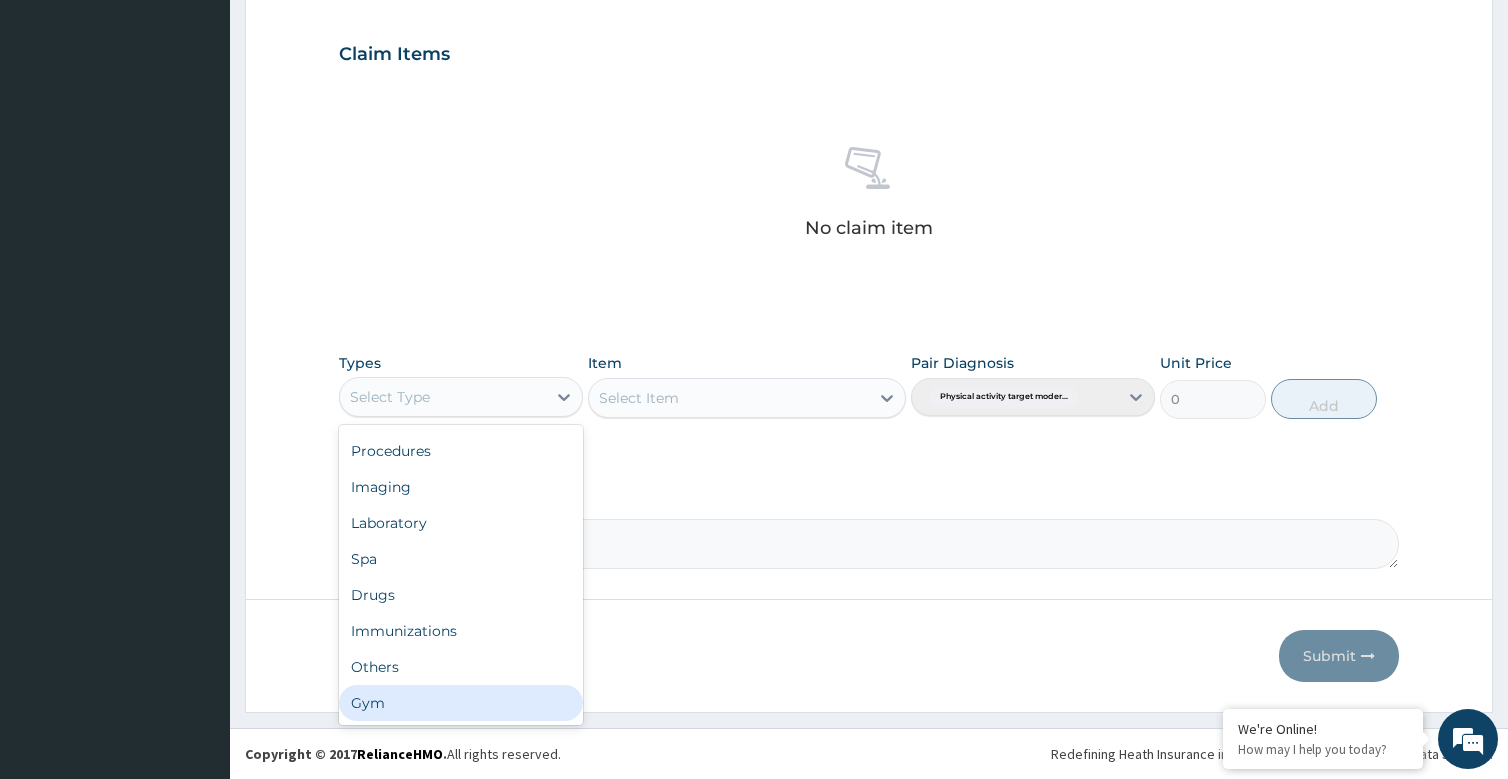 drag, startPoint x: 391, startPoint y: 701, endPoint x: 714, endPoint y: 554, distance: 354.87744 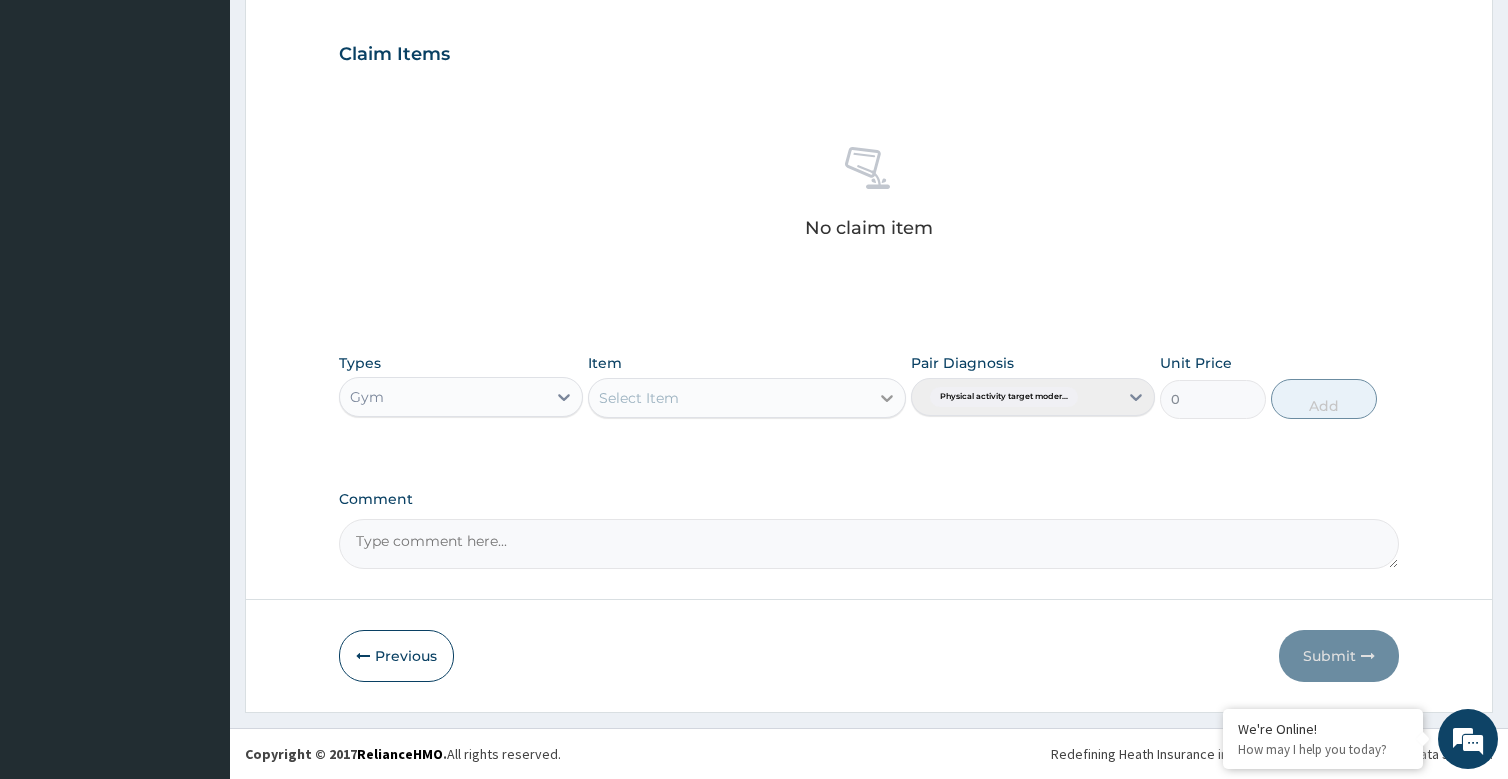 click at bounding box center [887, 398] 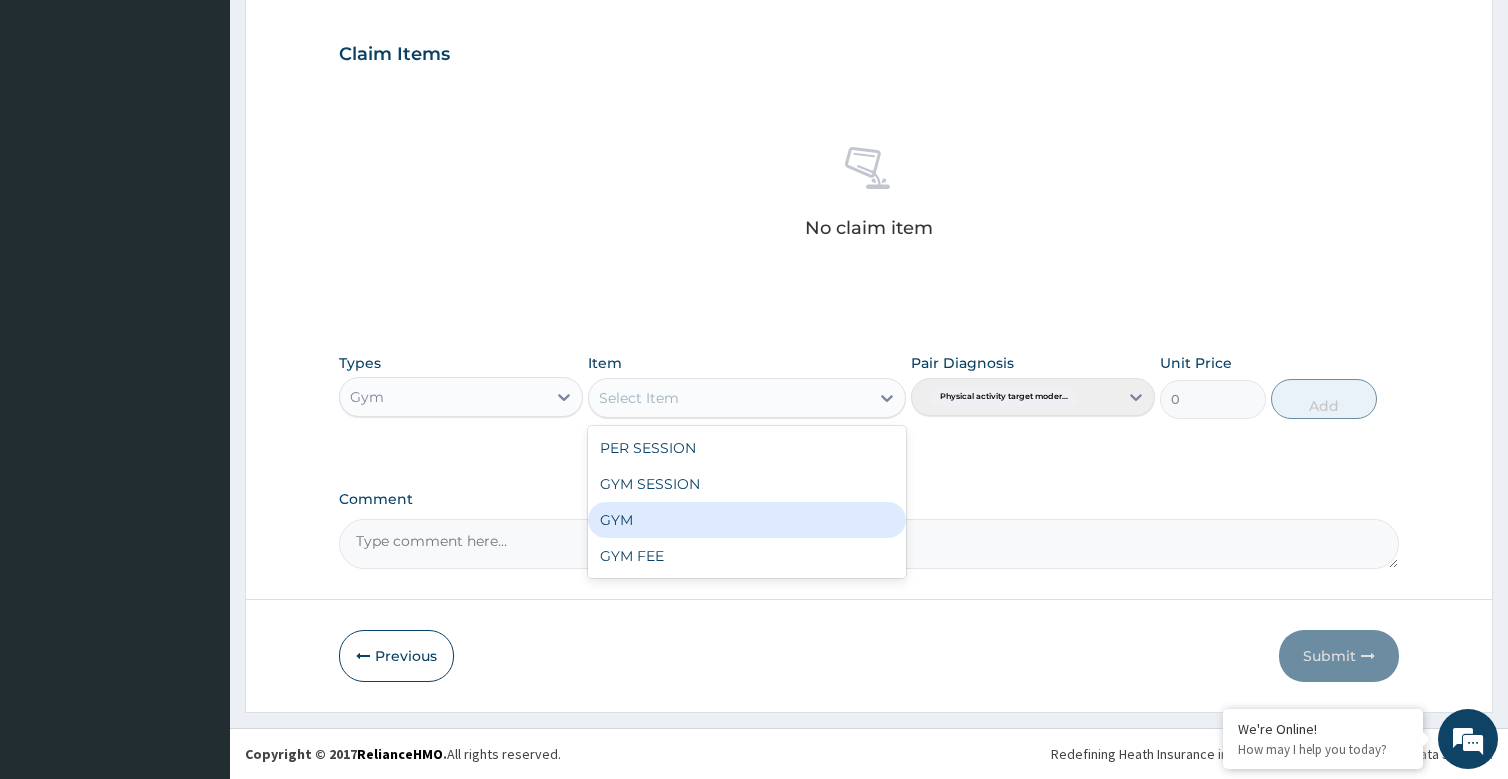 click on "GYM" at bounding box center [747, 520] 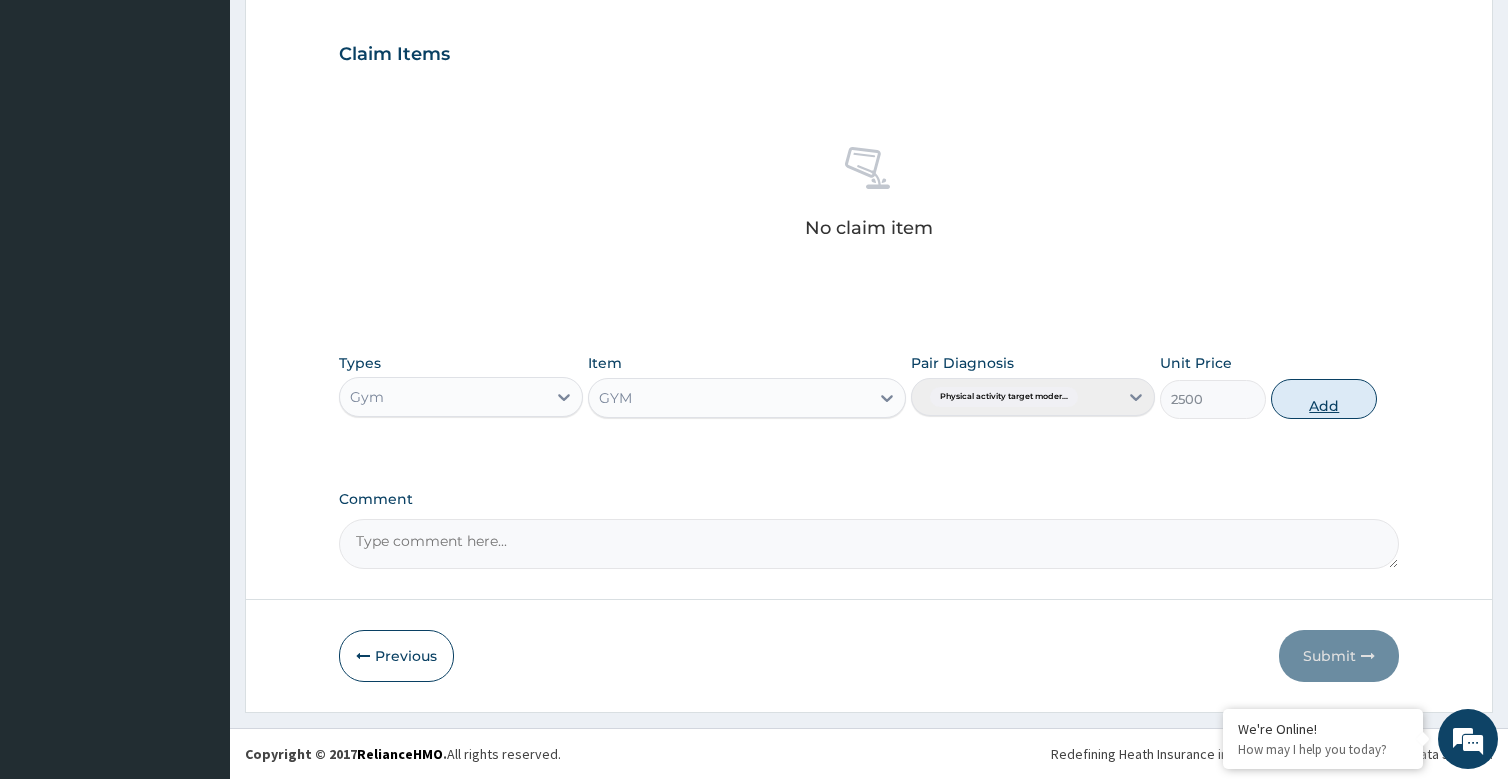 click on "Add" at bounding box center [1324, 399] 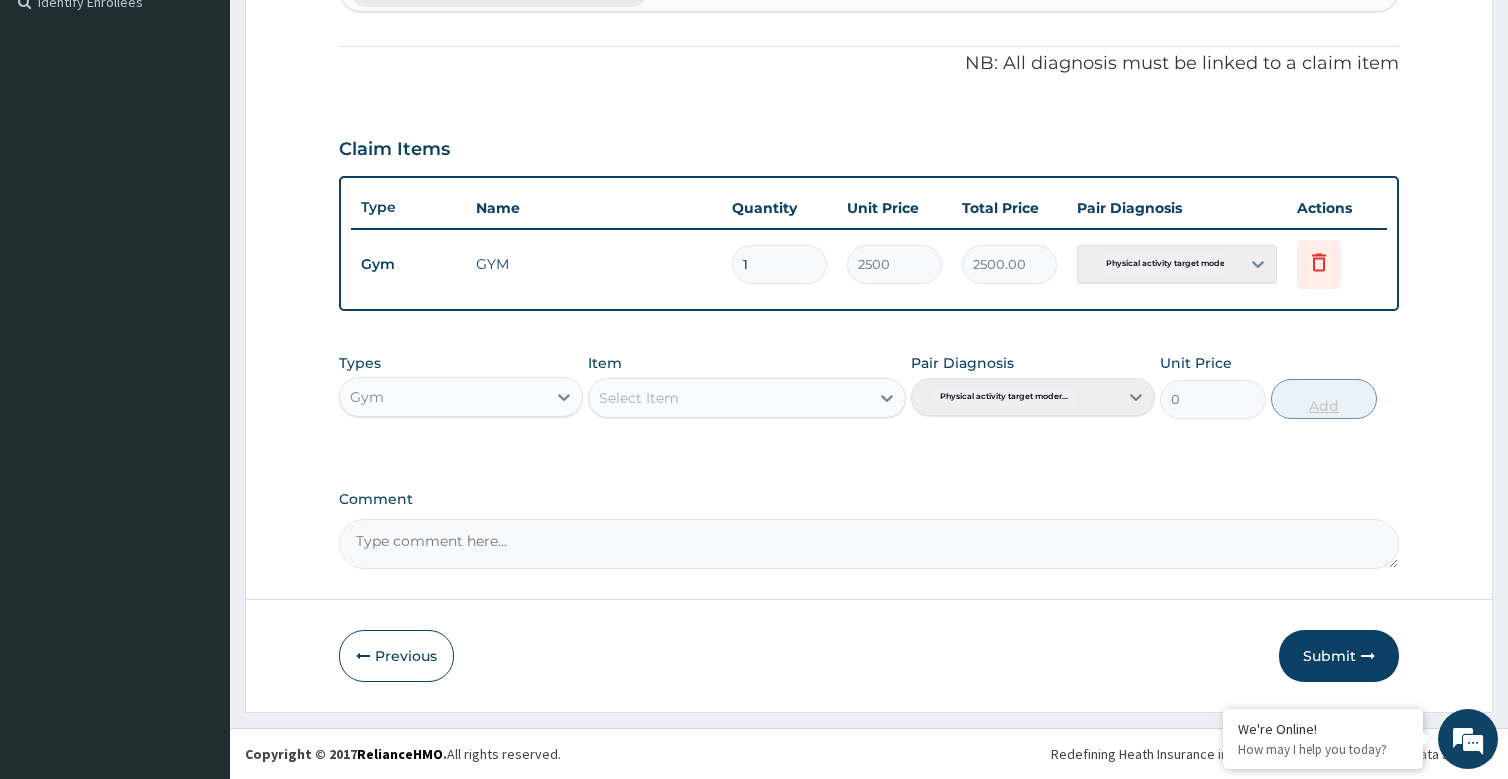 scroll, scrollTop: 568, scrollLeft: 0, axis: vertical 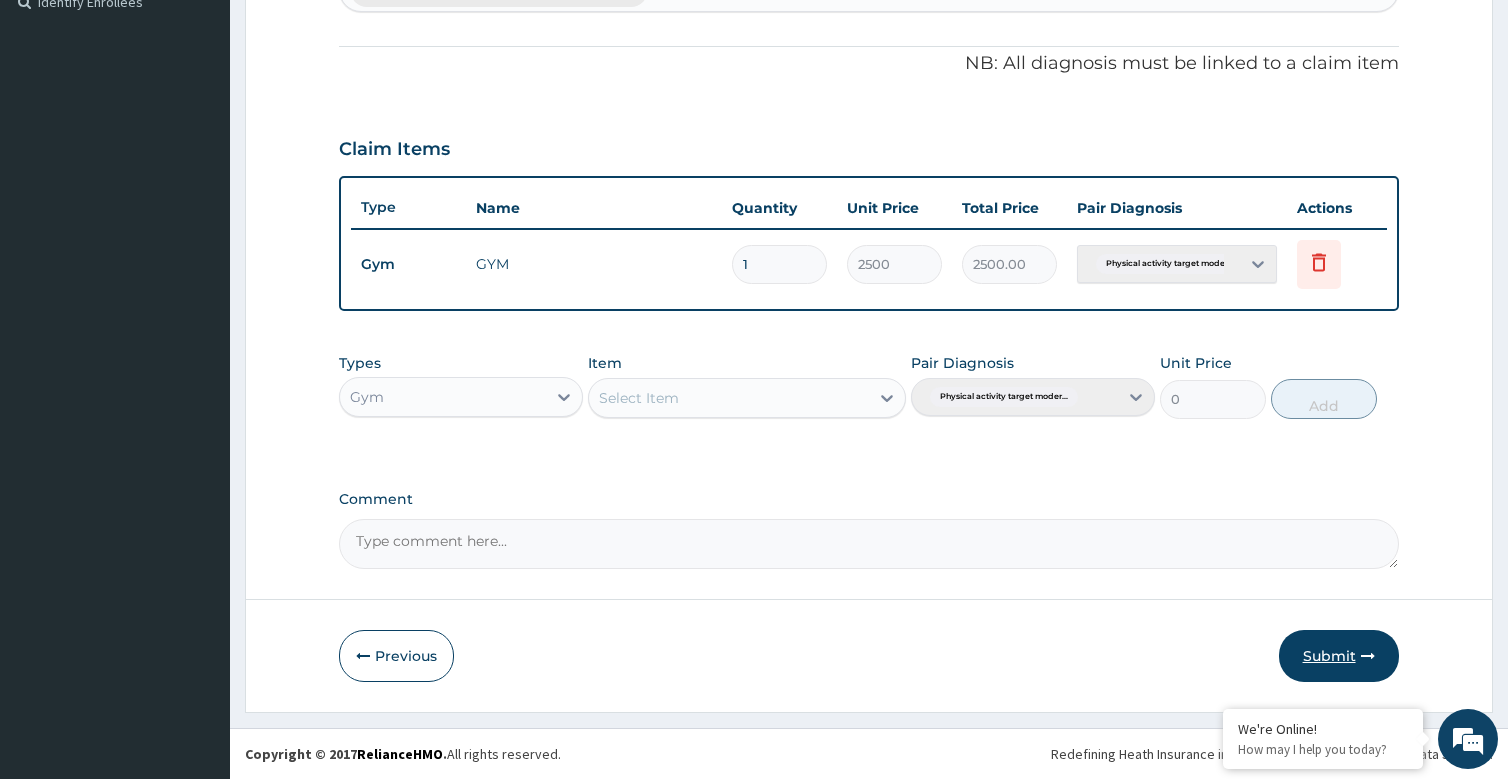 click on "Submit" at bounding box center [1339, 656] 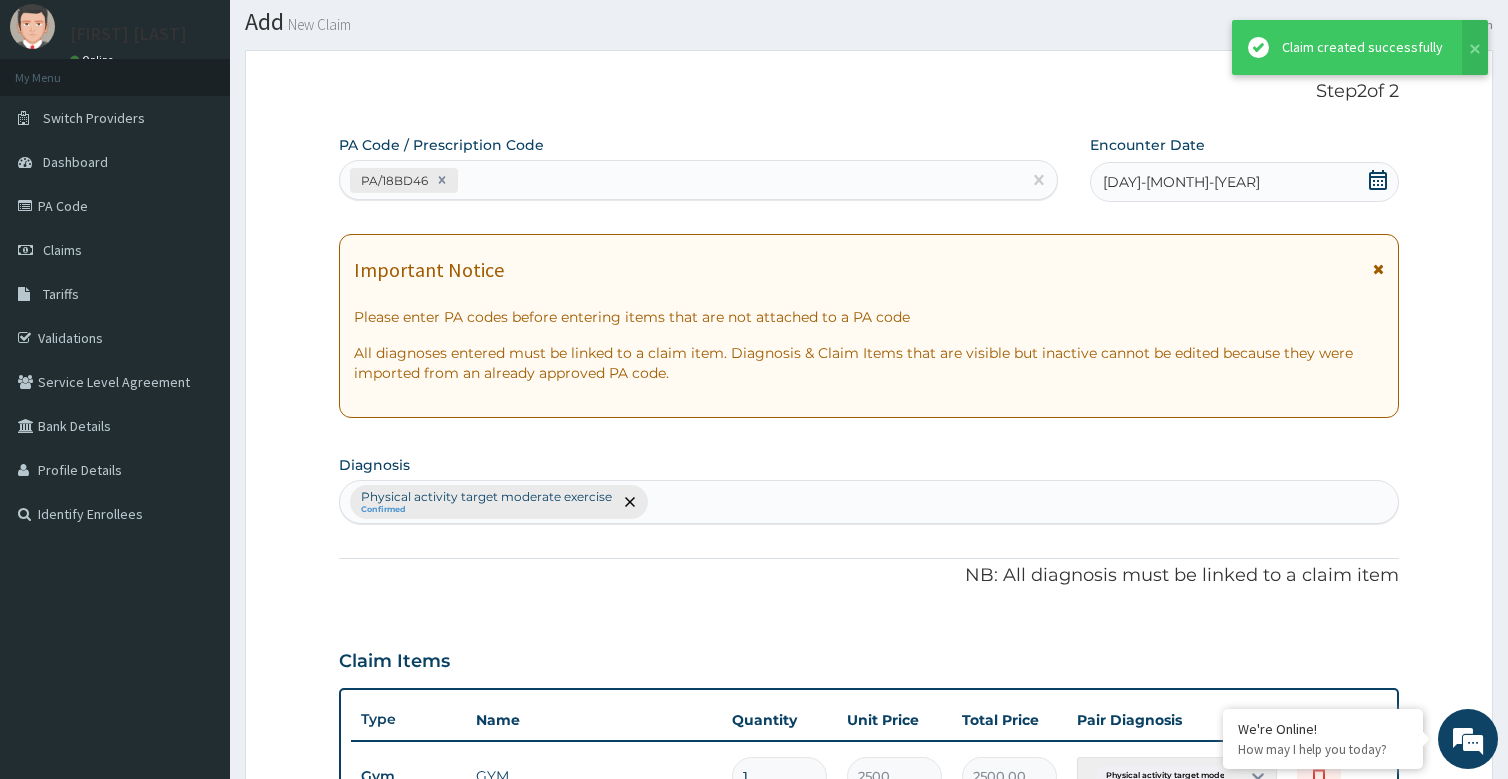 scroll, scrollTop: 568, scrollLeft: 0, axis: vertical 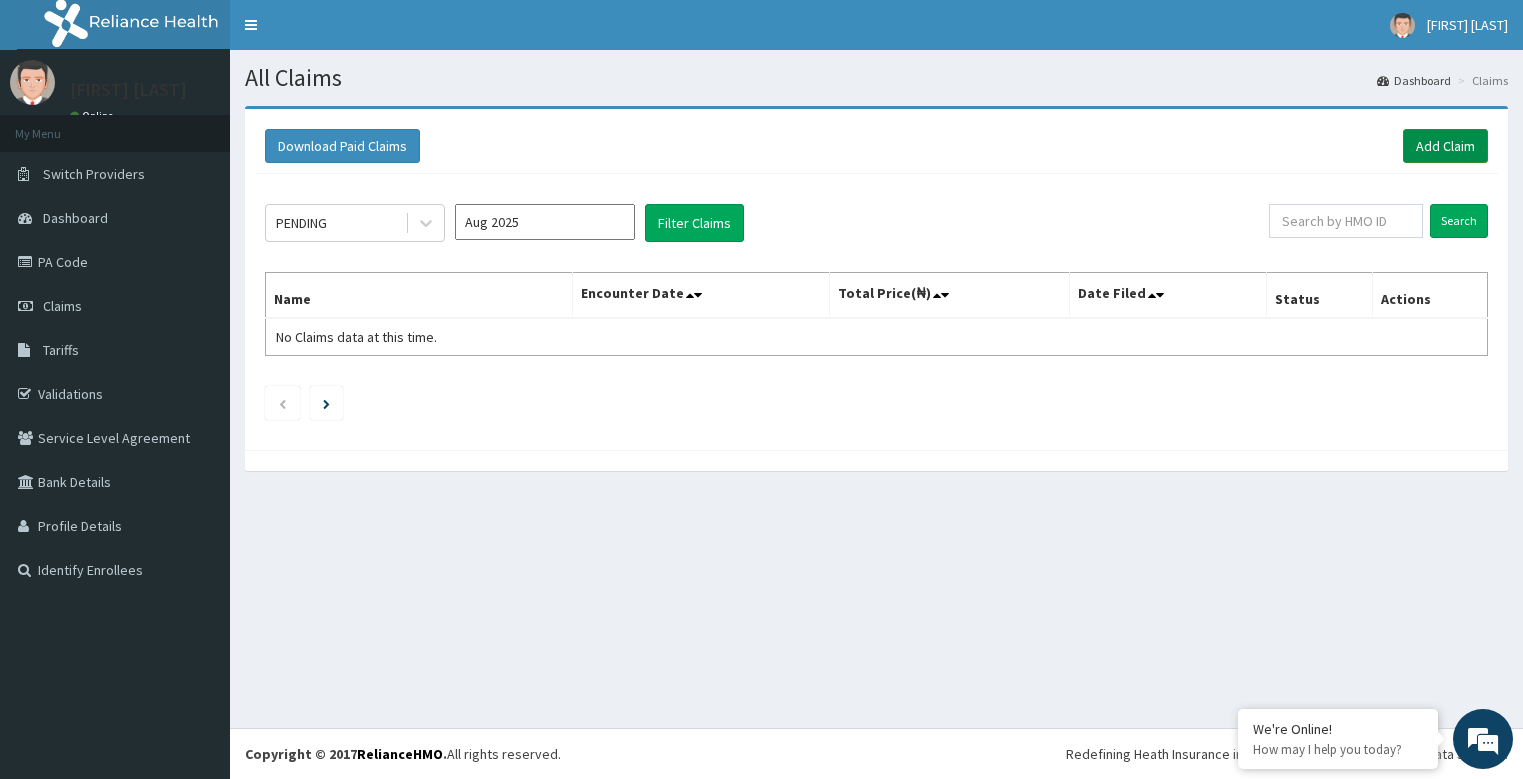 click on "Add Claim" at bounding box center (1445, 146) 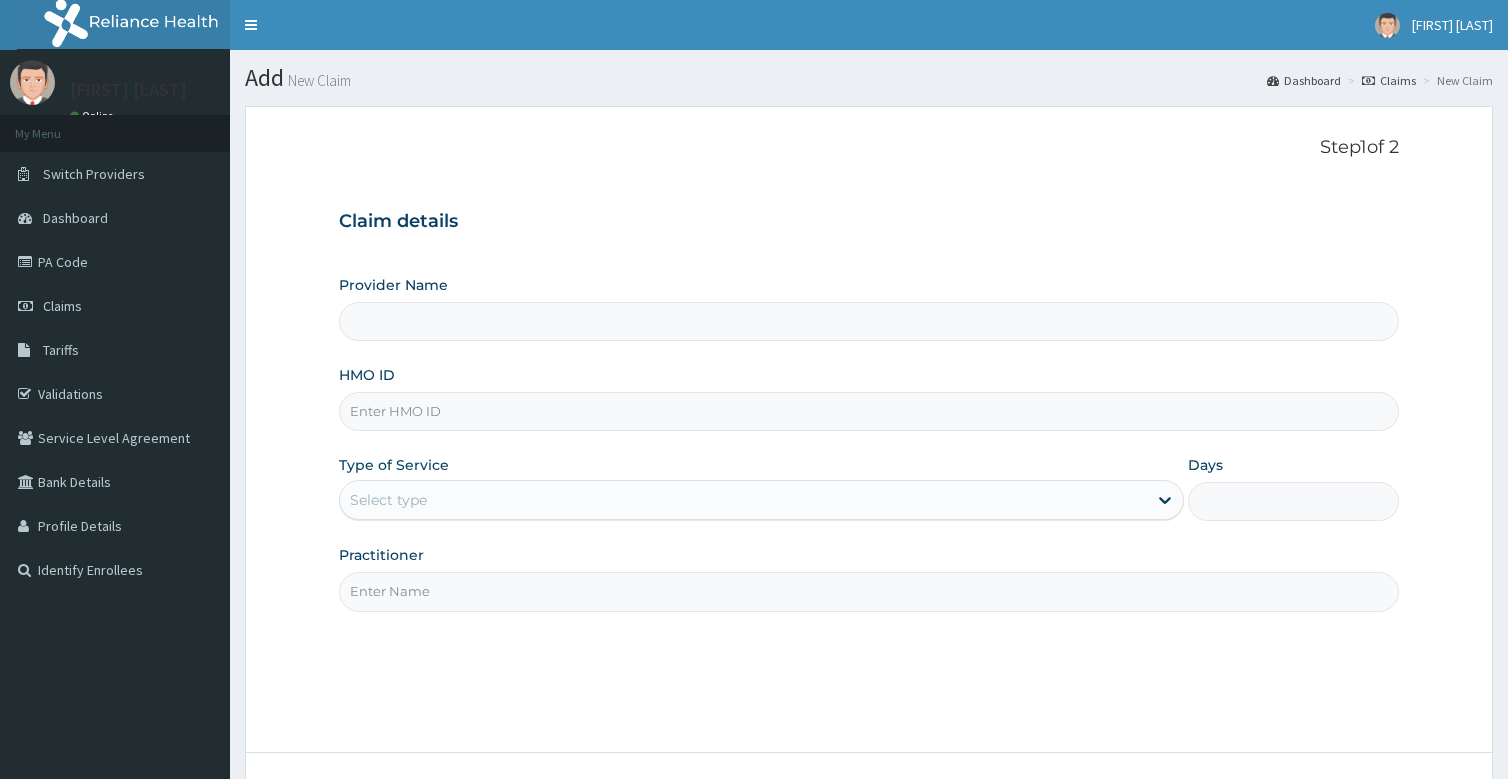 scroll, scrollTop: 0, scrollLeft: 0, axis: both 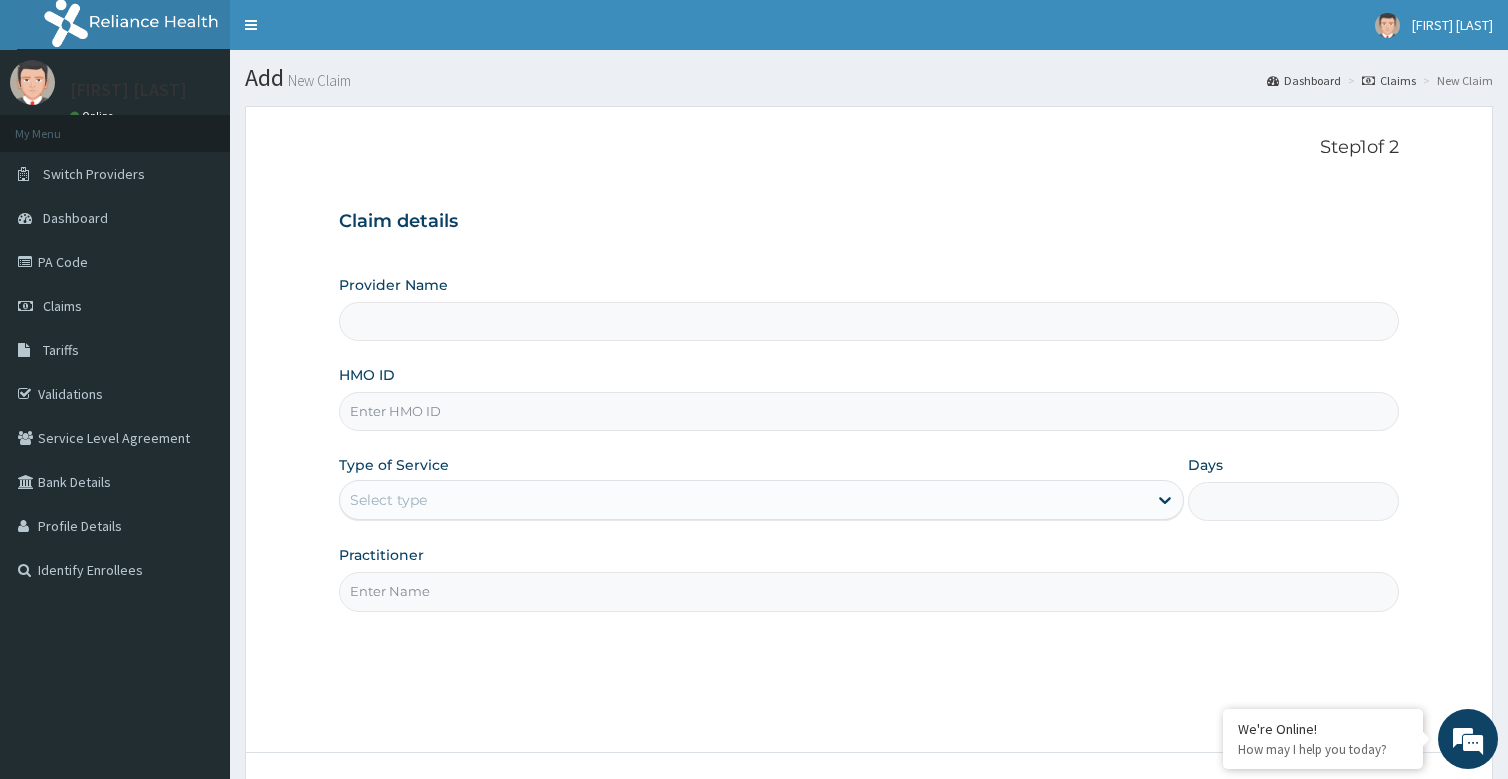 type on "Bodyline Gym- Festac" 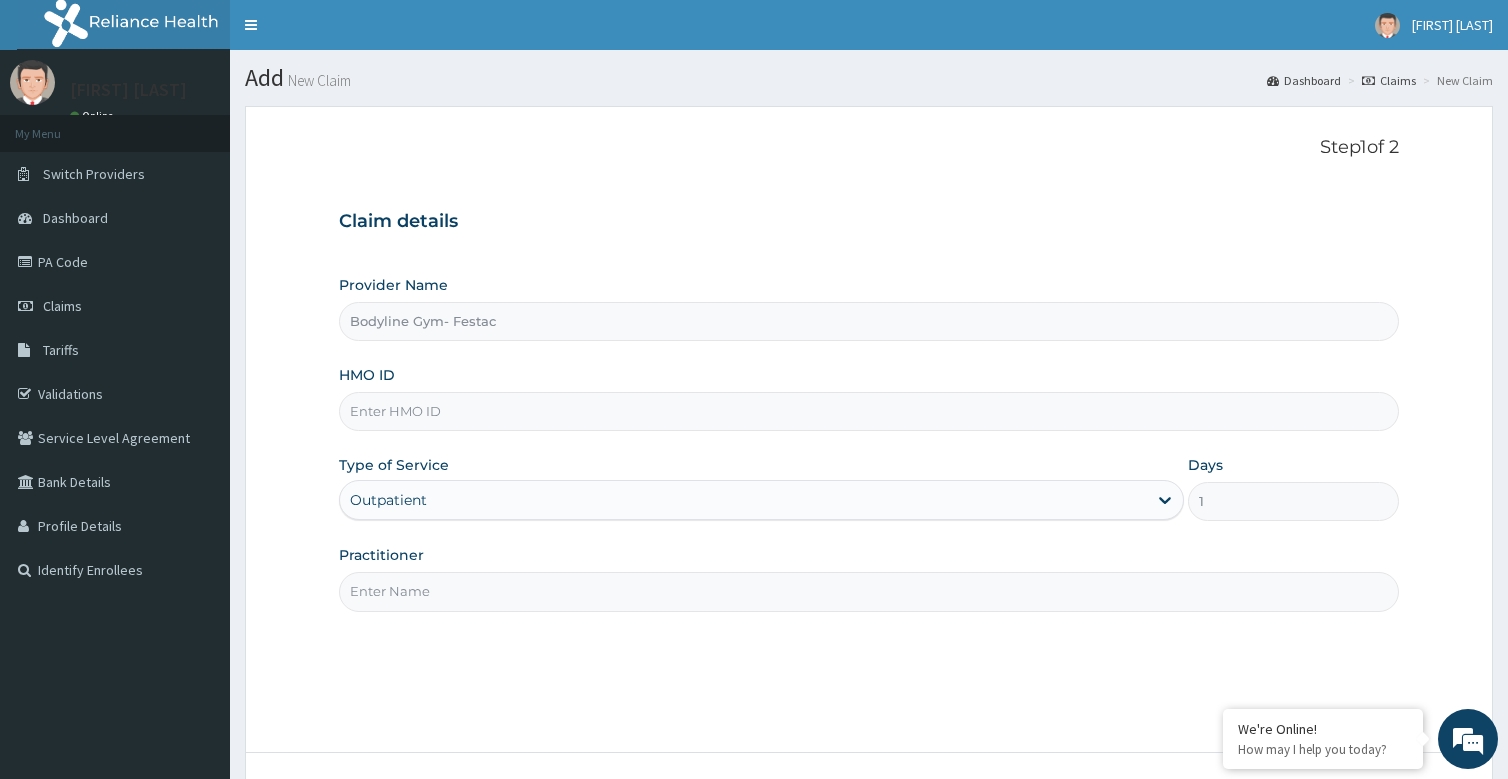 click on "Practitioner" at bounding box center [868, 591] 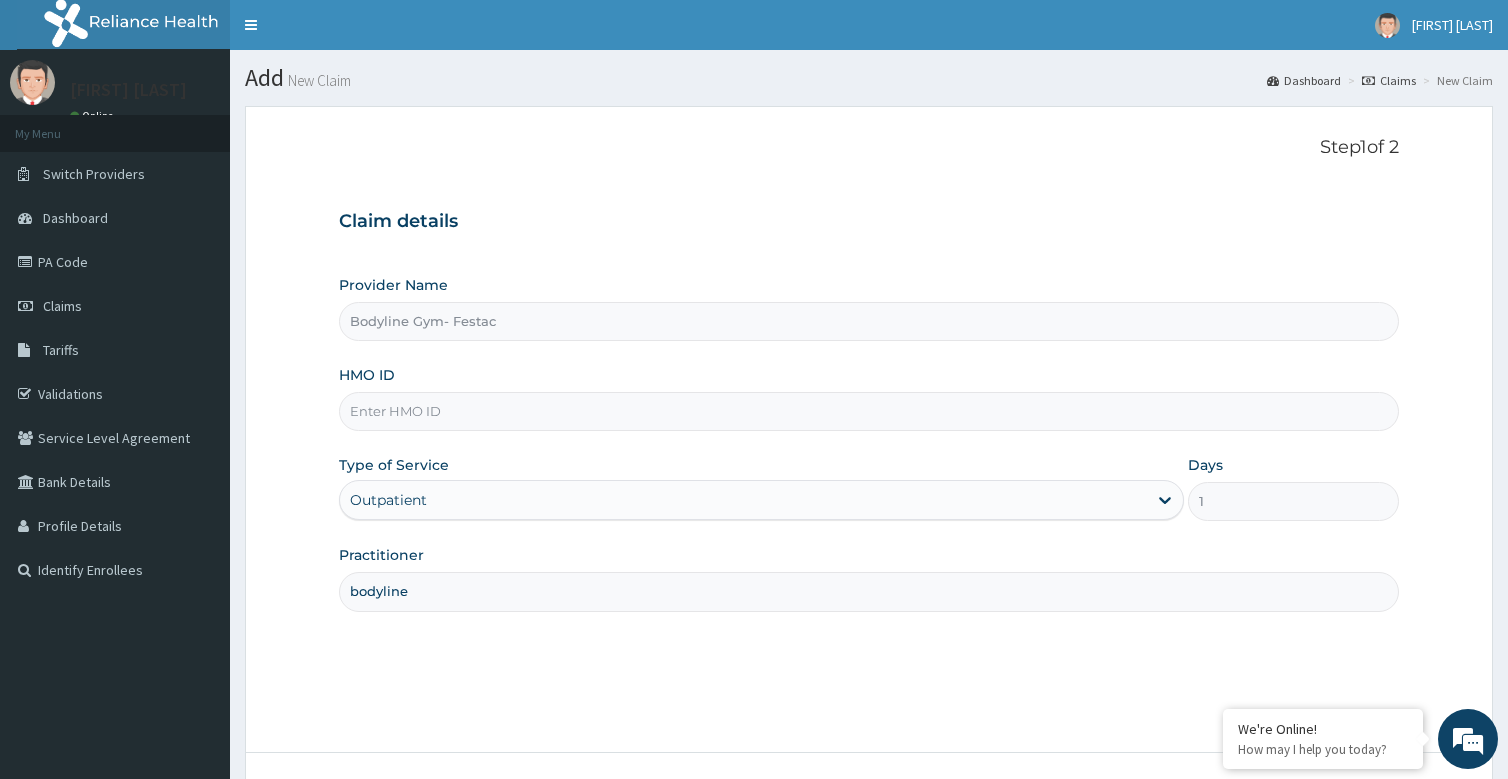click on "HMO ID" at bounding box center (868, 411) 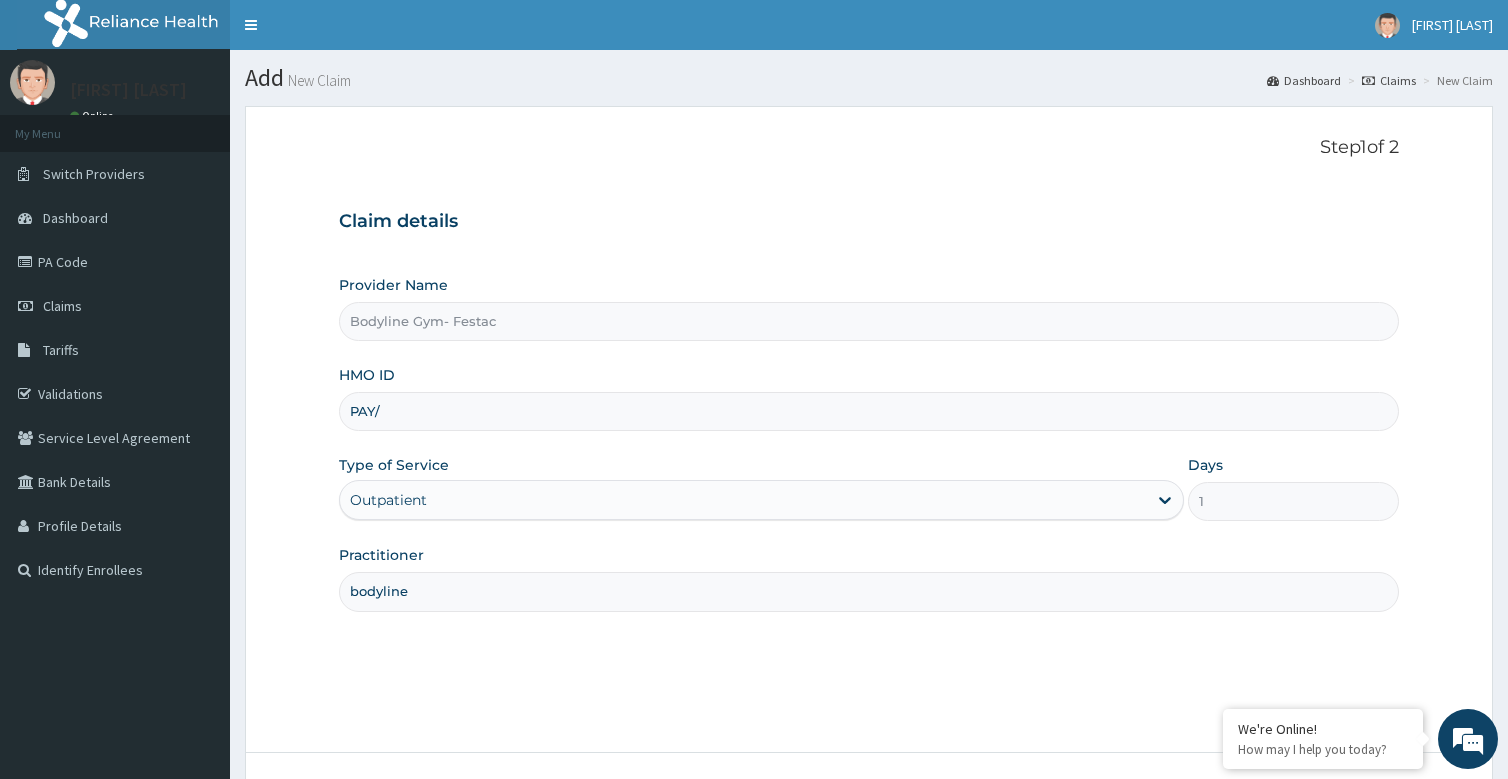 scroll, scrollTop: 0, scrollLeft: 0, axis: both 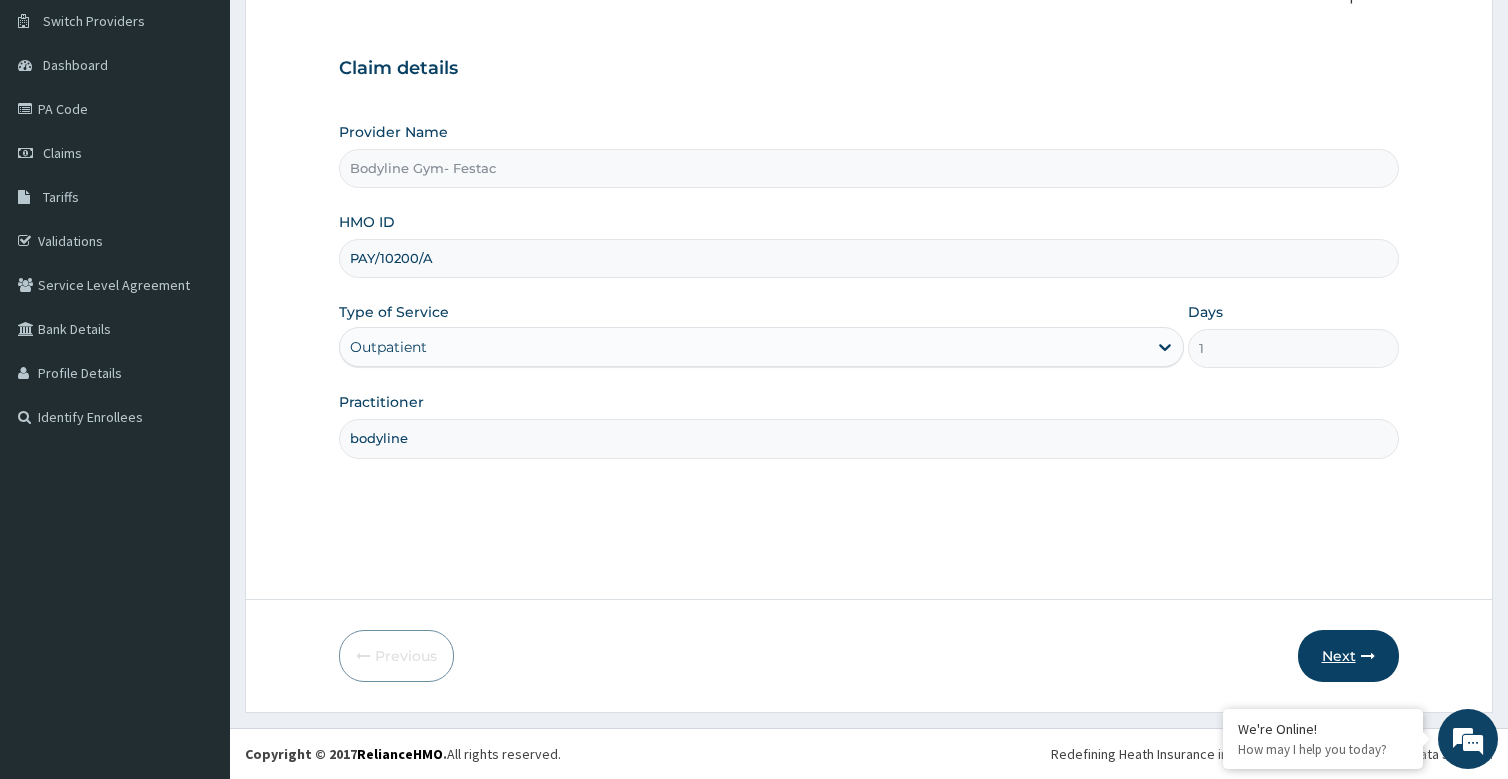 type on "PAY/10200/A" 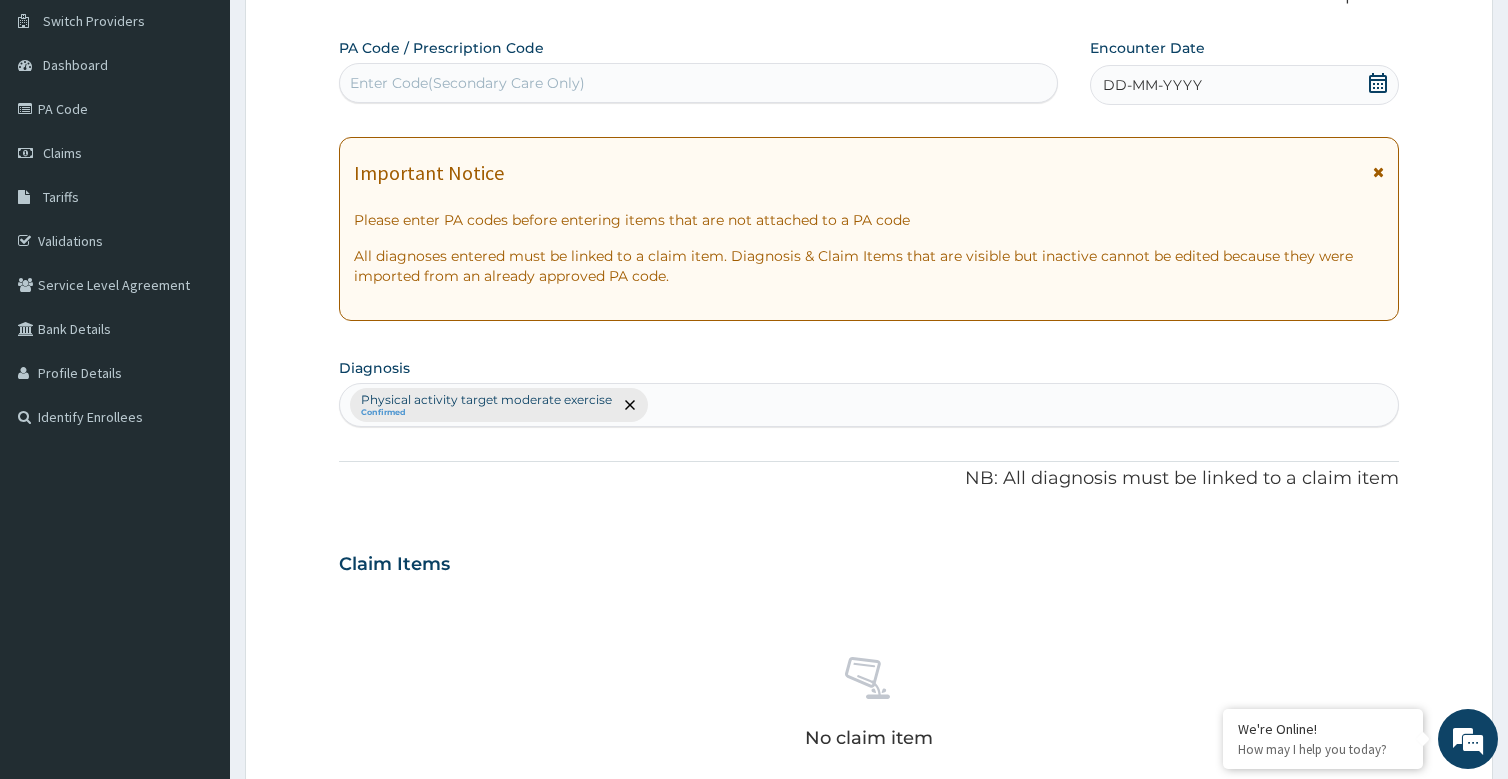 click on "DD-MM-YYYY" at bounding box center (1152, 85) 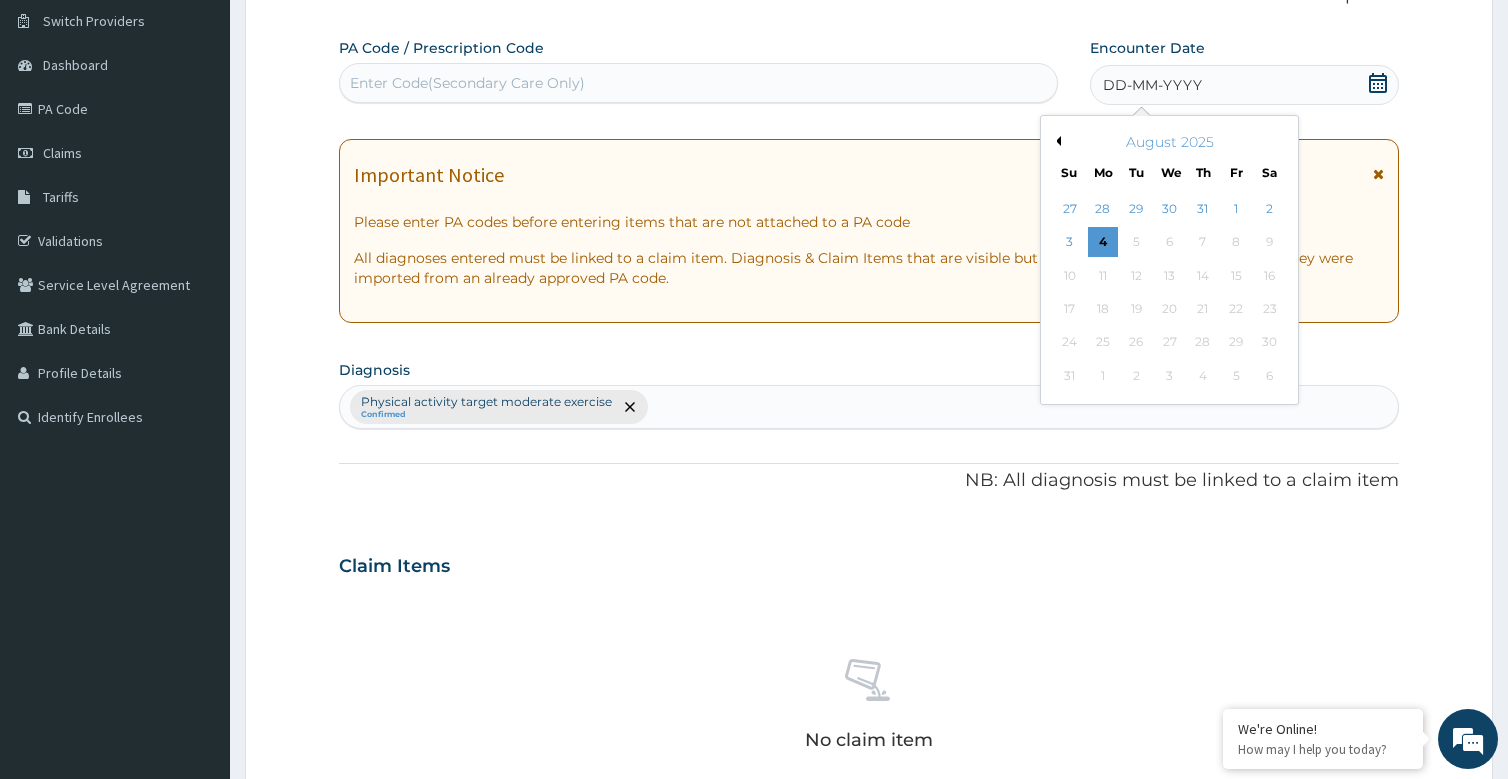 click on "Previous Month" at bounding box center (1056, 141) 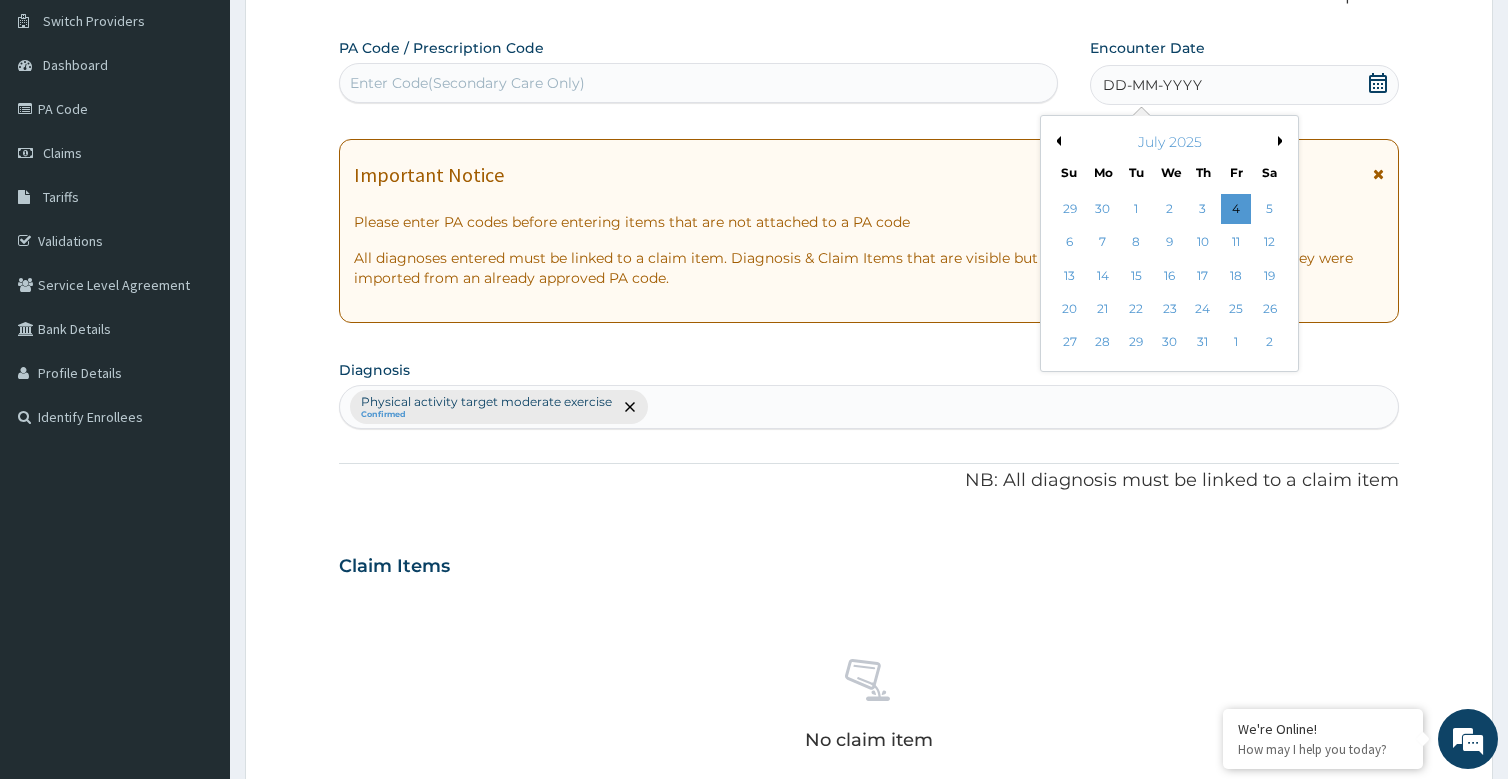 click on "Previous Month" at bounding box center (1056, 141) 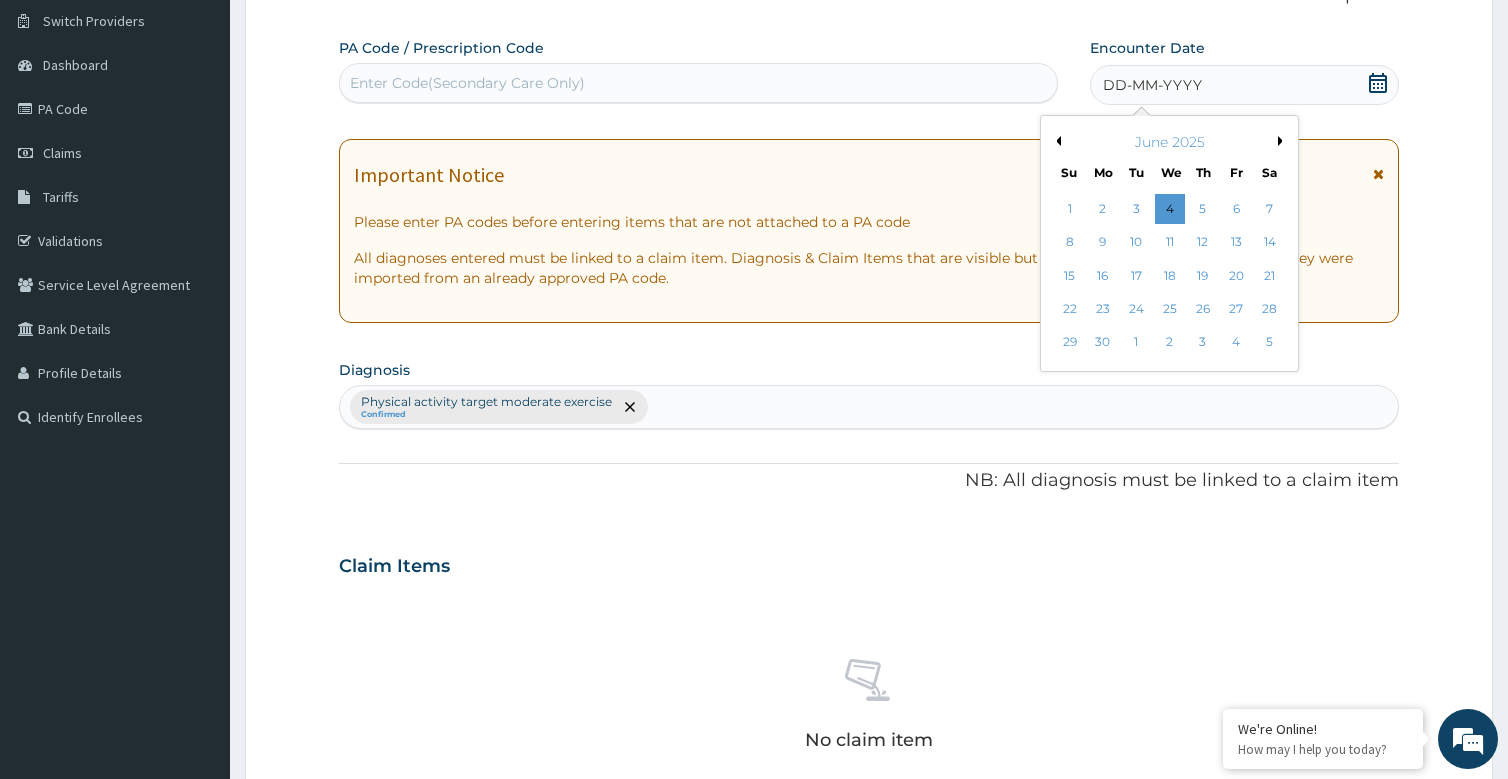 click on "Previous Month" at bounding box center (1056, 141) 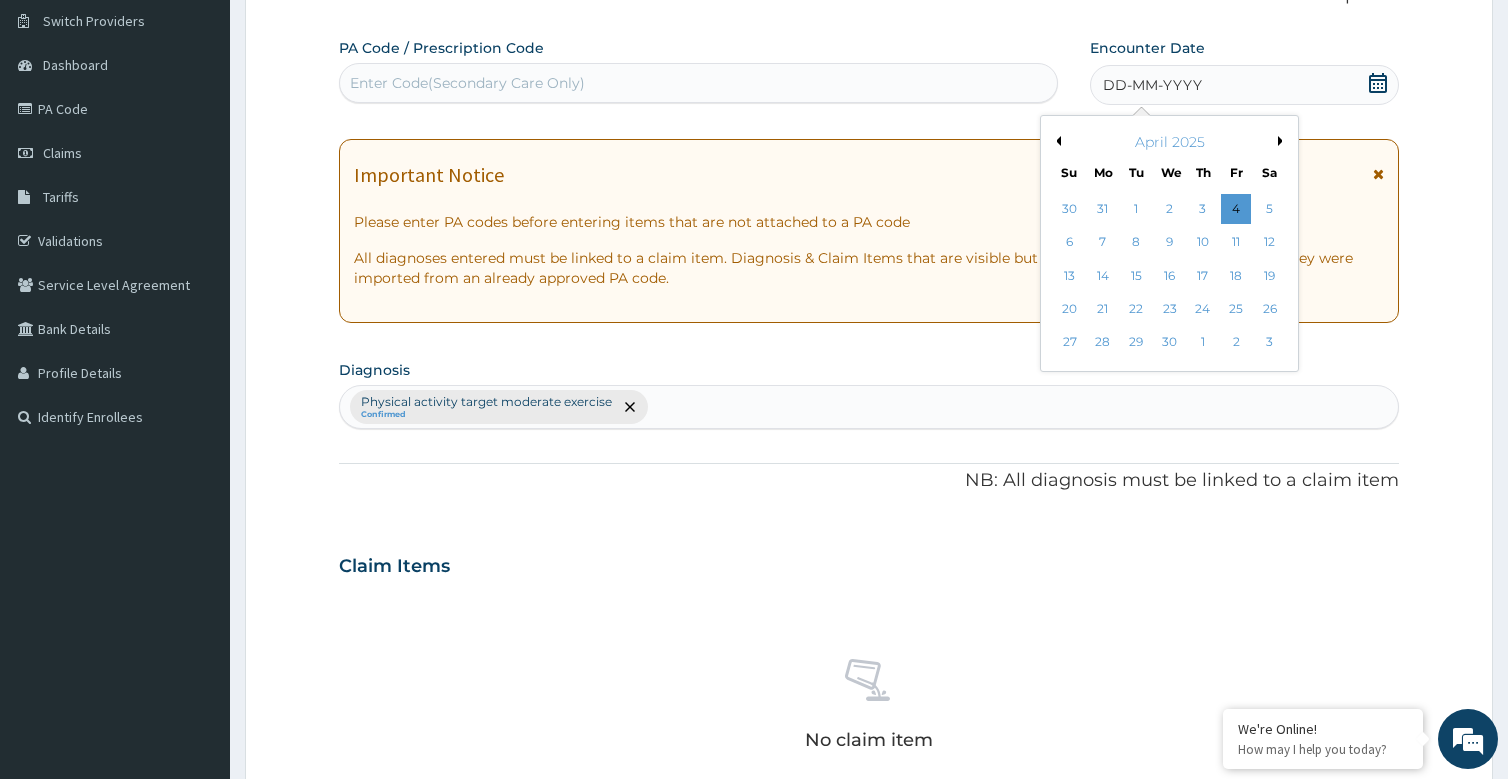 click on "Previous Month" at bounding box center (1056, 141) 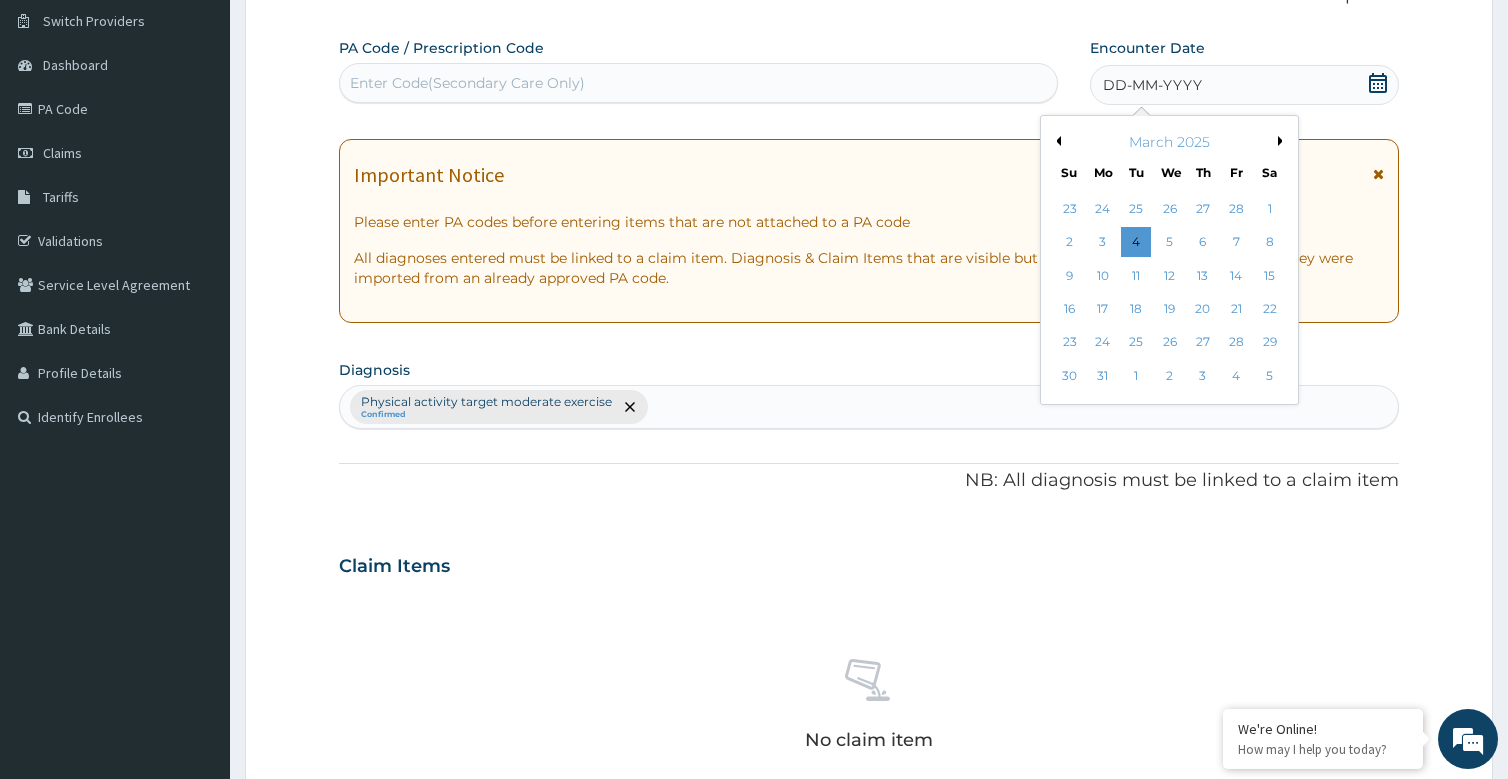 click on "Previous Month" at bounding box center (1056, 141) 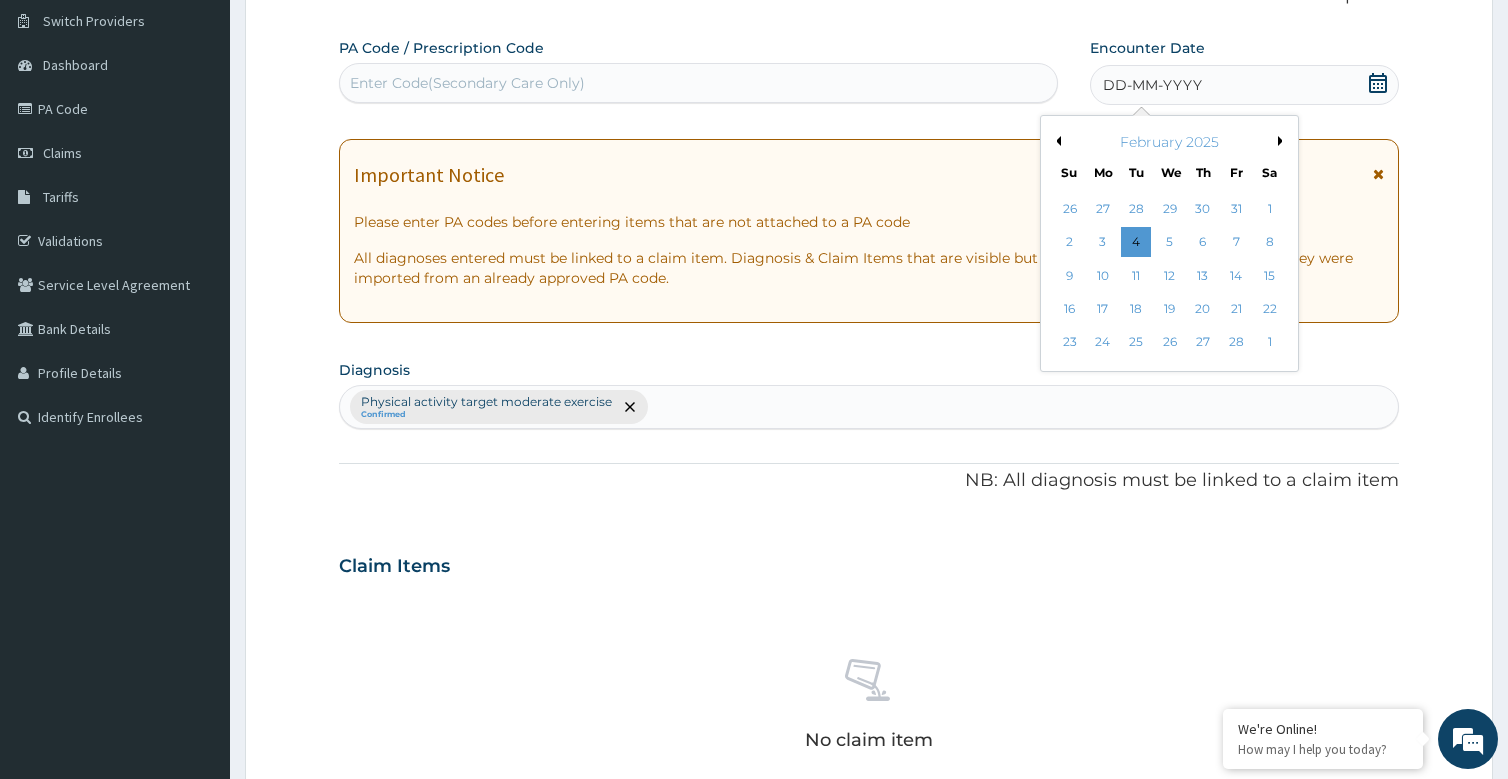 click on "Previous Month" at bounding box center (1056, 141) 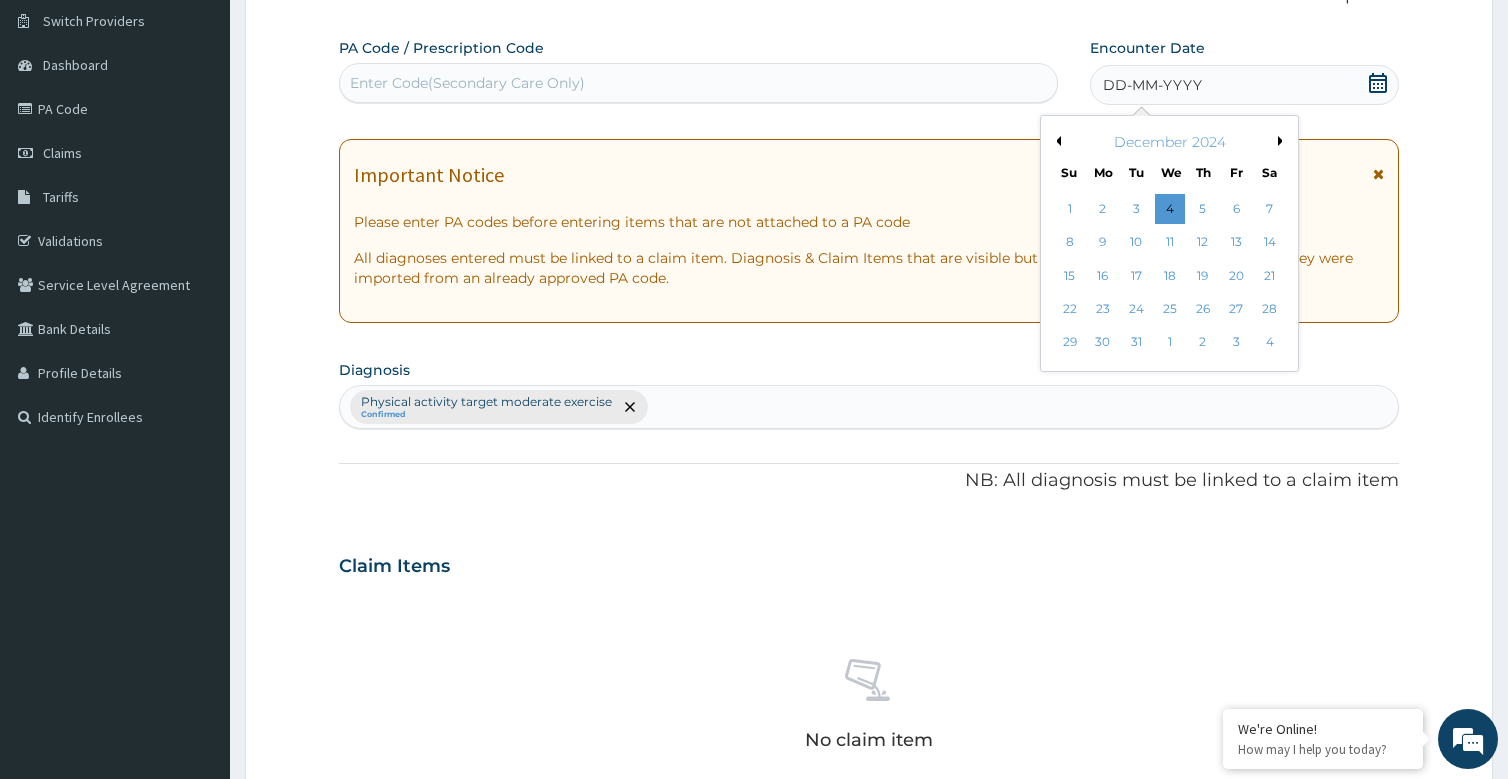 click on "Previous Month" at bounding box center (1056, 141) 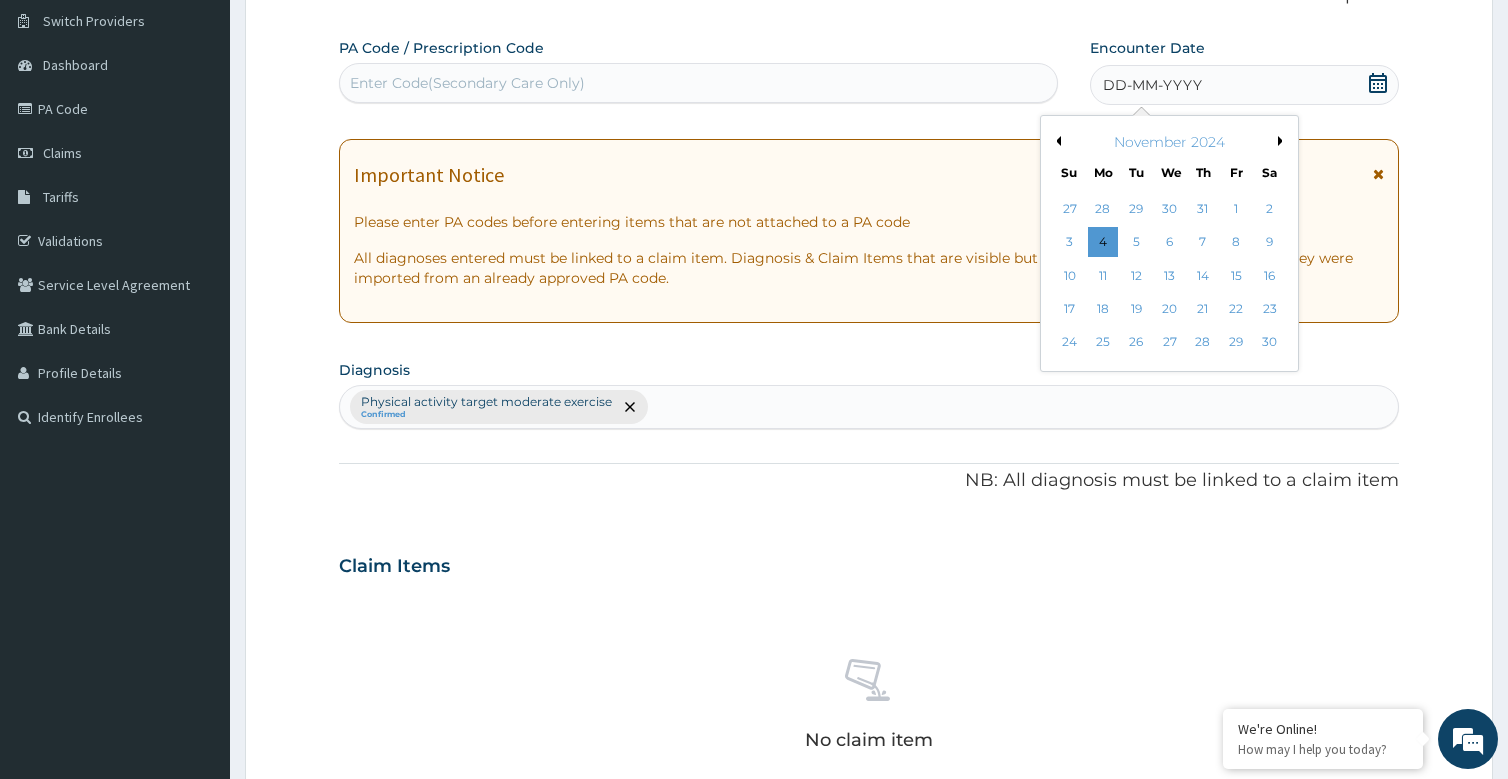 click on "23" at bounding box center [1270, 309] 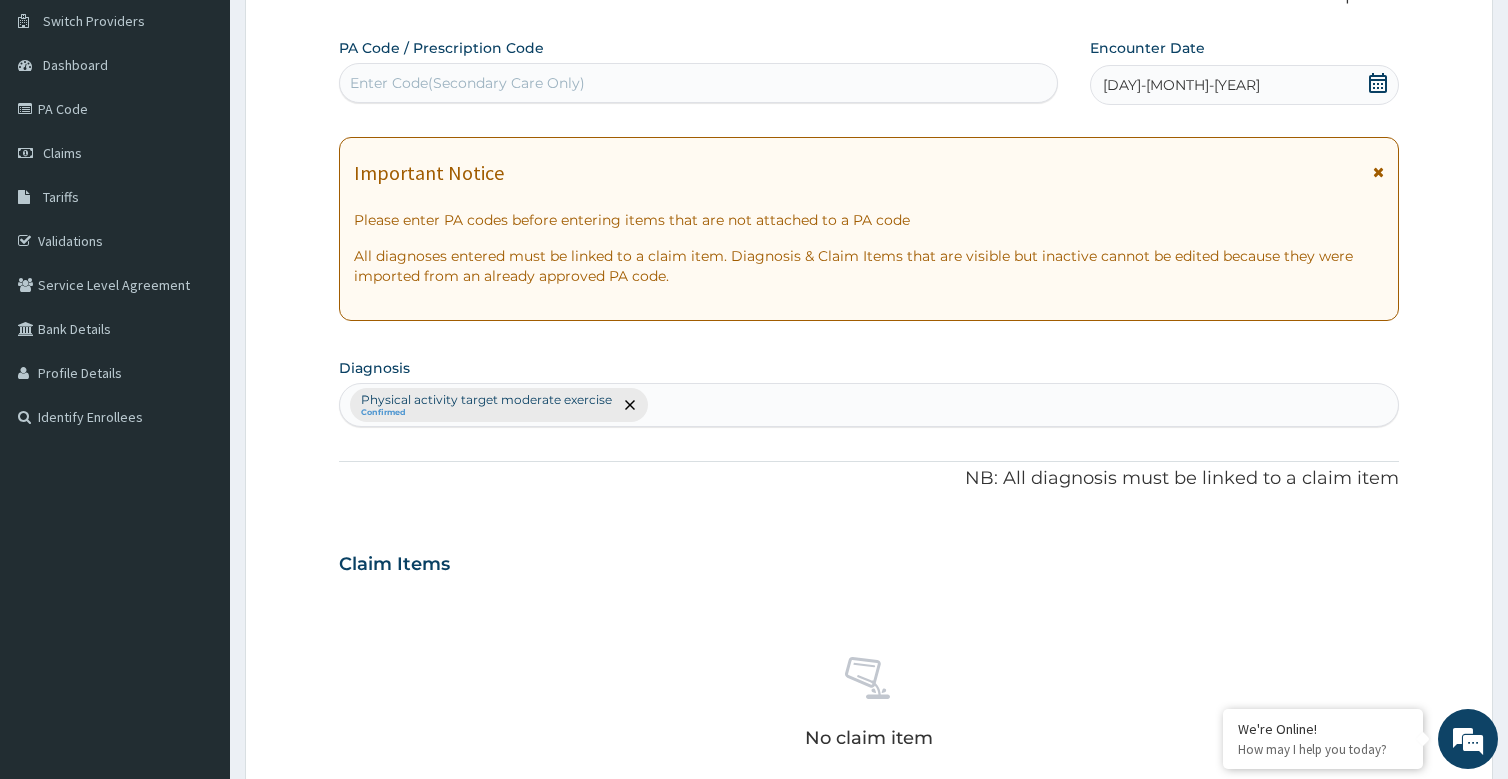click on "Enter Code(Secondary Care Only)" at bounding box center (467, 83) 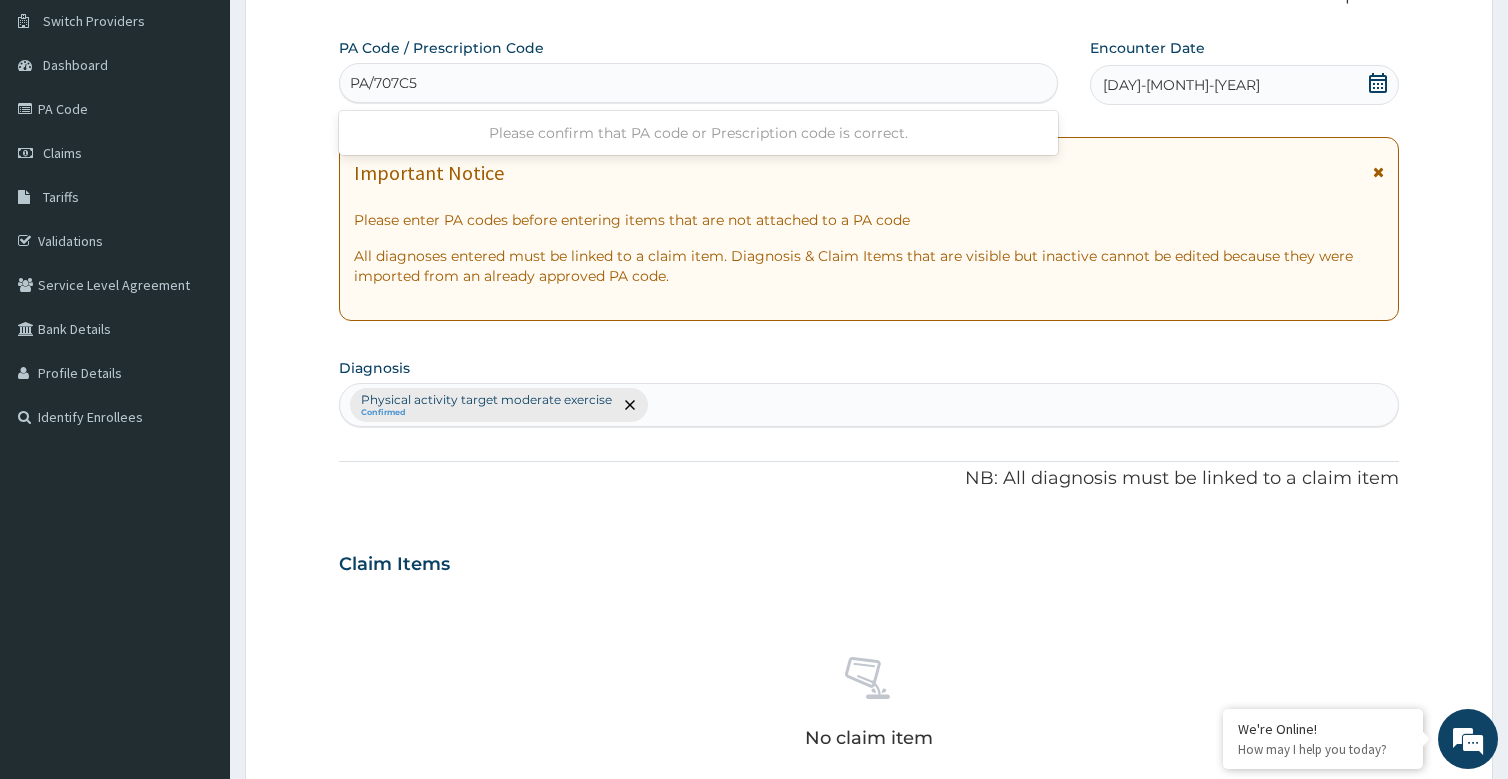 type on "PA/707C52" 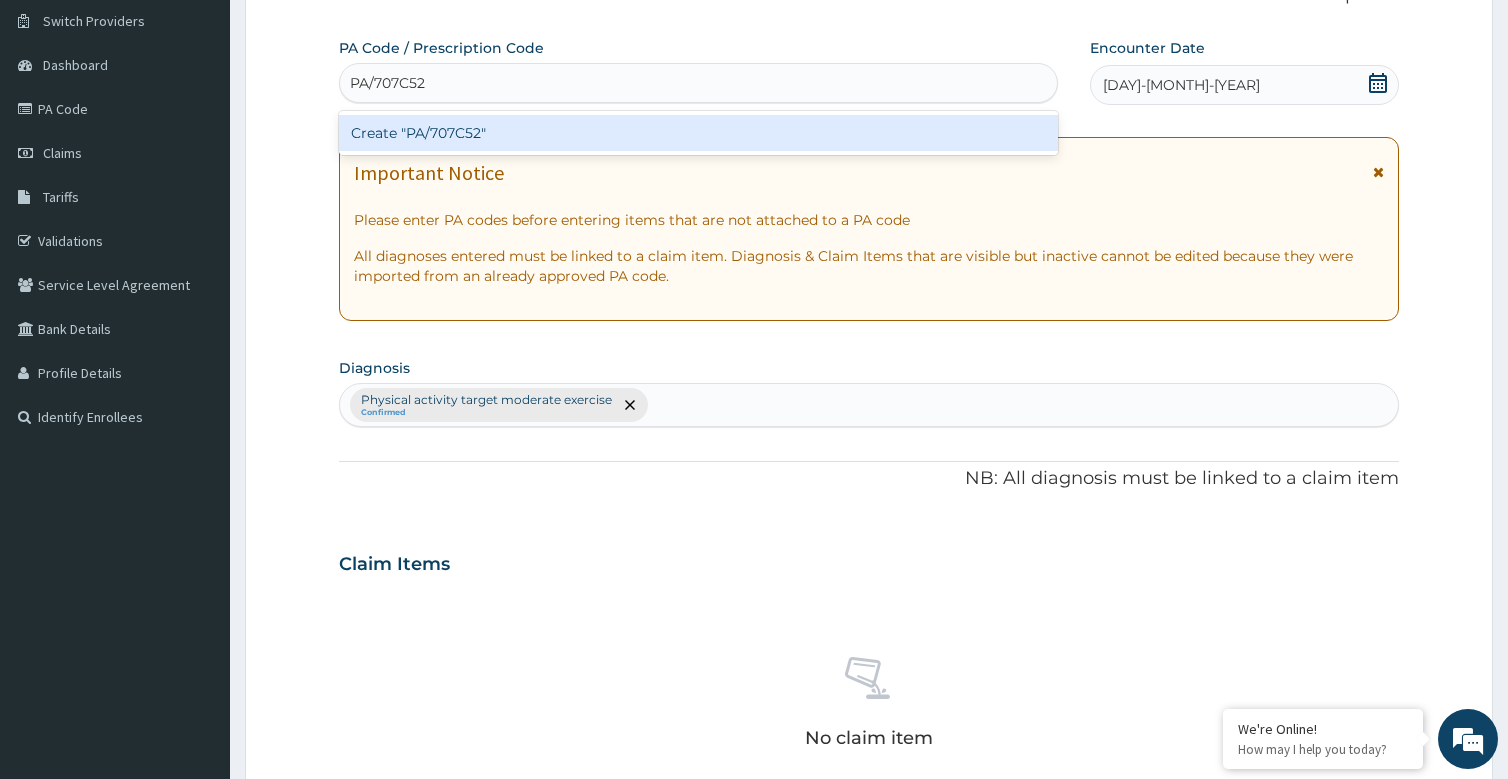 click on "Create "PA/707C52"" at bounding box center (698, 133) 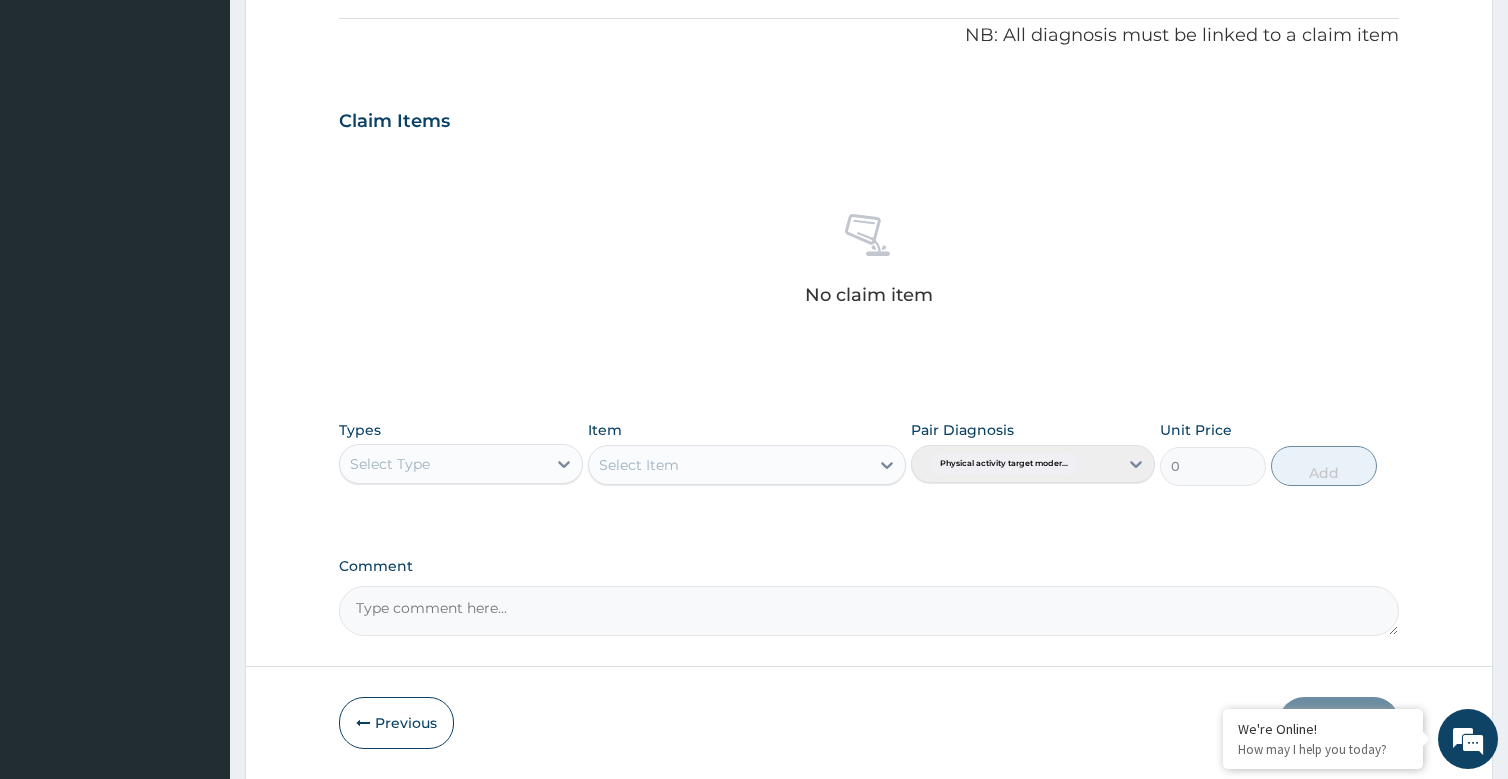 scroll, scrollTop: 653, scrollLeft: 0, axis: vertical 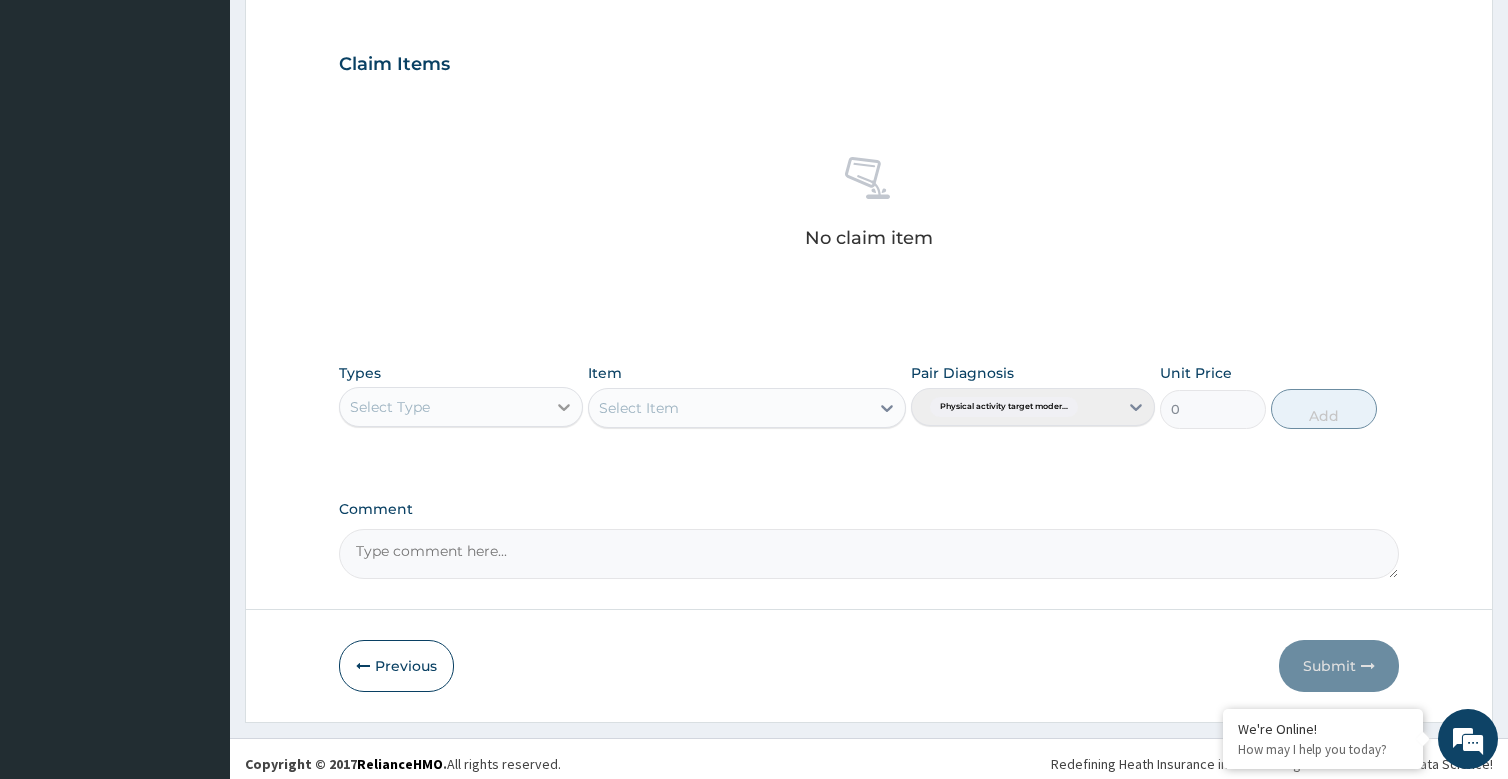 click 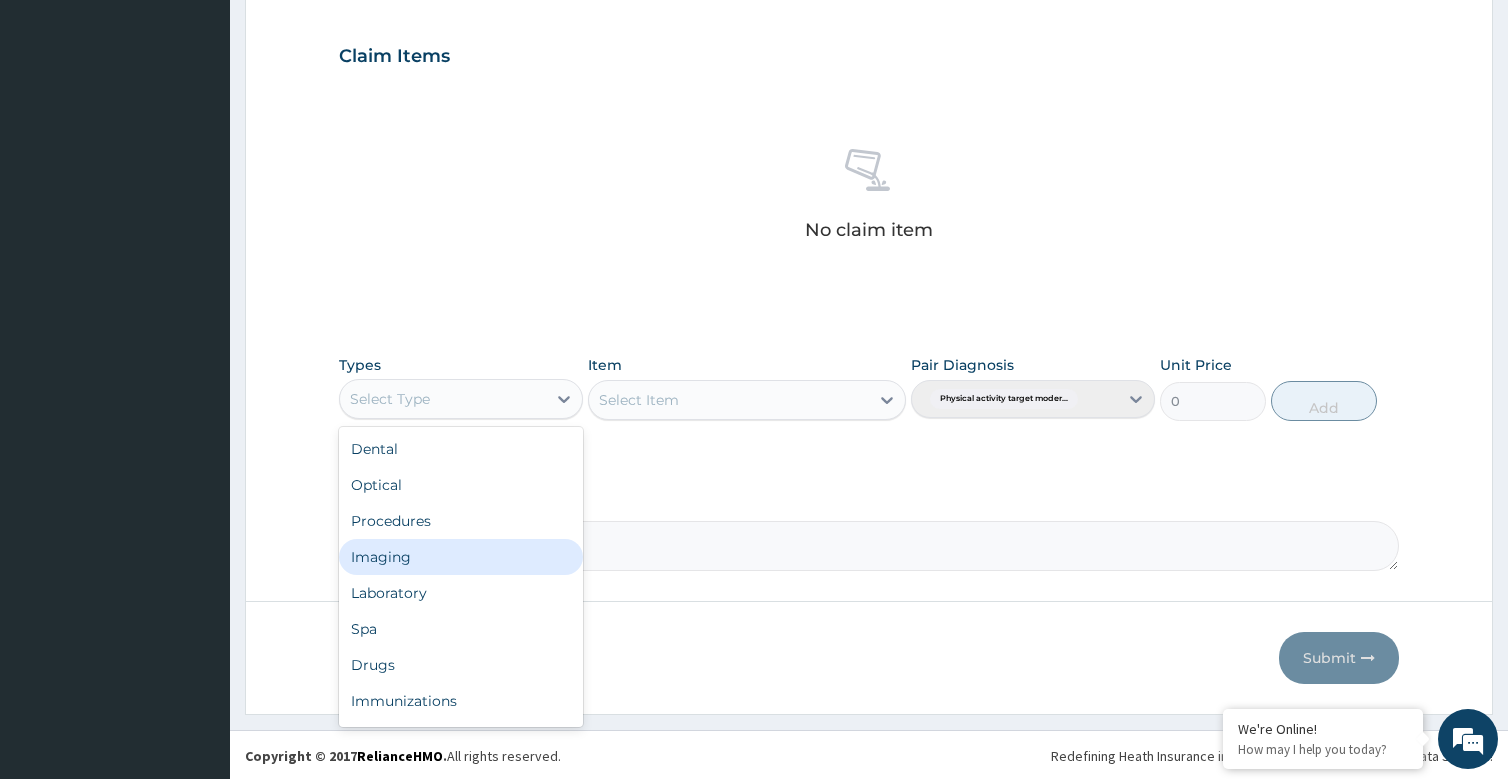 scroll, scrollTop: 663, scrollLeft: 0, axis: vertical 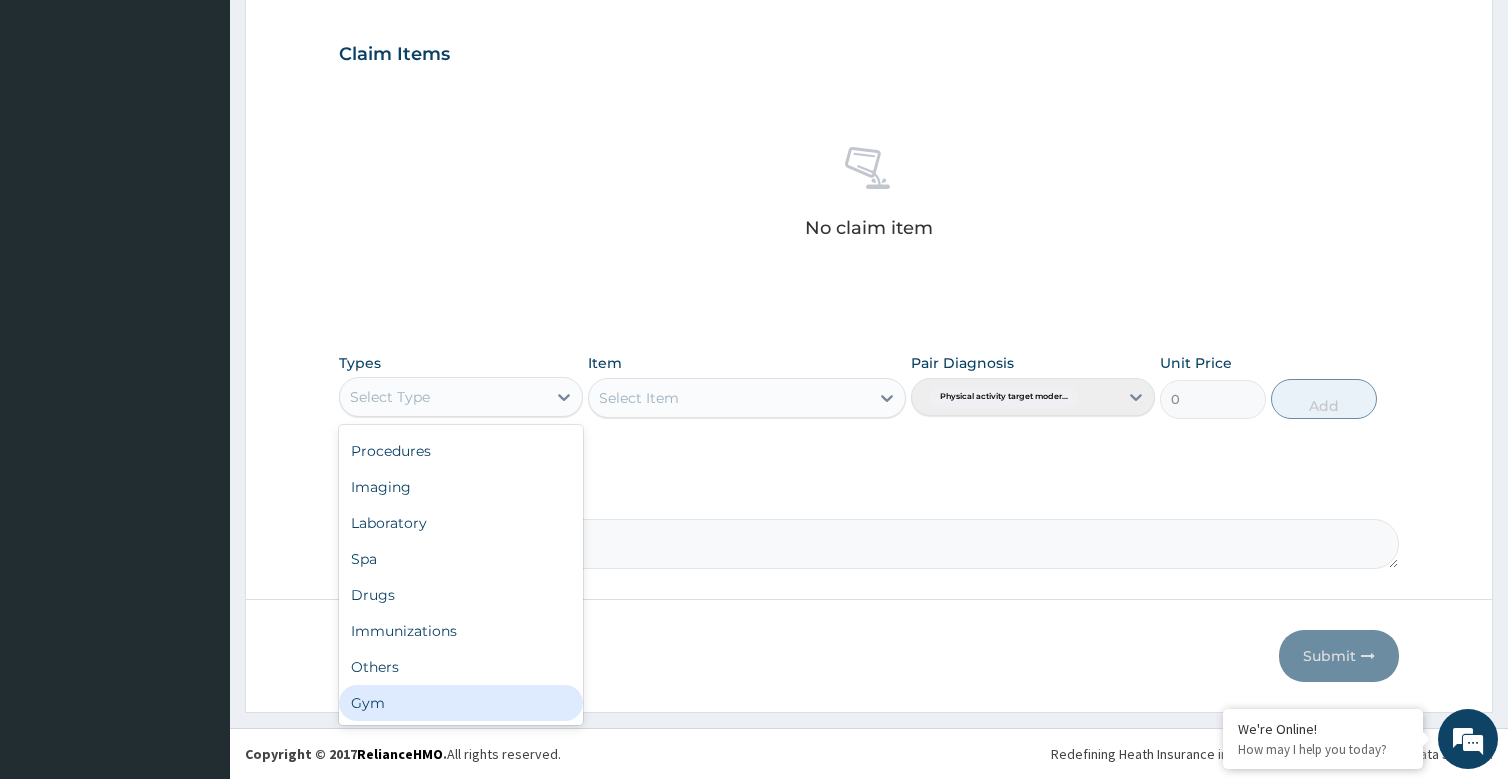 drag, startPoint x: 399, startPoint y: 708, endPoint x: 704, endPoint y: 546, distance: 345.35345 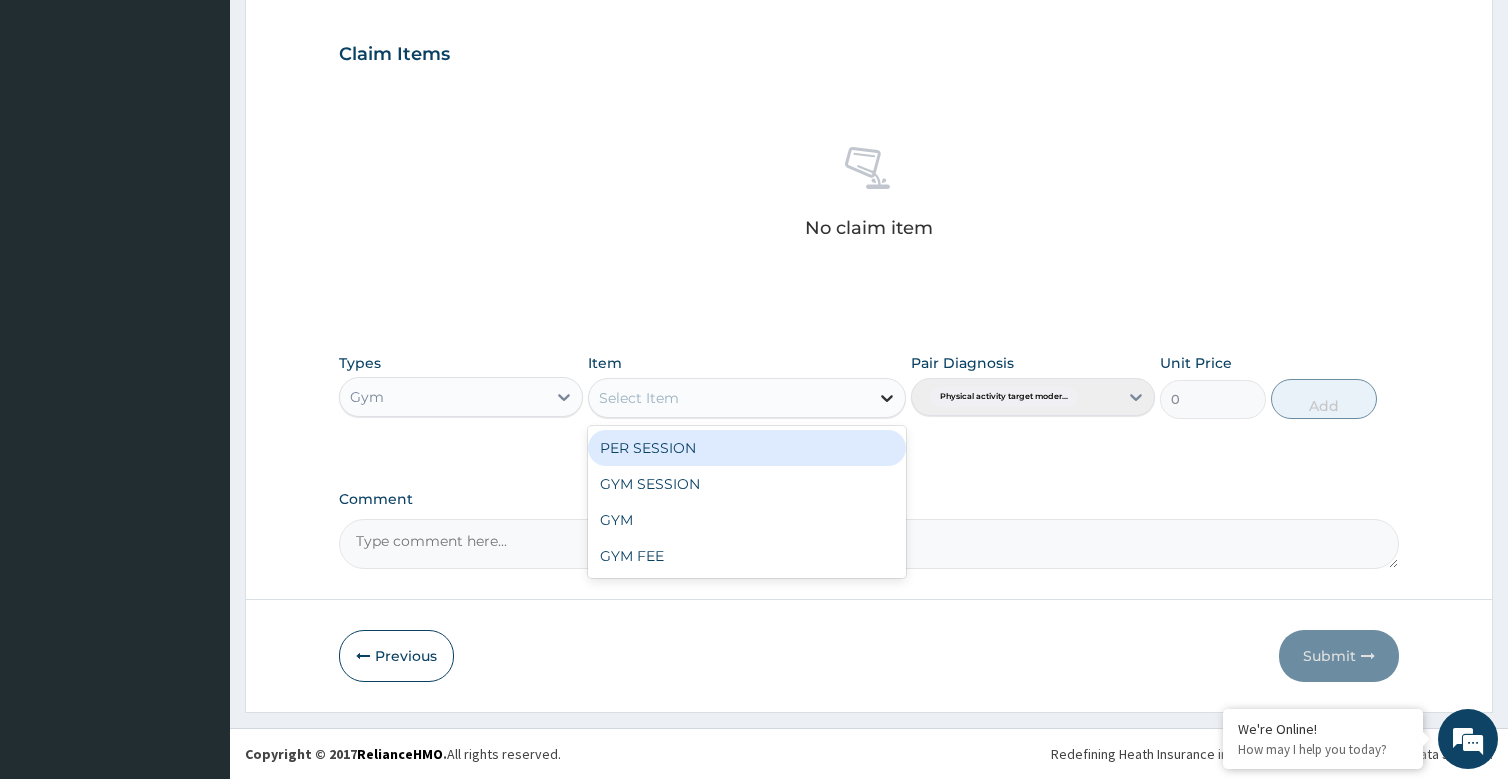 click 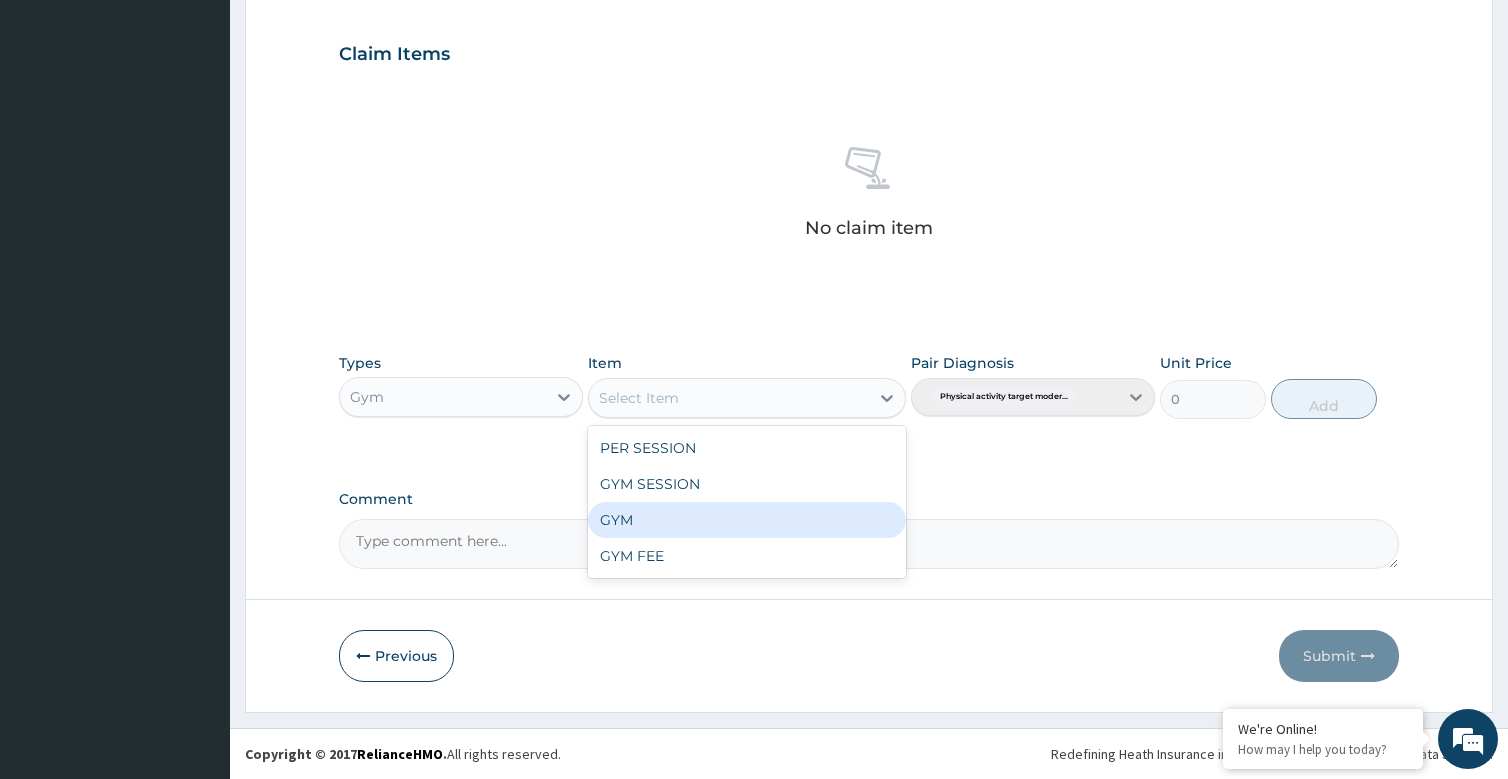 drag, startPoint x: 616, startPoint y: 519, endPoint x: 1268, endPoint y: 454, distance: 655.232 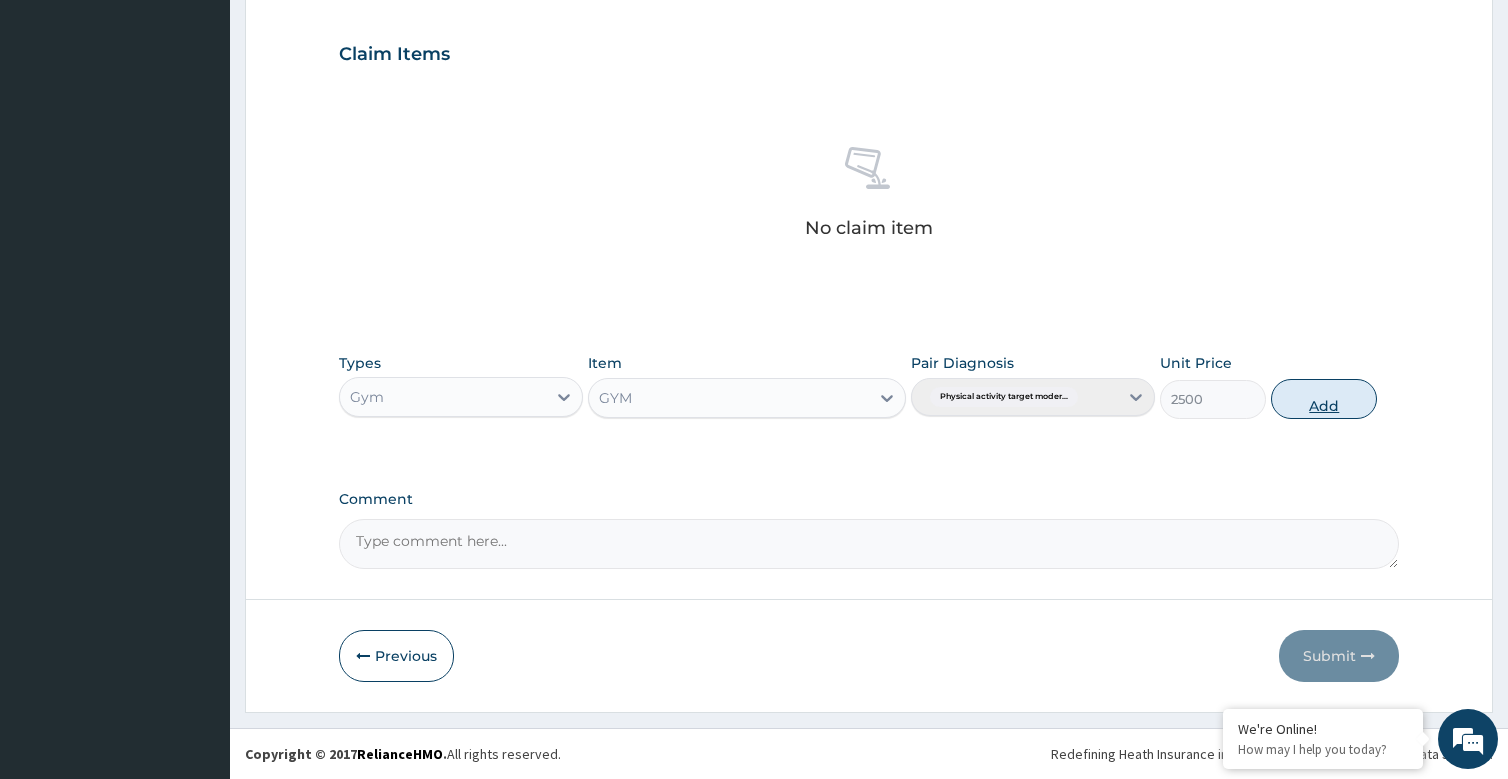 click on "Add" at bounding box center [1324, 399] 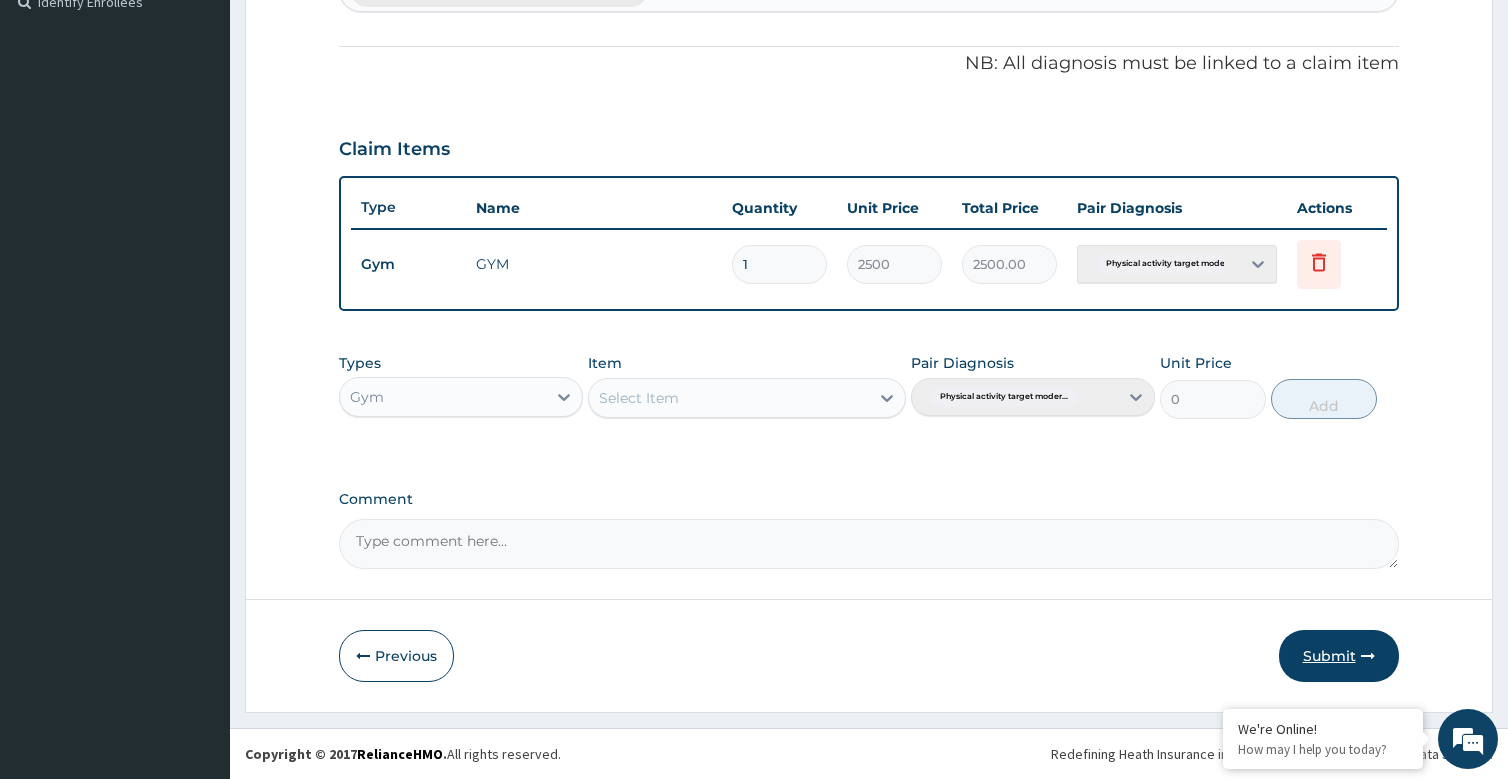 click on "Submit" at bounding box center [1339, 656] 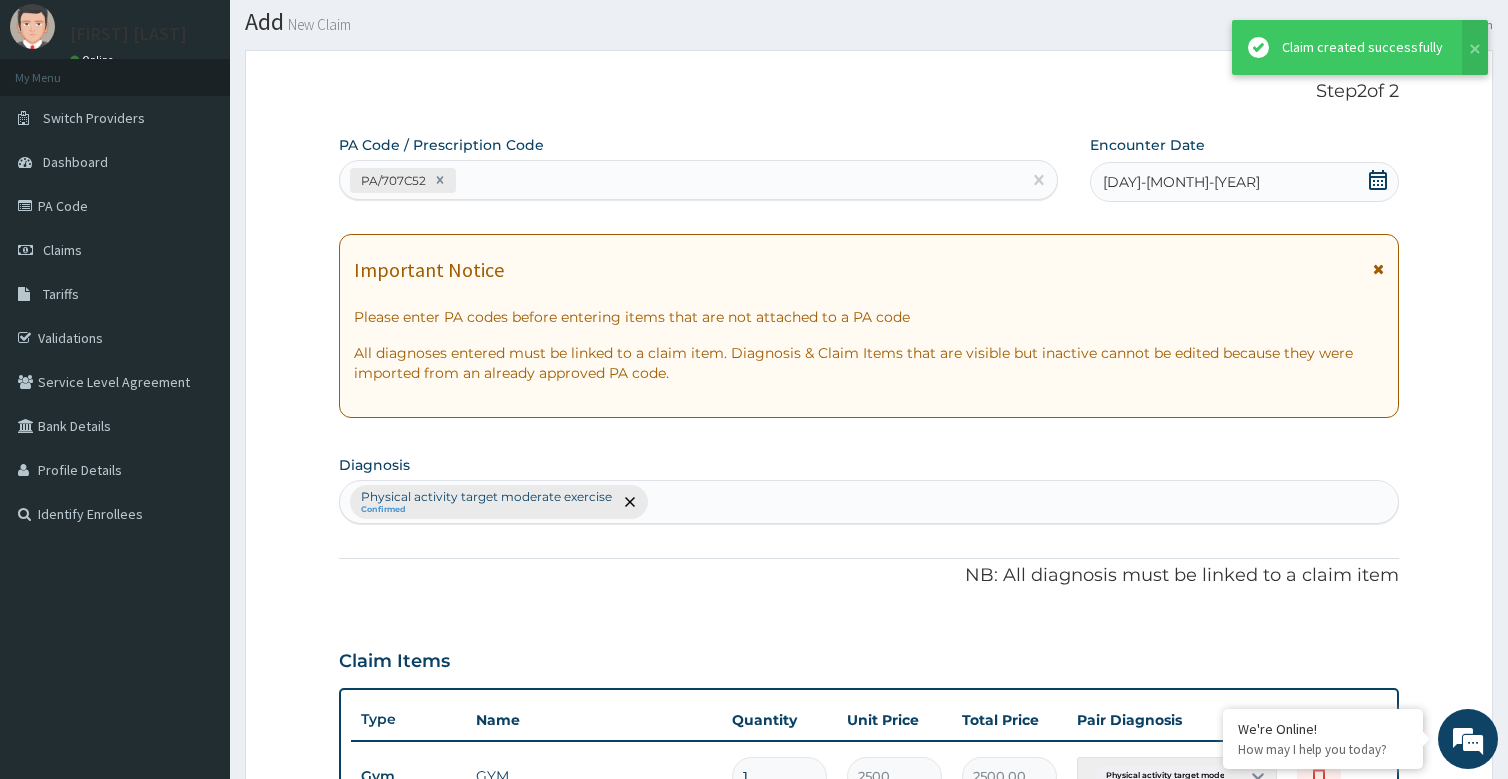 scroll, scrollTop: 568, scrollLeft: 0, axis: vertical 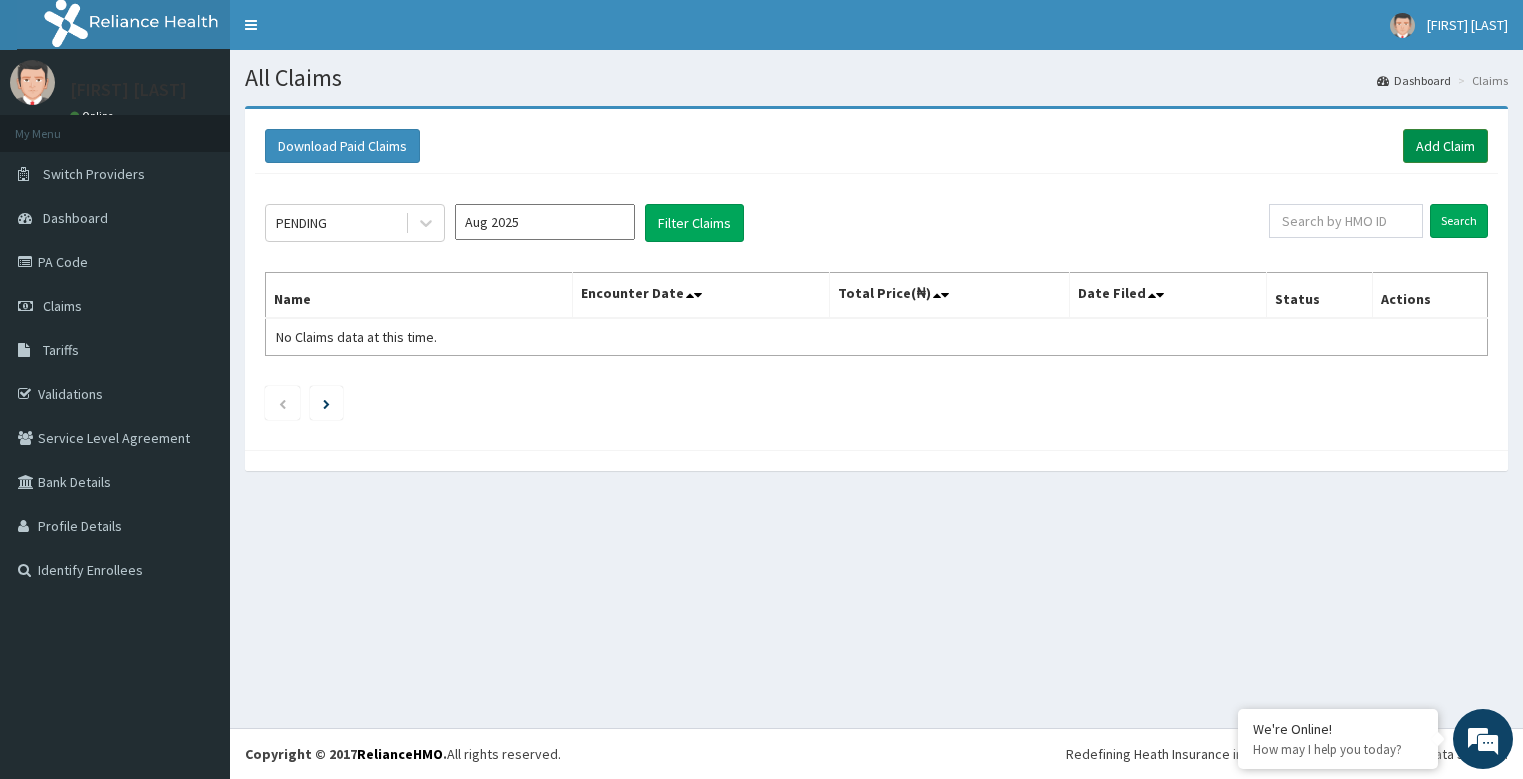 click on "Add Claim" at bounding box center (1445, 146) 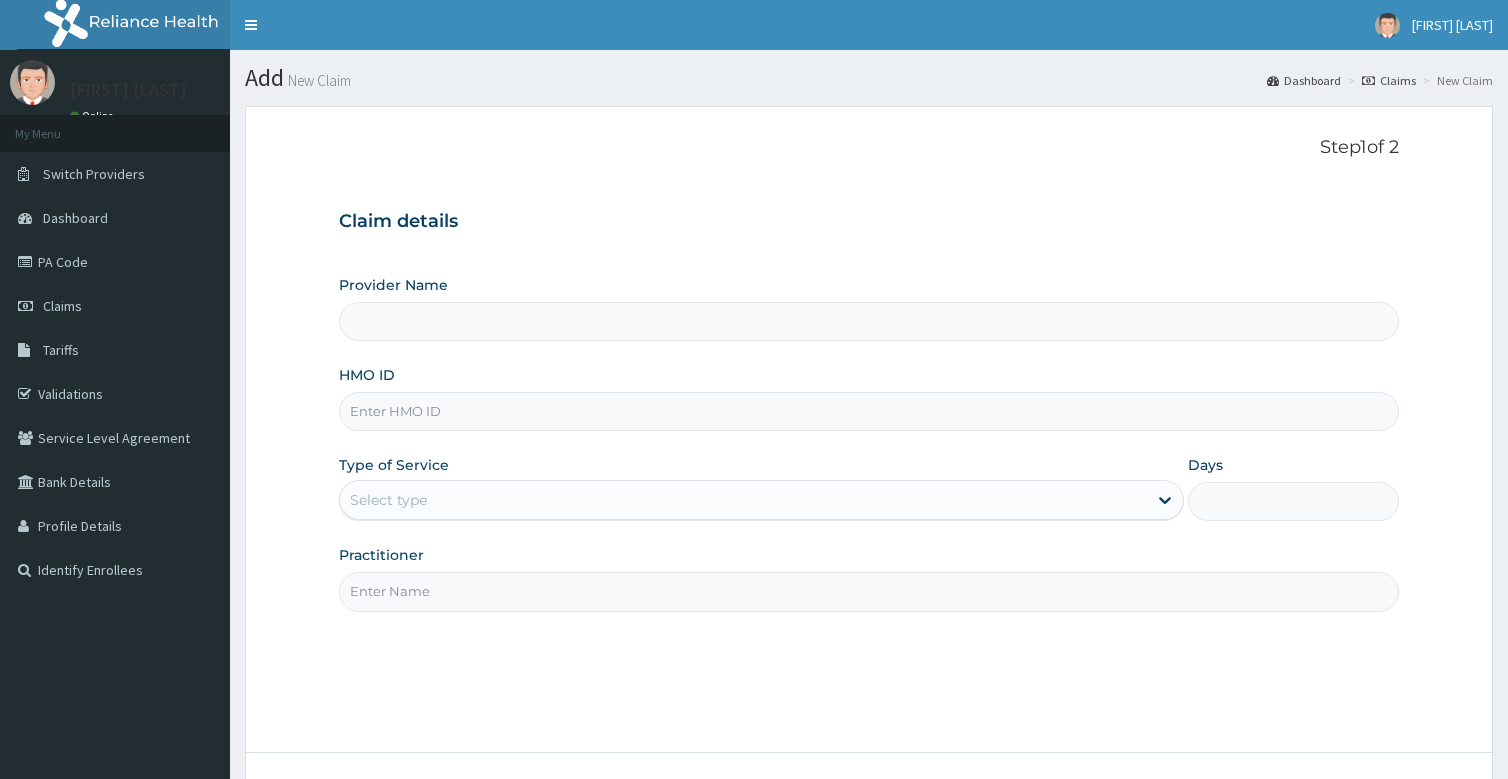 scroll, scrollTop: 0, scrollLeft: 0, axis: both 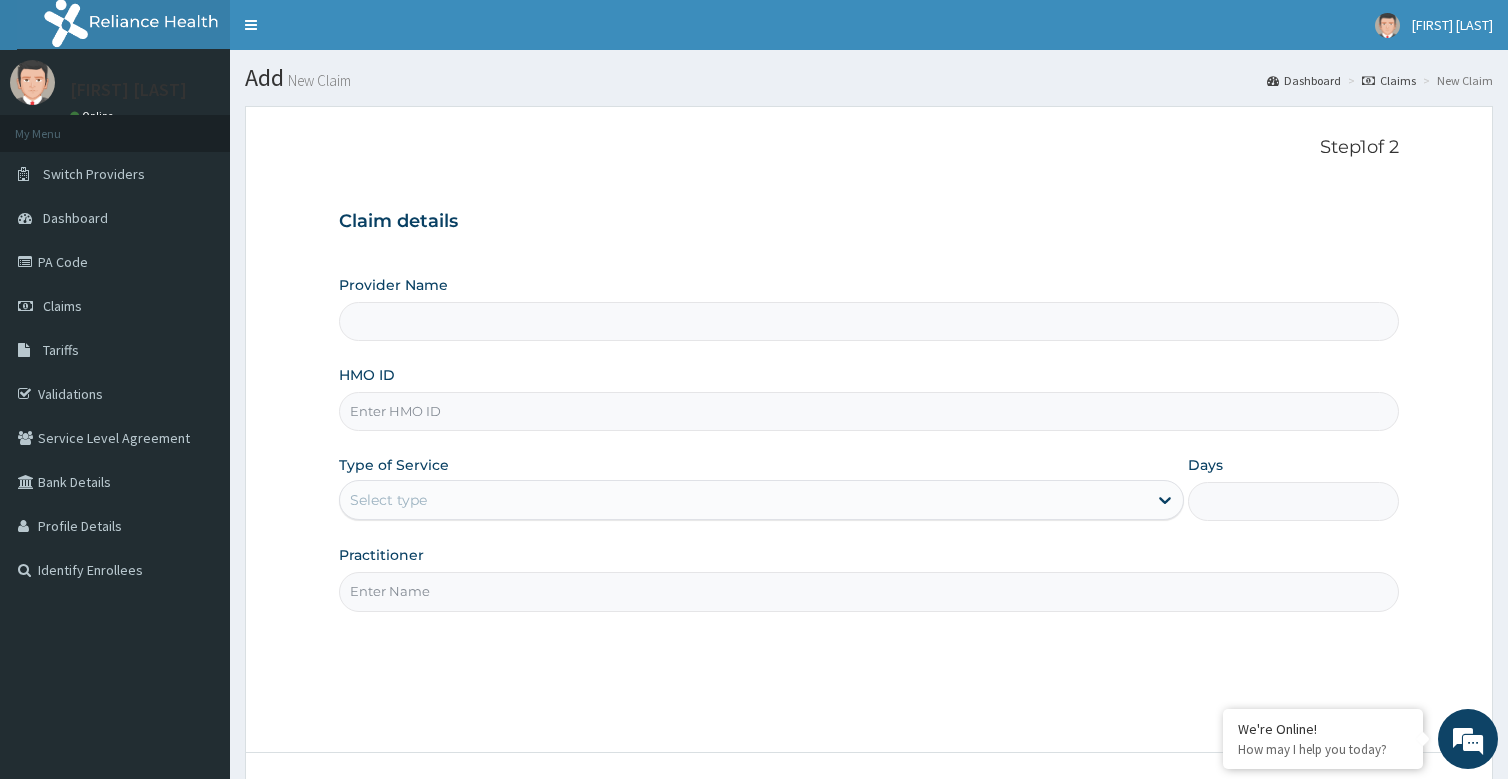 click on "Practitioner" at bounding box center (868, 591) 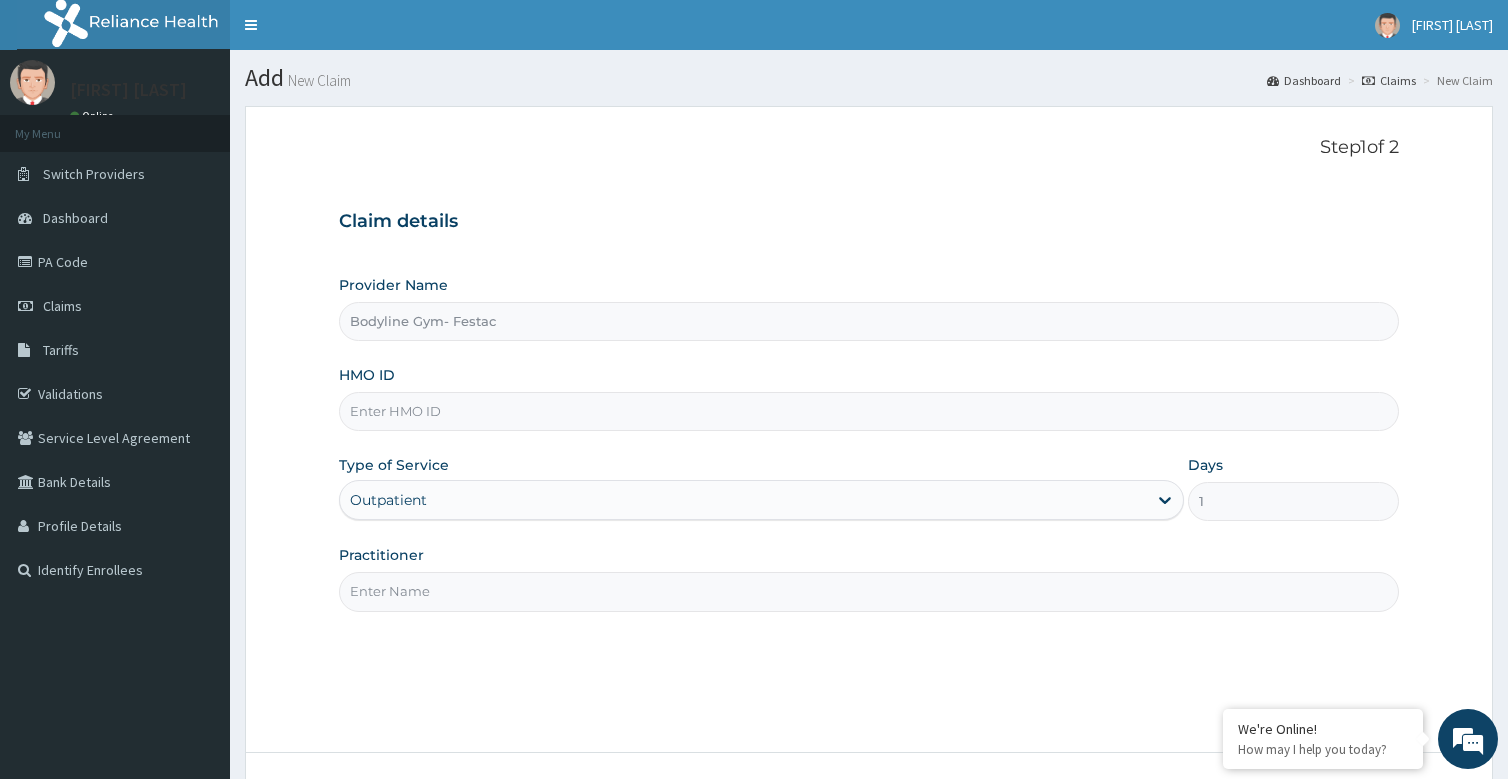 type on "bodyline" 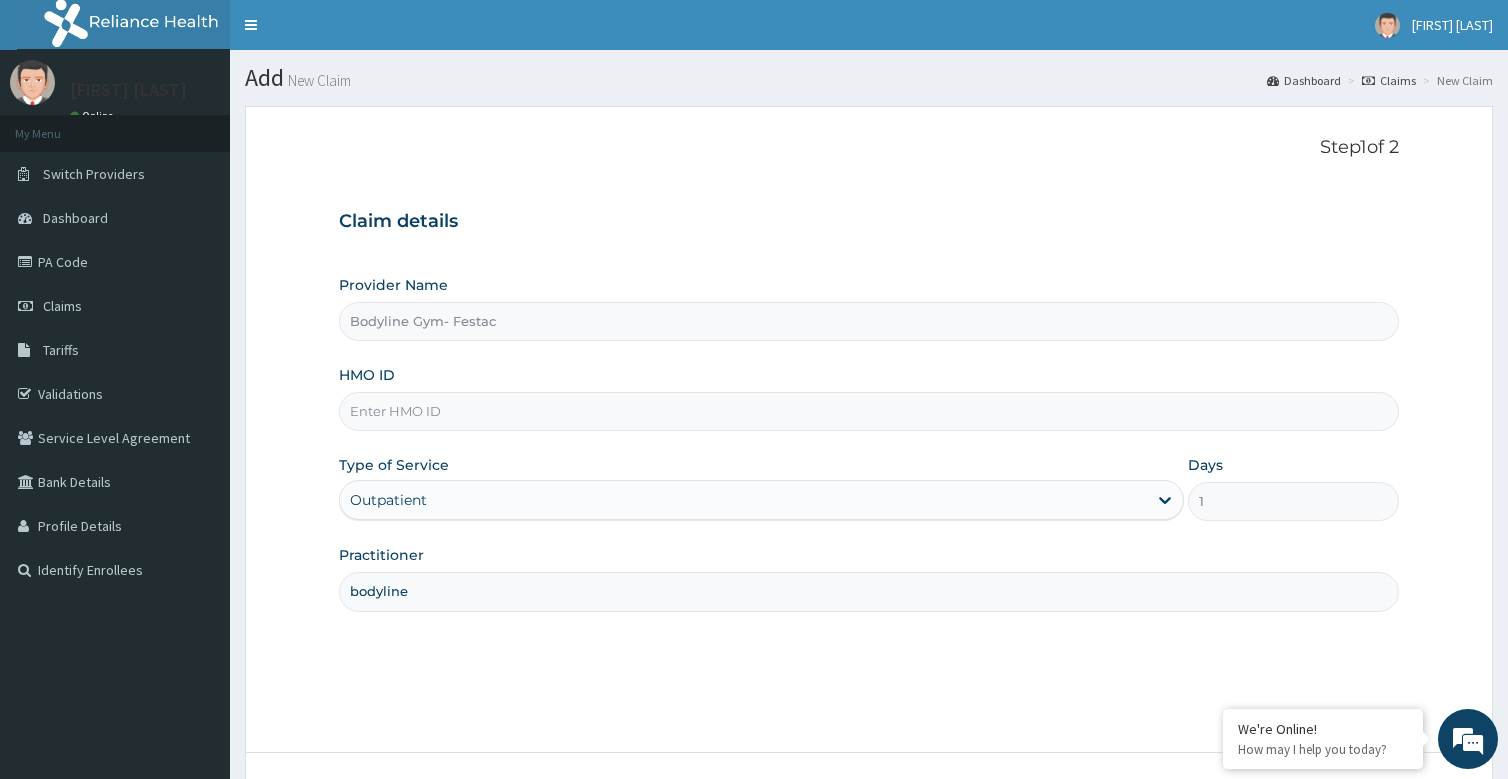 click on "HMO ID" at bounding box center (868, 411) 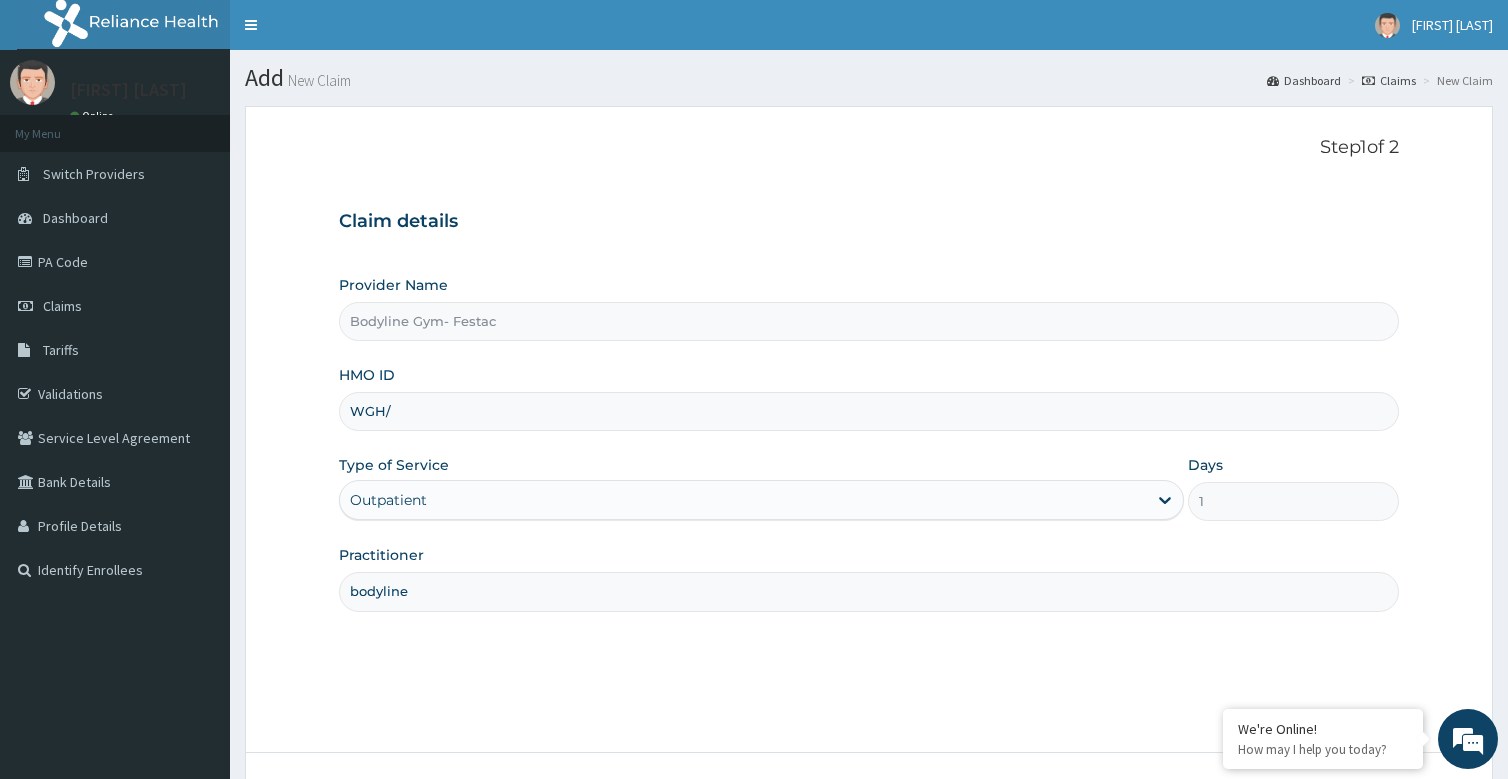 scroll, scrollTop: 0, scrollLeft: 0, axis: both 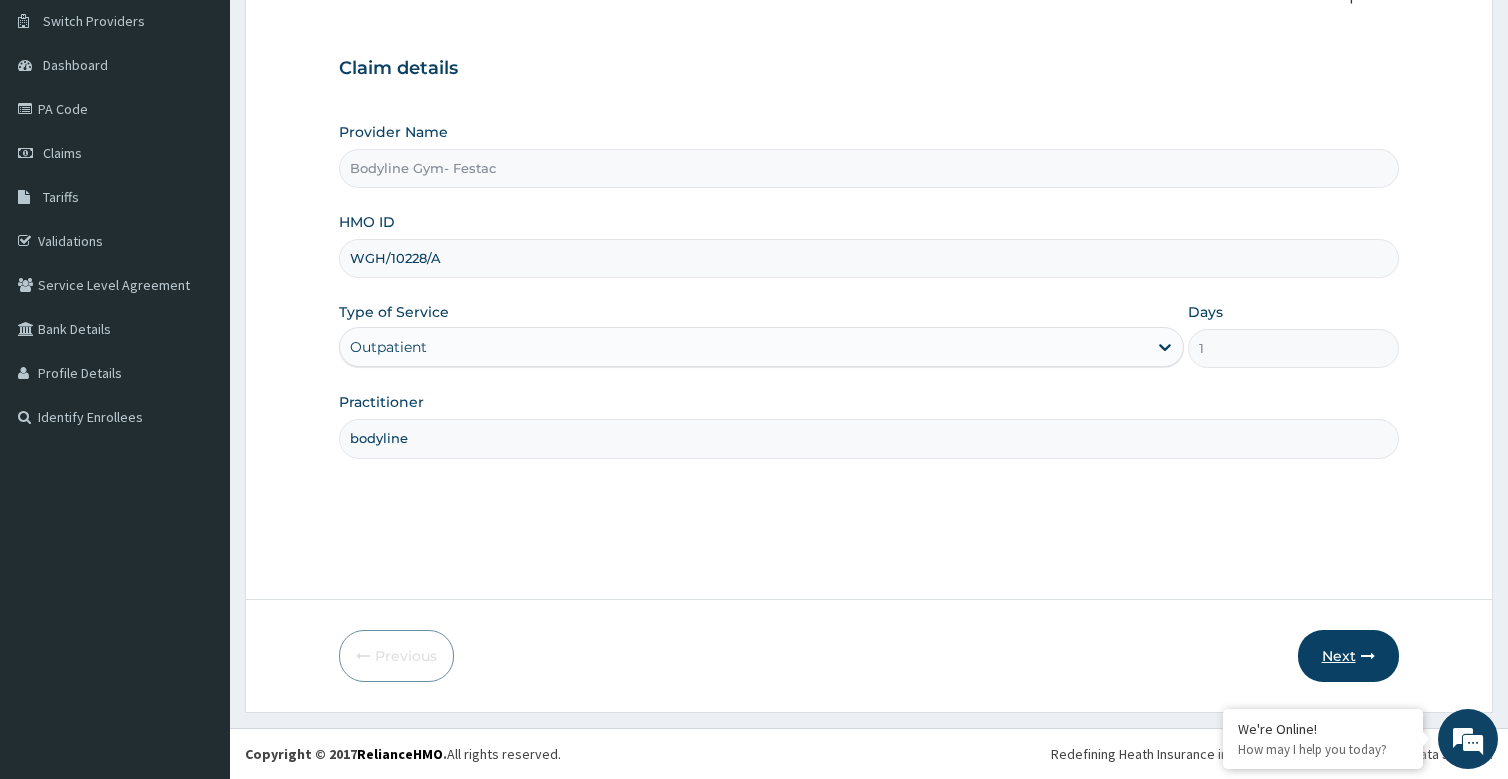 type on "WGH/10228/A" 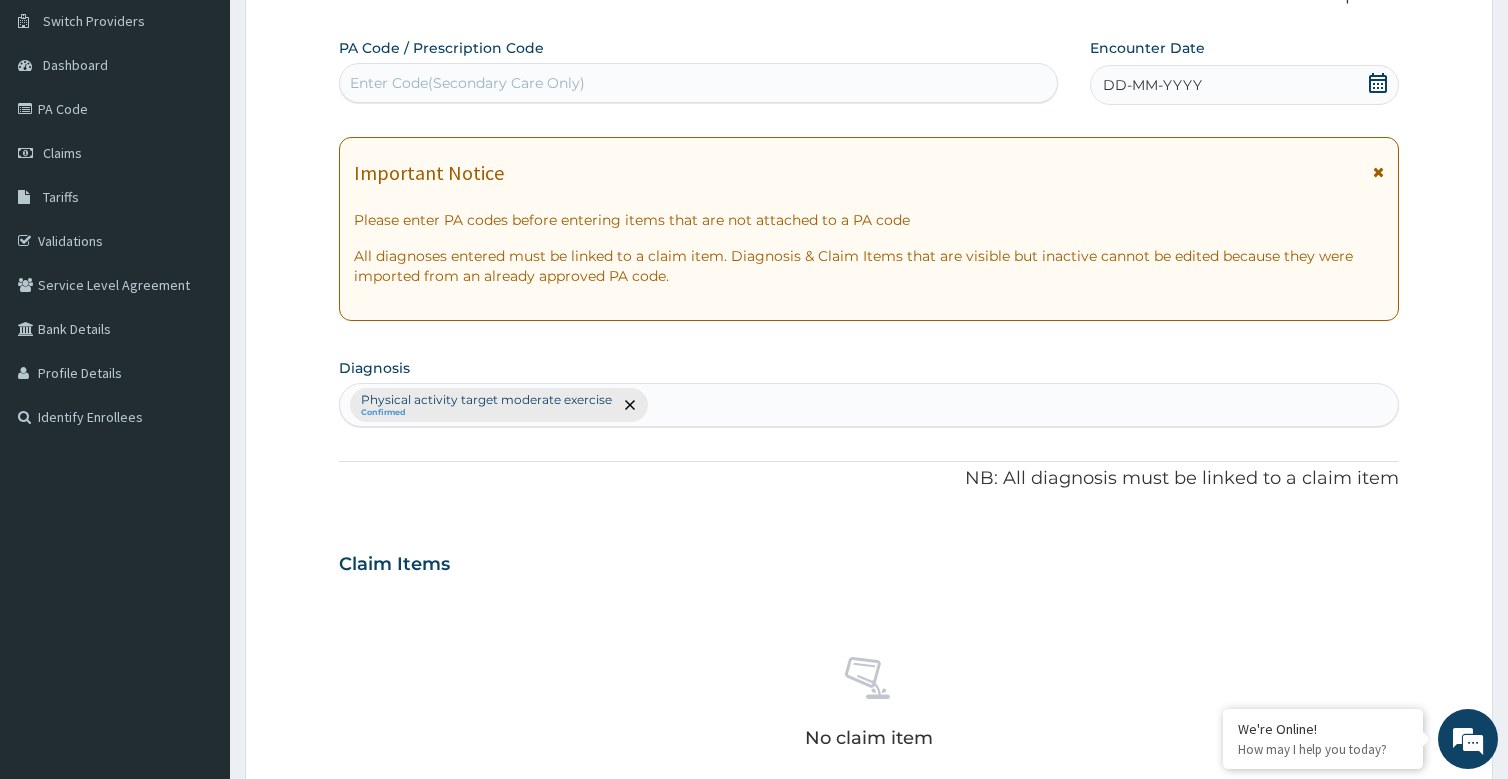 click on "DD-MM-YYYY" at bounding box center (1152, 85) 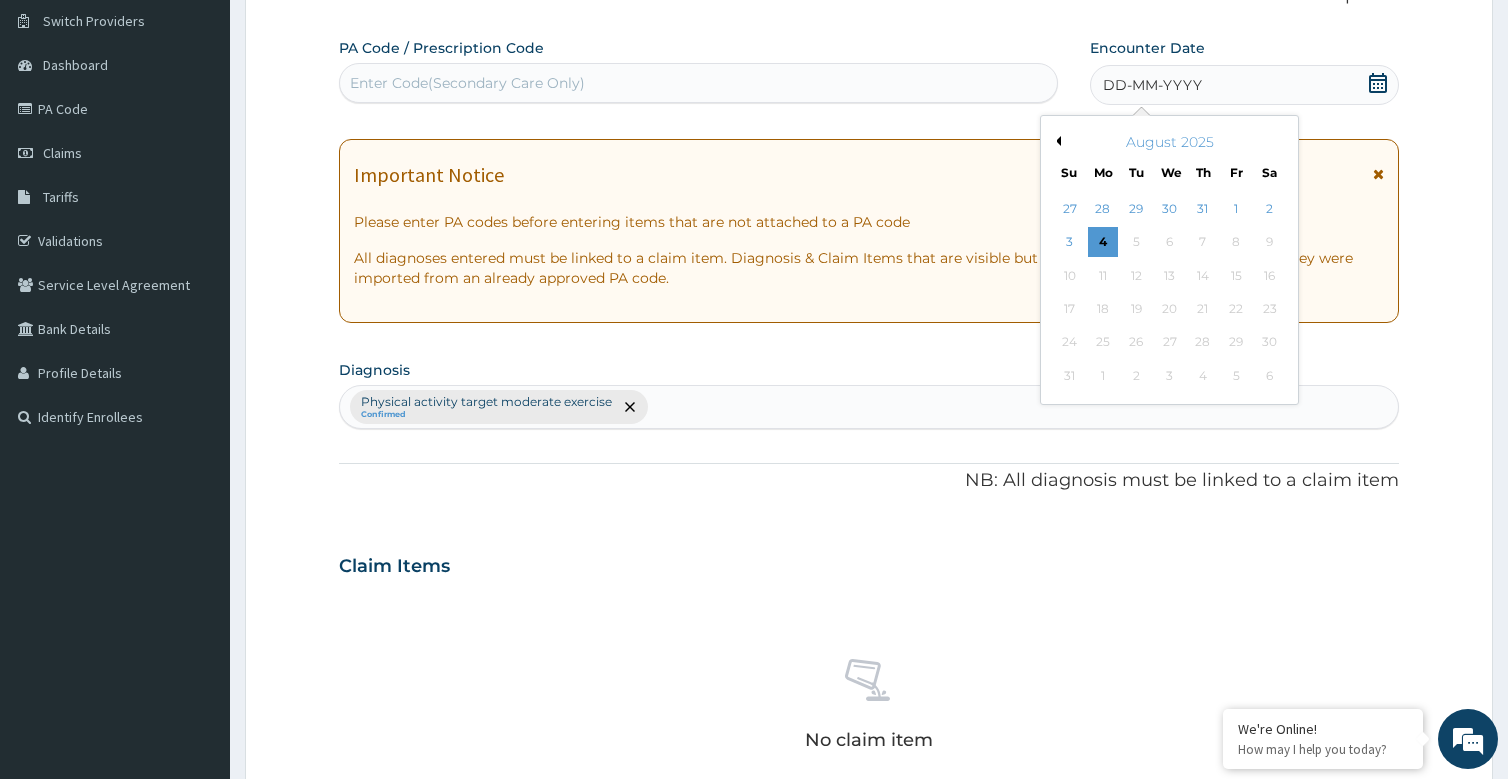 click on "Previous Month" at bounding box center (1056, 141) 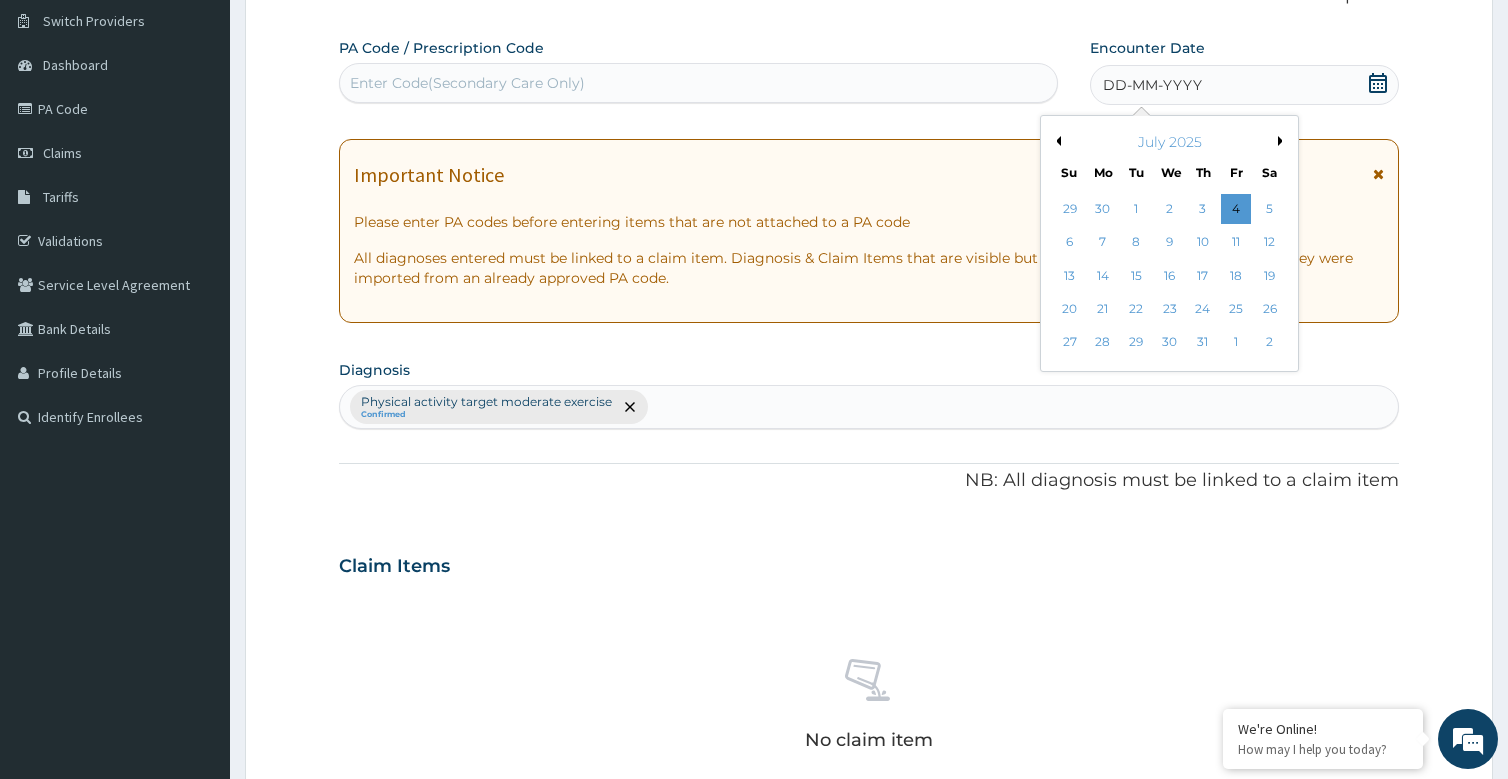click on "Previous Month" at bounding box center [1056, 141] 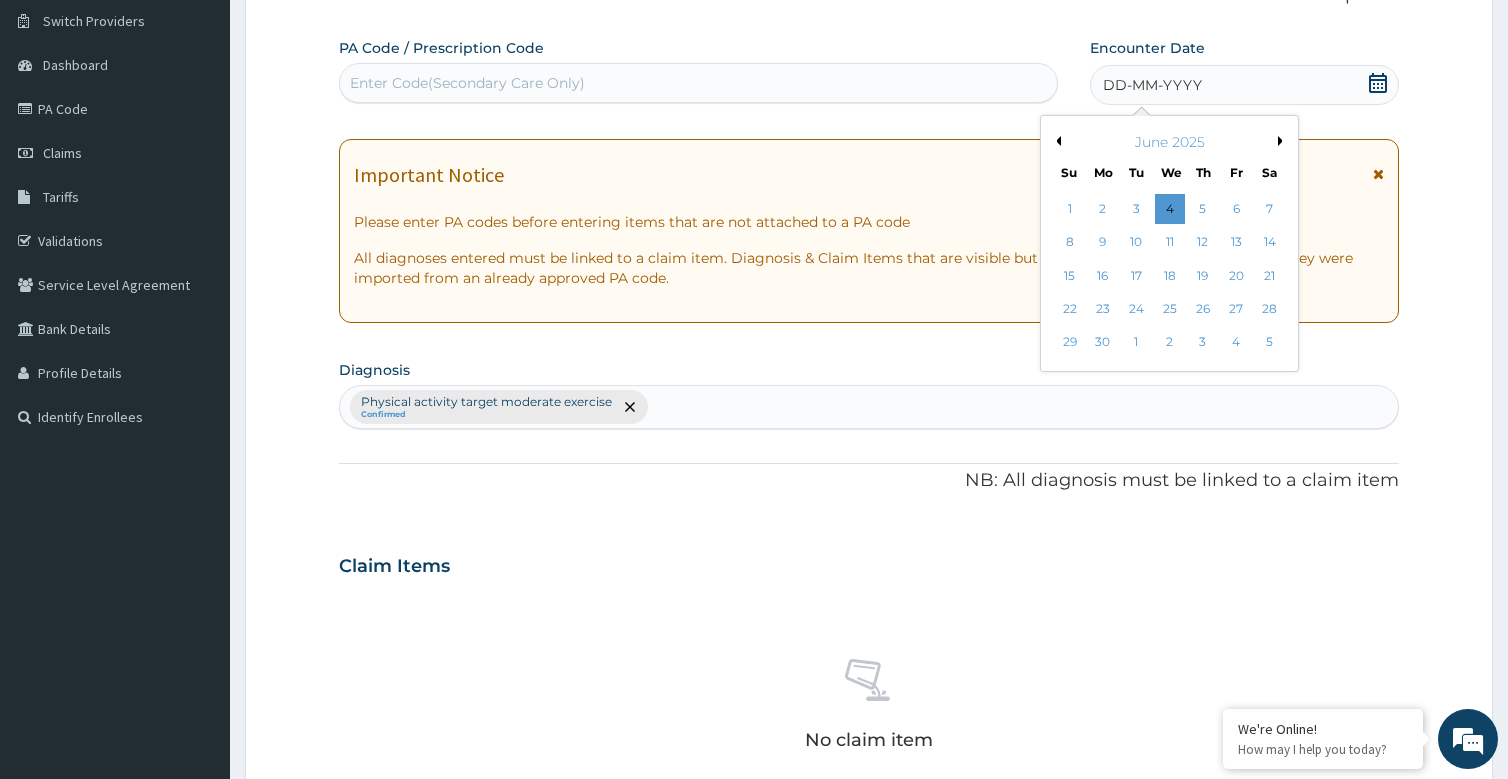 click on "Previous Month" at bounding box center (1056, 141) 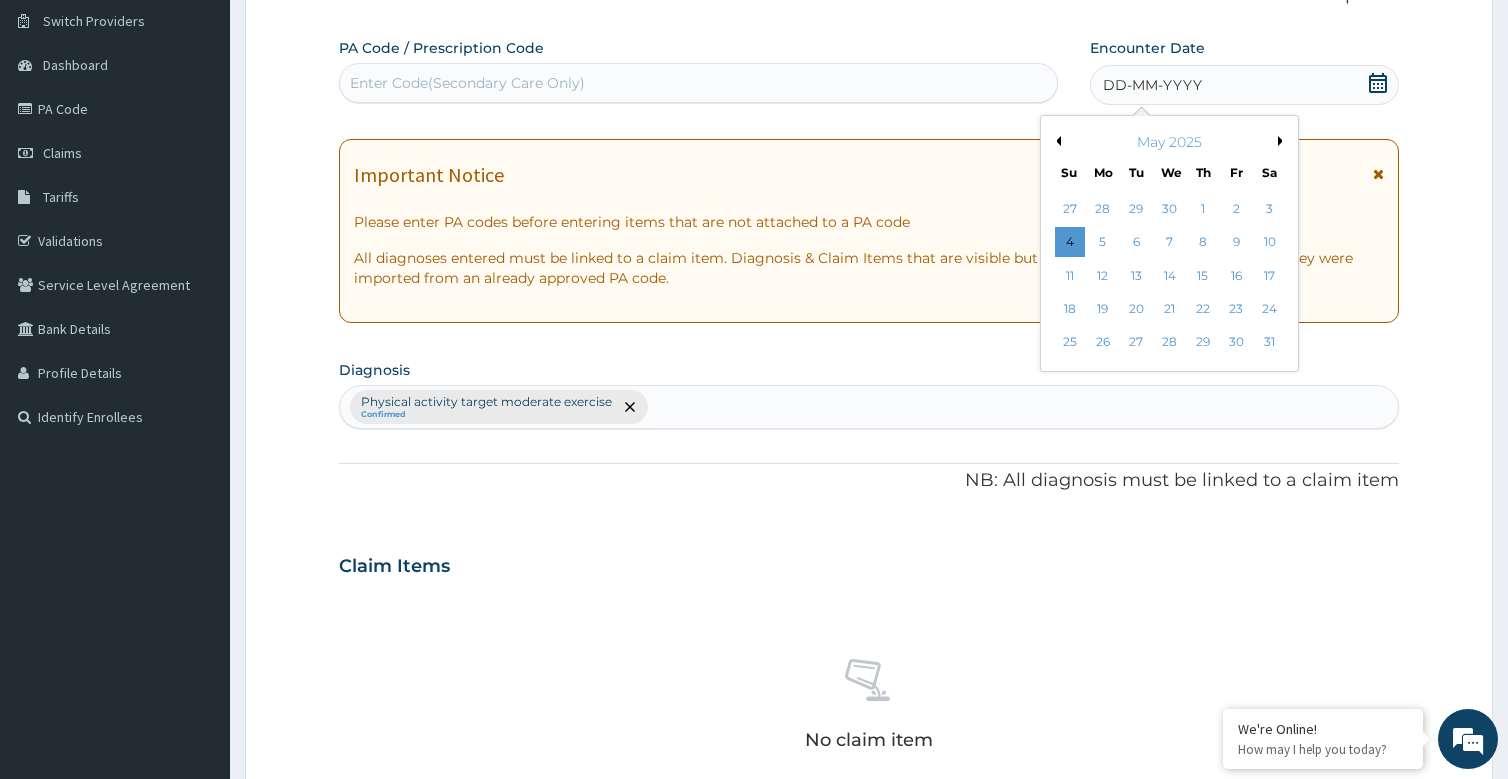 click on "Previous Month" at bounding box center (1056, 141) 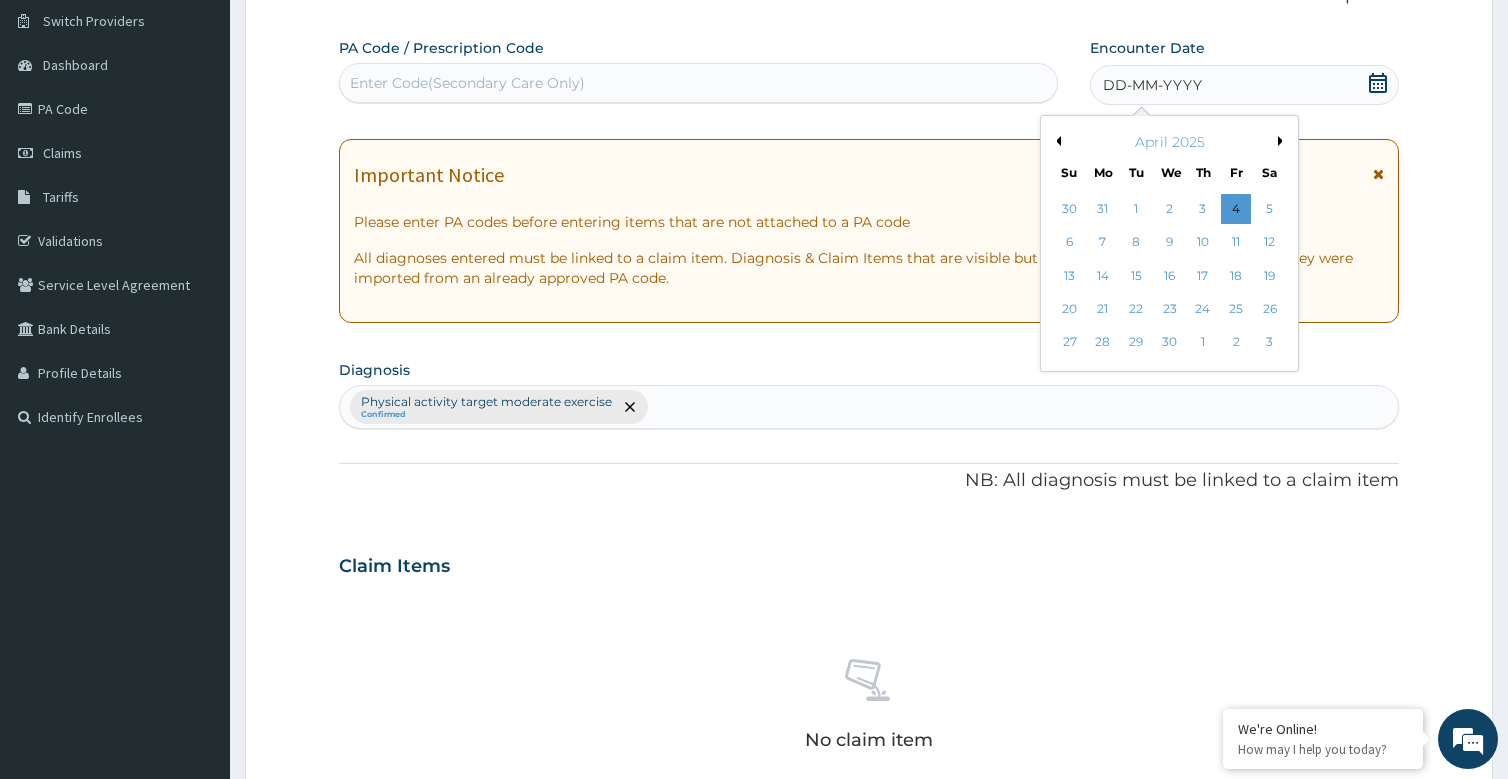 click on "Previous Month" at bounding box center (1056, 141) 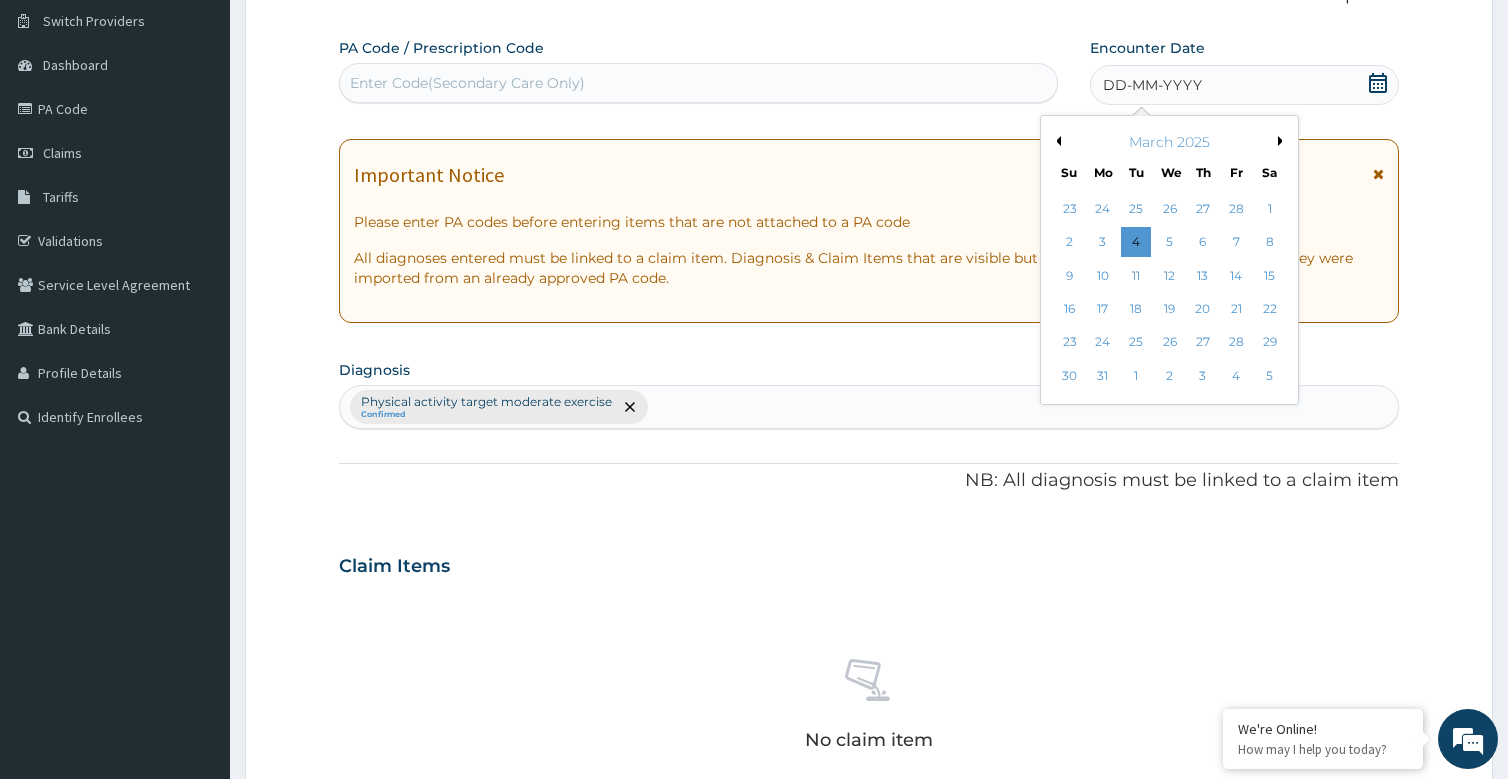 click on "Previous Month" at bounding box center [1056, 141] 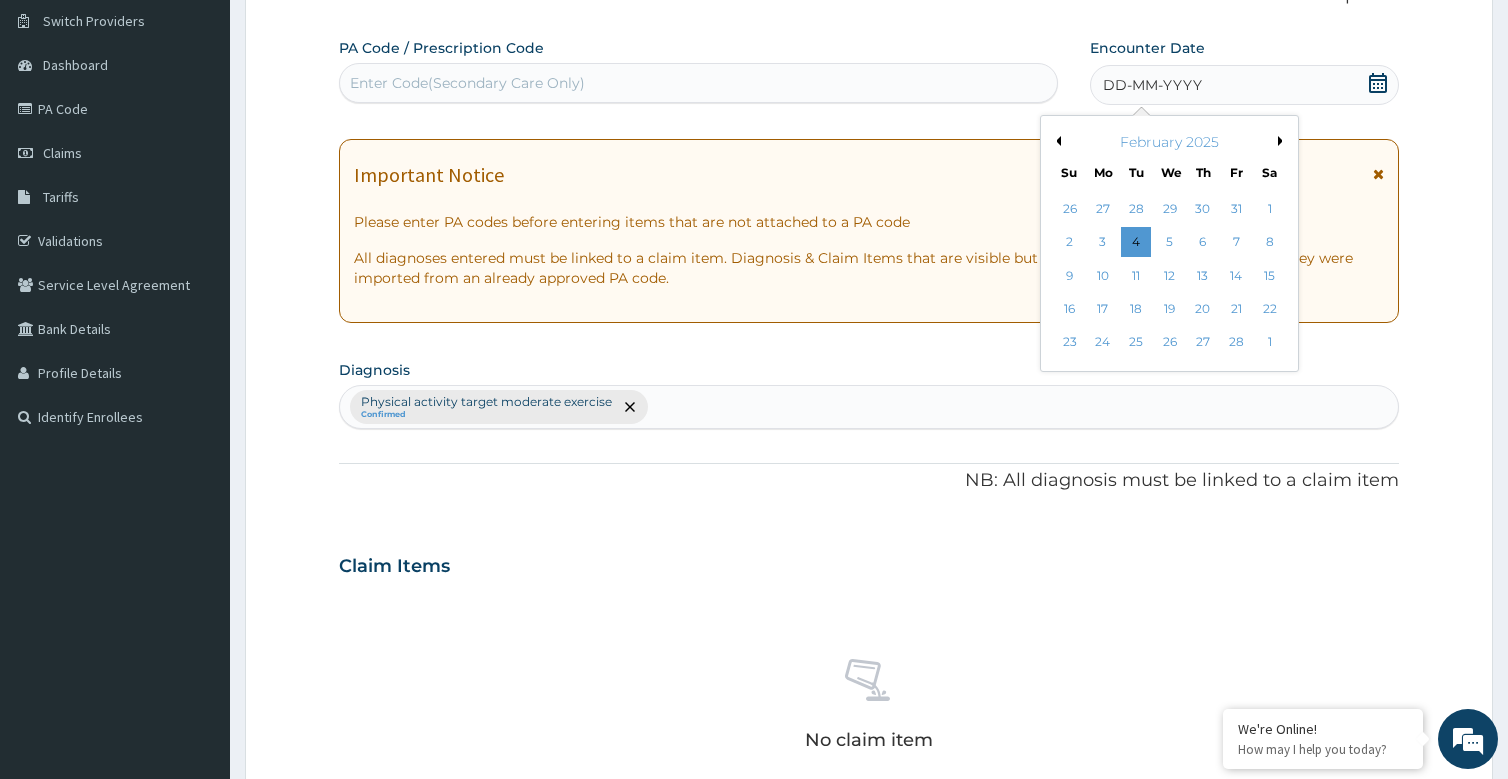 click on "Previous Month" at bounding box center [1056, 141] 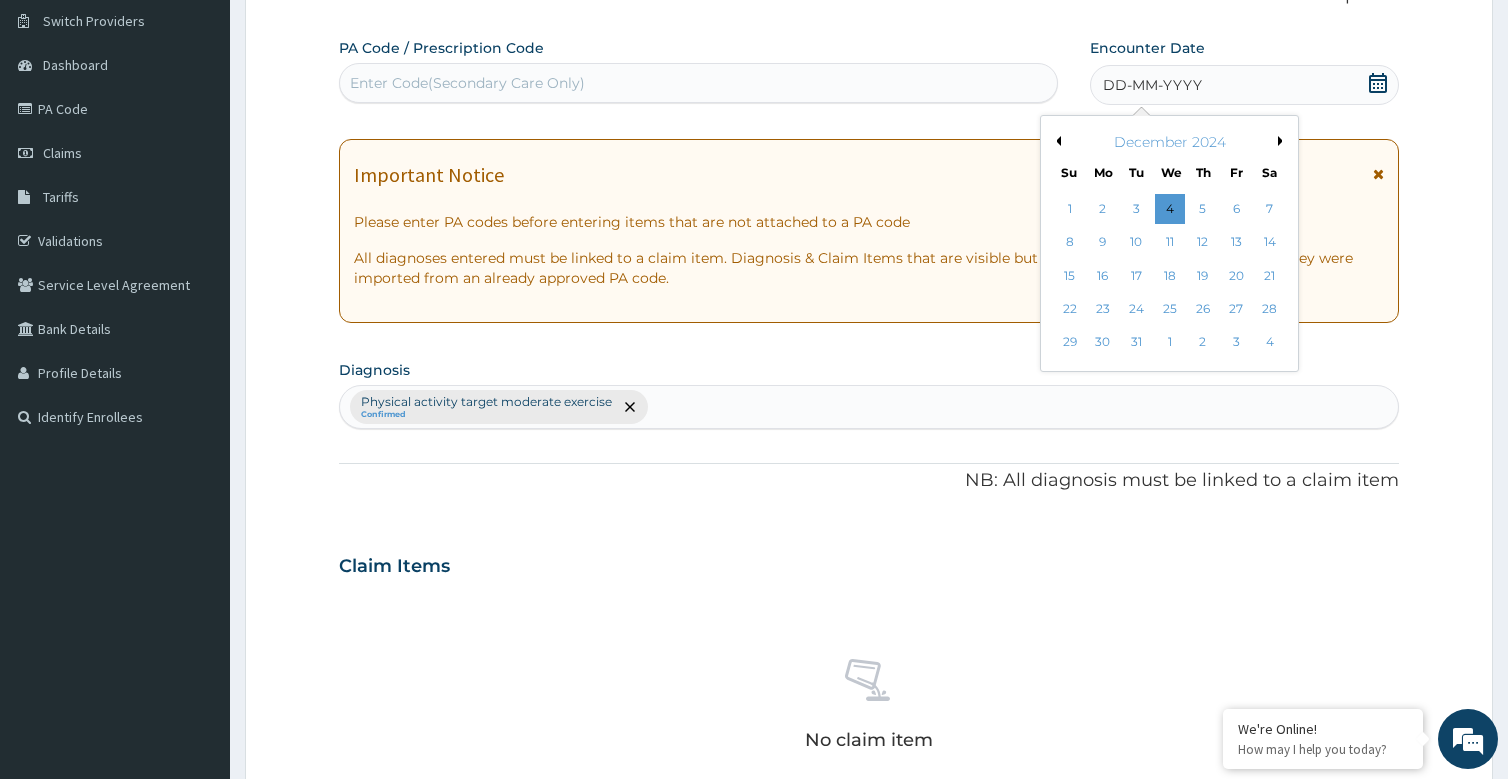 click on "Previous Month" at bounding box center [1056, 141] 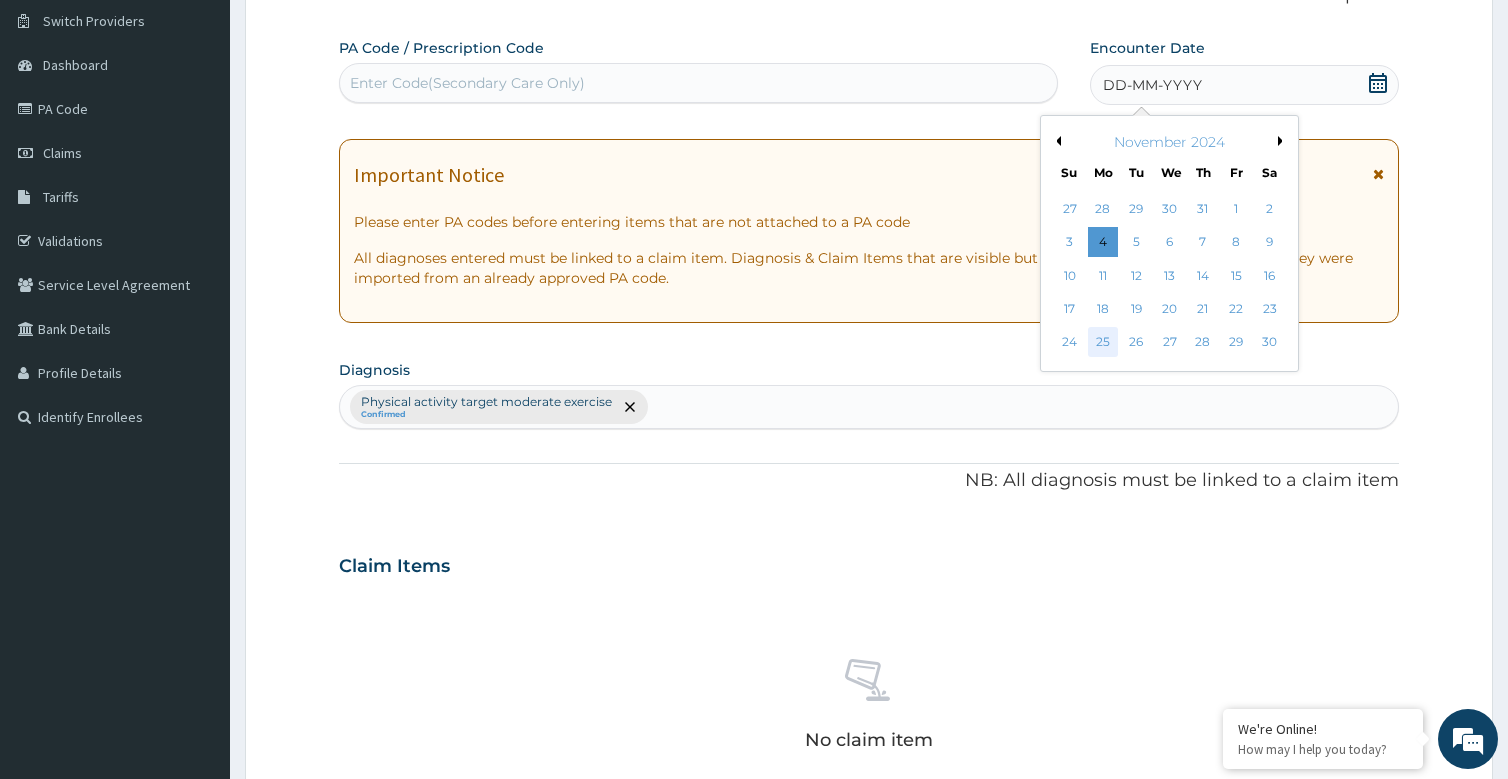 click on "25" at bounding box center (1103, 343) 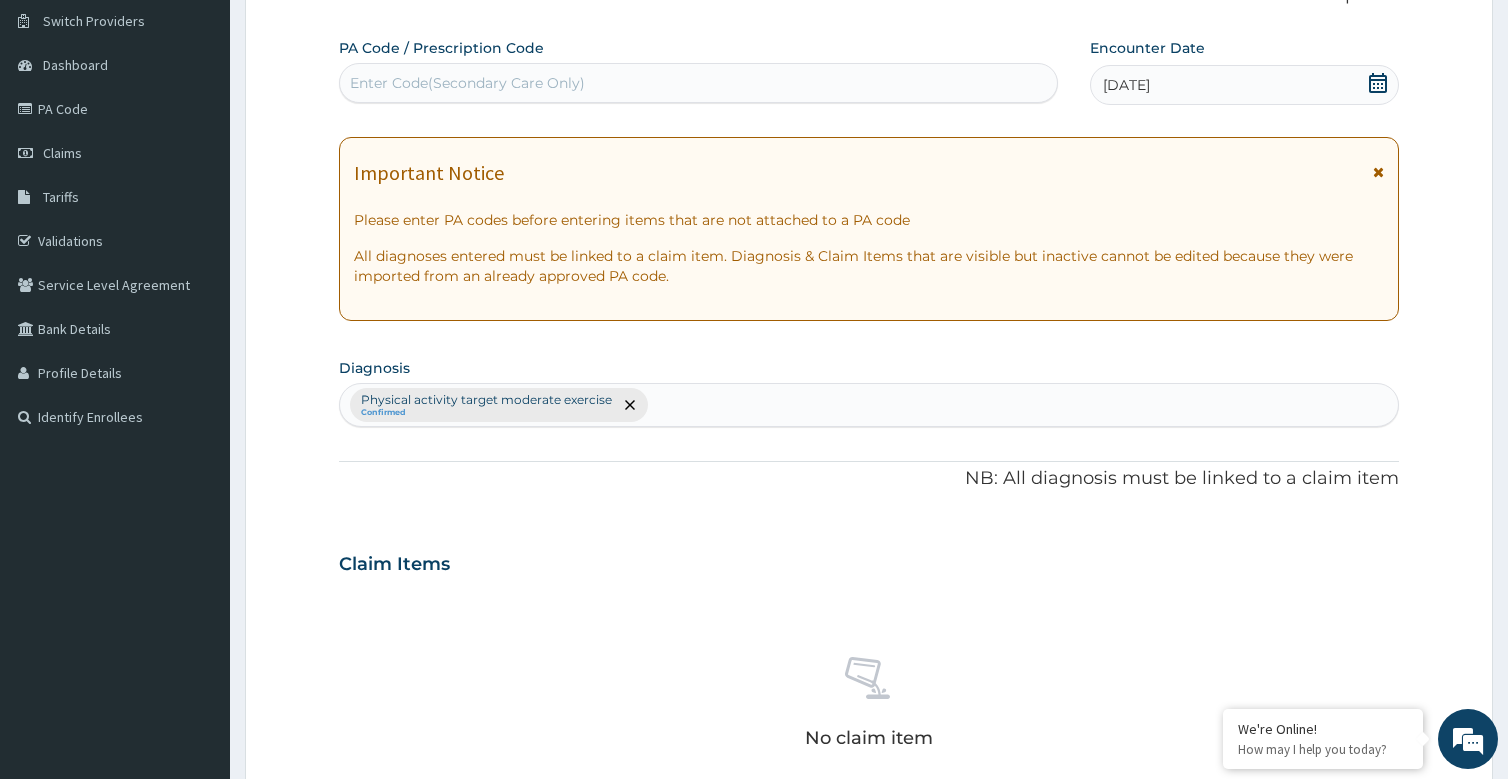 click on "Enter Code(Secondary Care Only)" at bounding box center [467, 83] 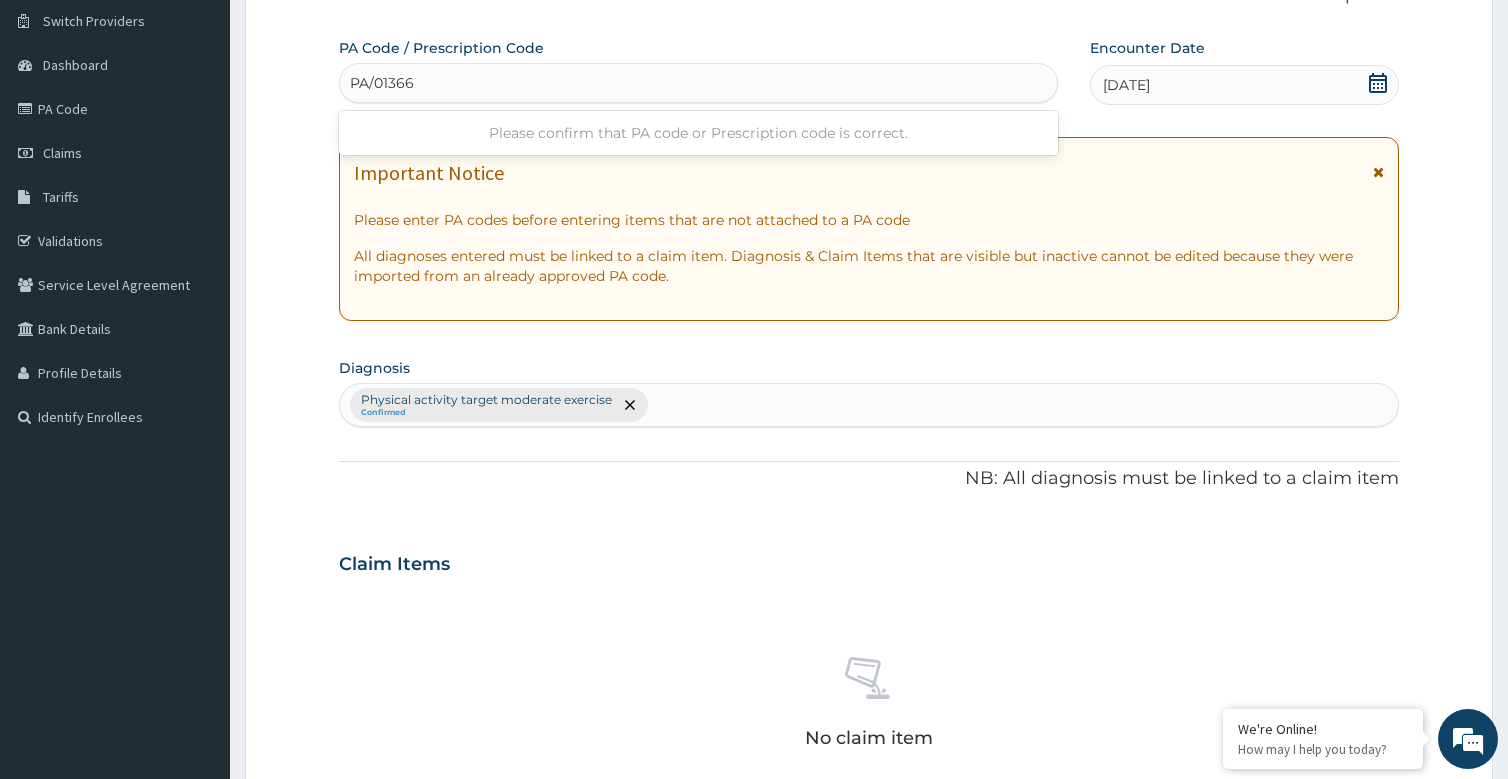 type on "PA/01366D" 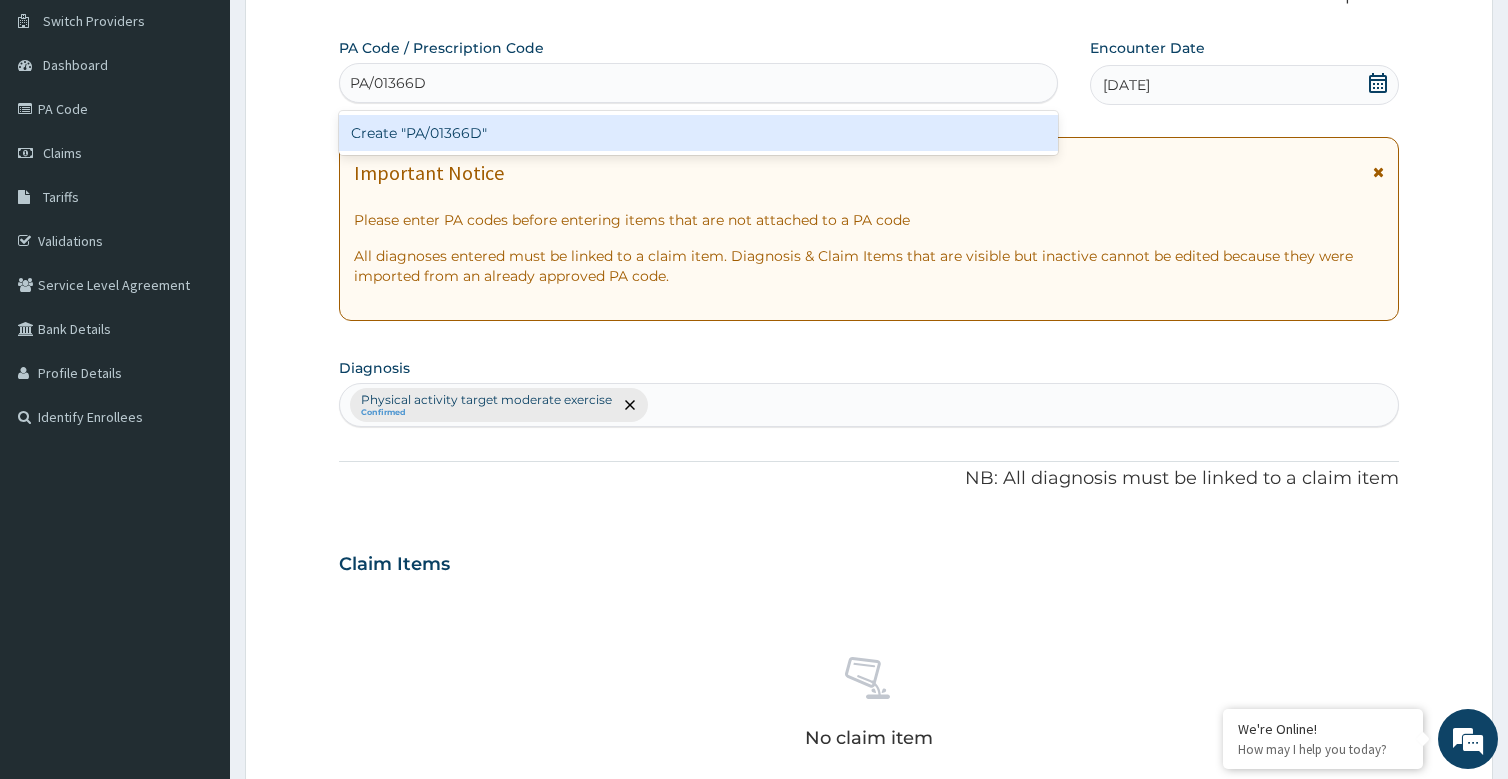 click on "Create "PA/01366D"" at bounding box center (698, 133) 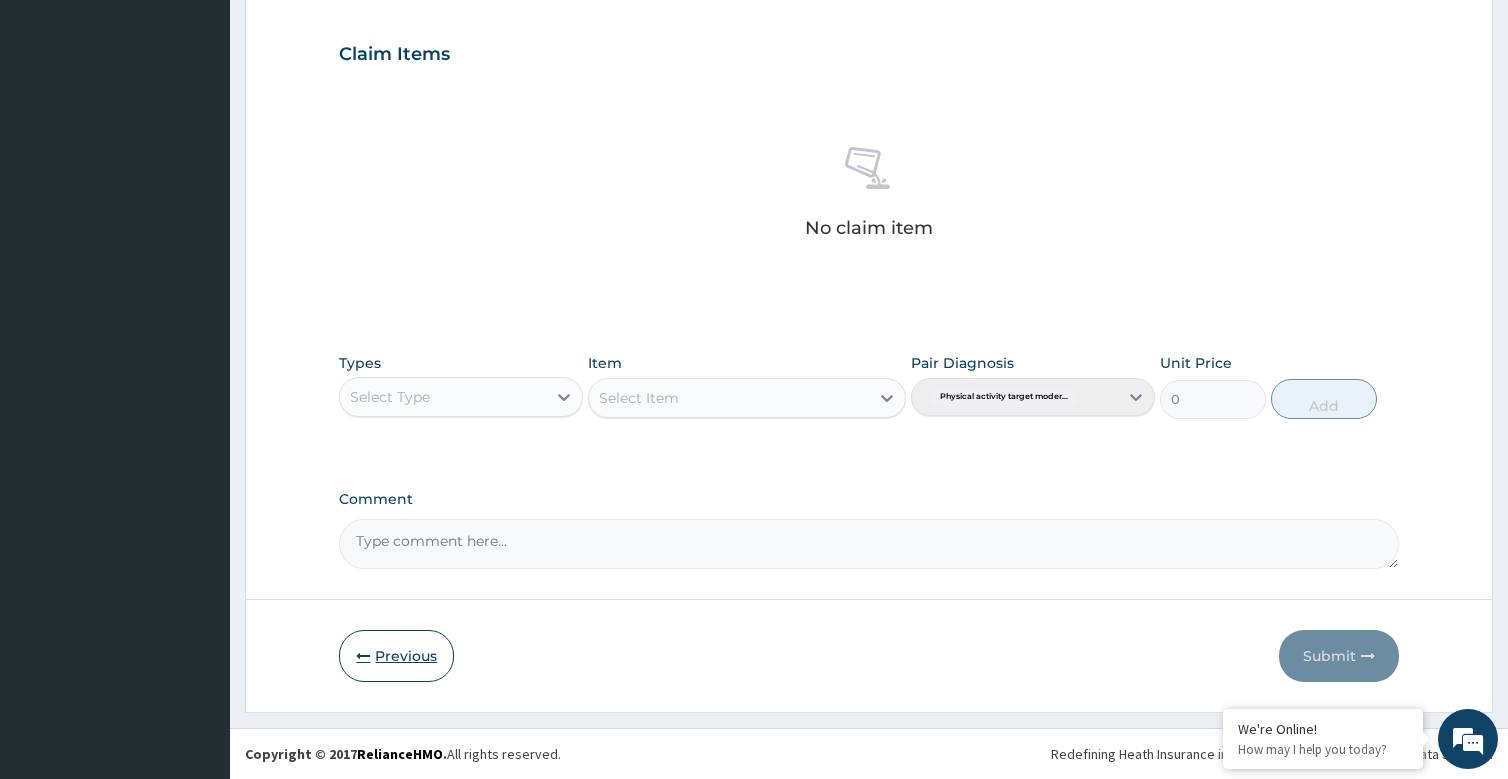 click on "Previous" at bounding box center (396, 656) 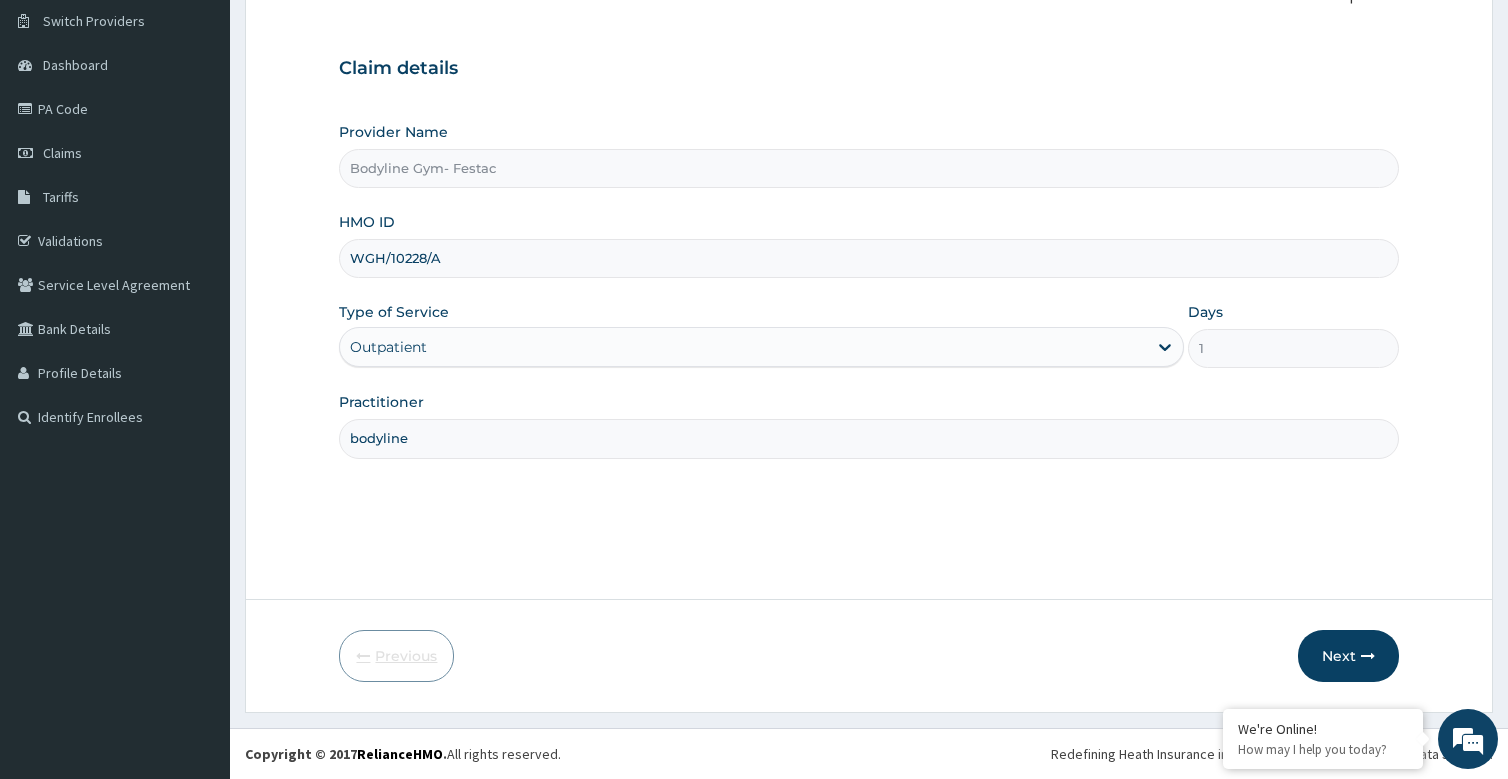 scroll, scrollTop: 153, scrollLeft: 0, axis: vertical 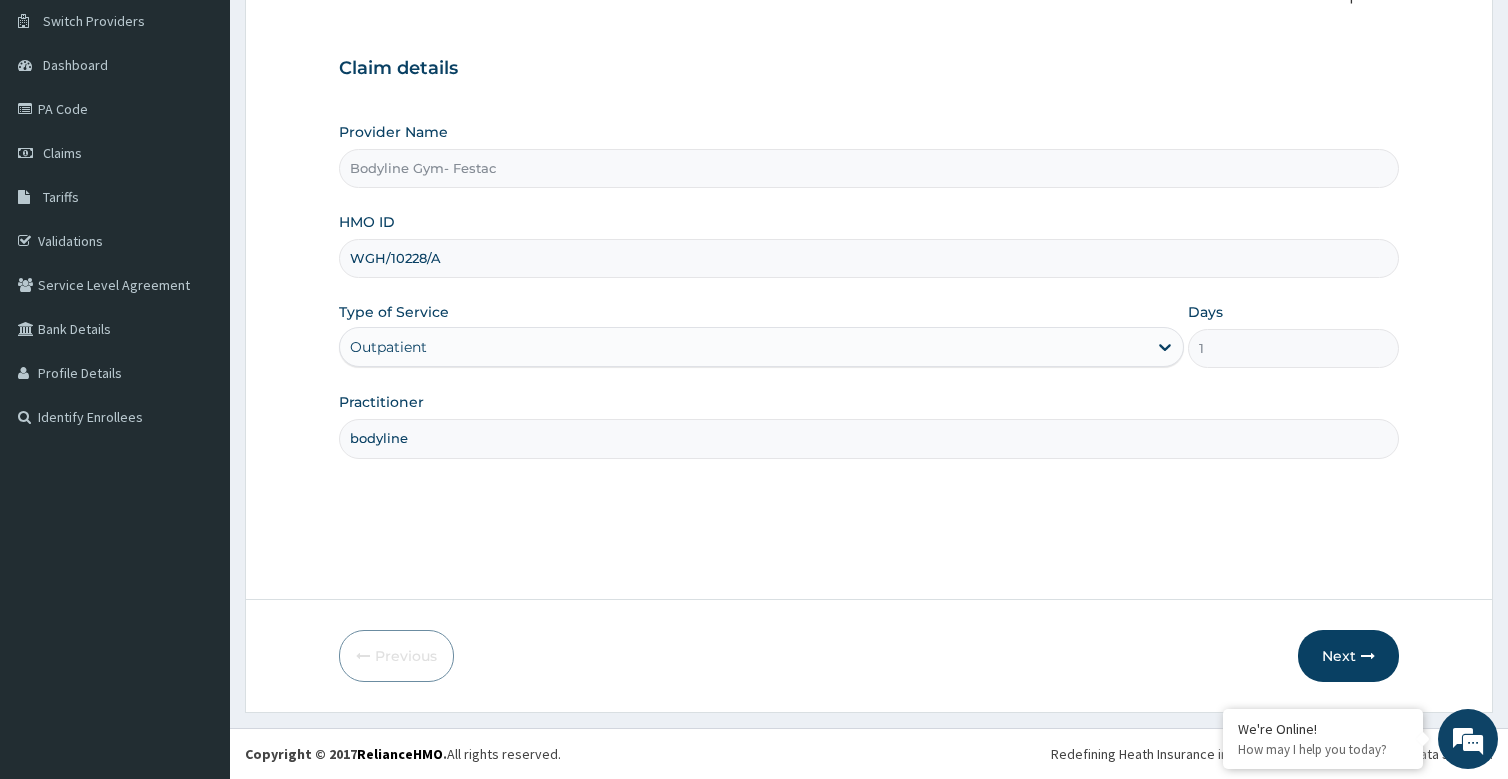 click on "WGH/10228/A" at bounding box center (868, 258) 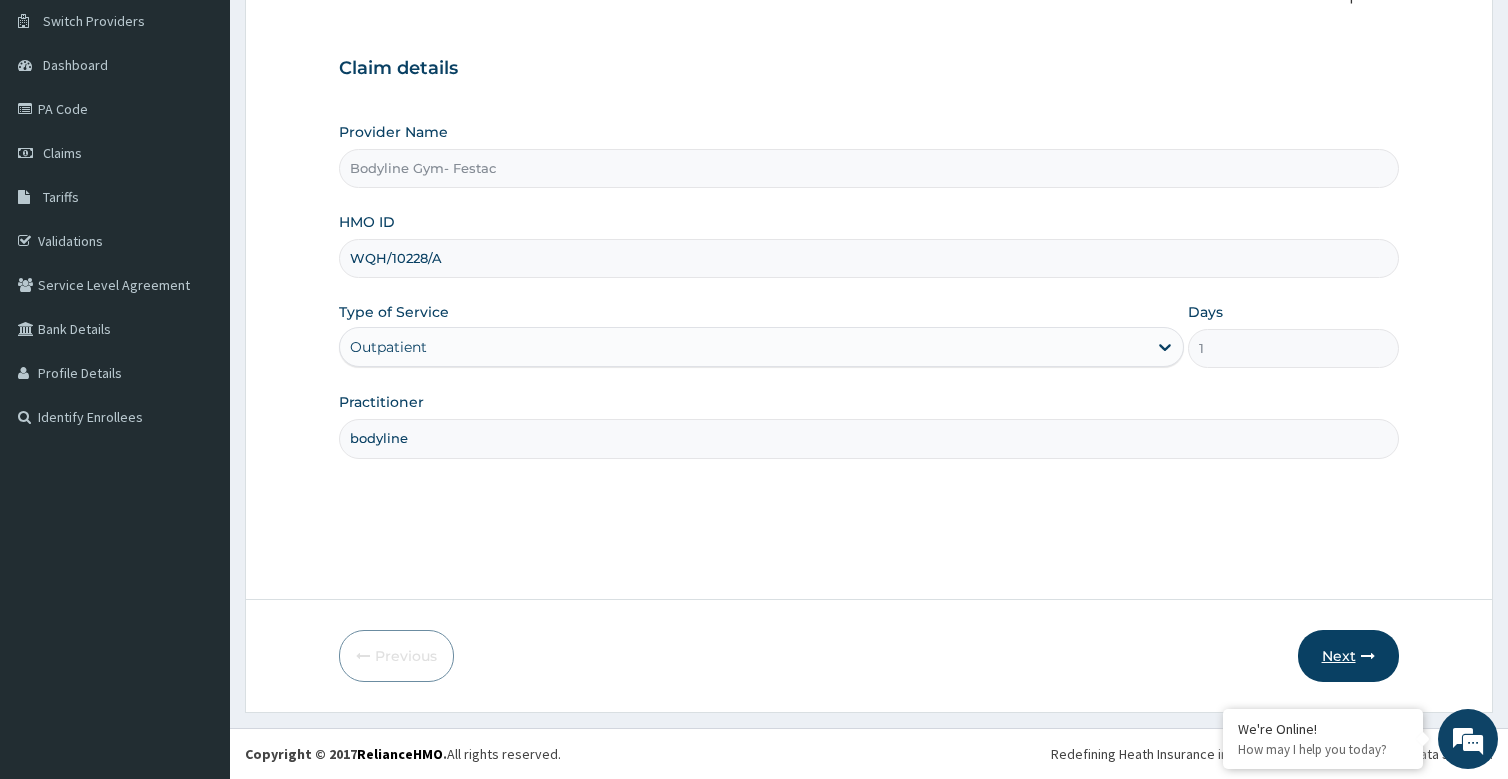 type on "WQH/10228/A" 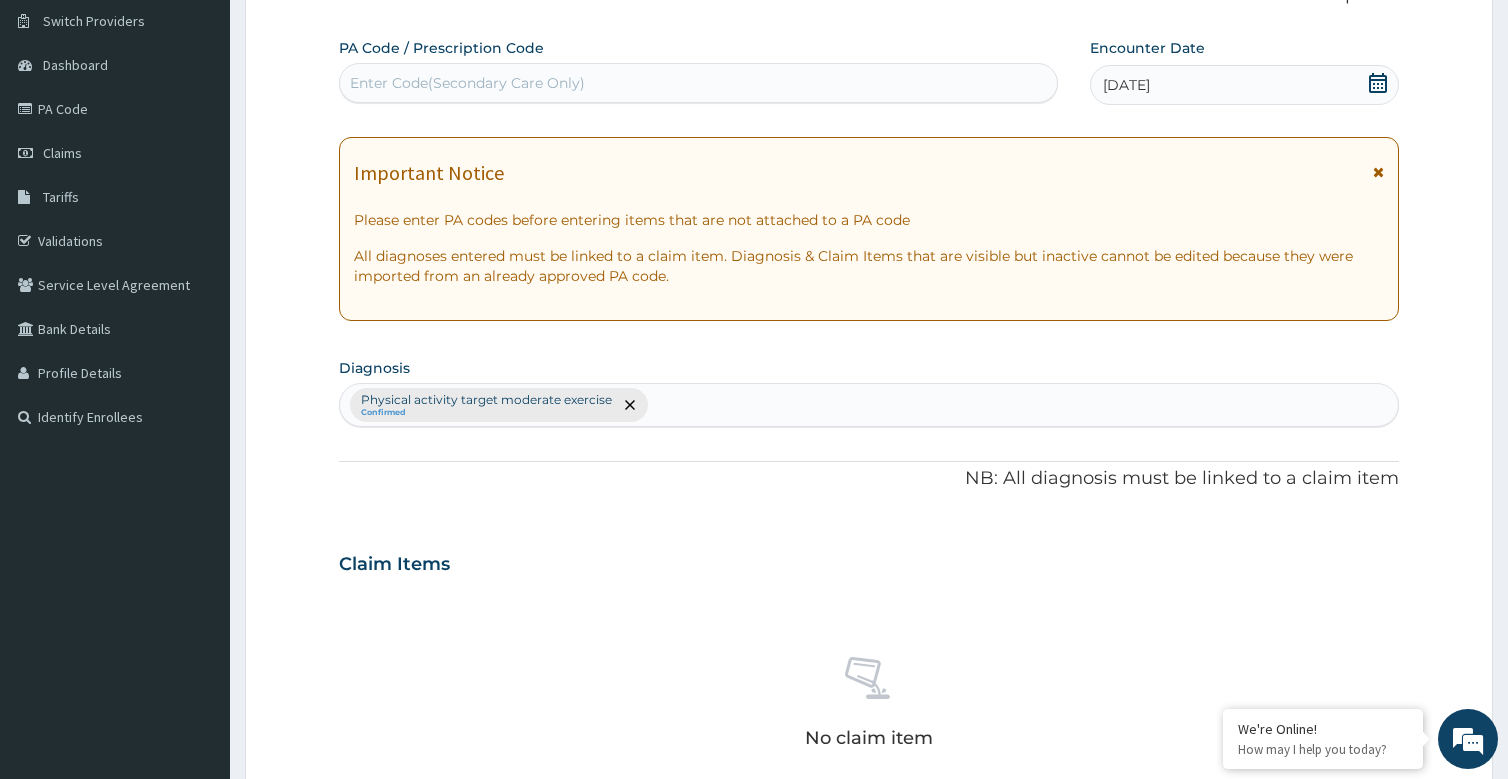 click on "Enter Code(Secondary Care Only)" at bounding box center [467, 83] 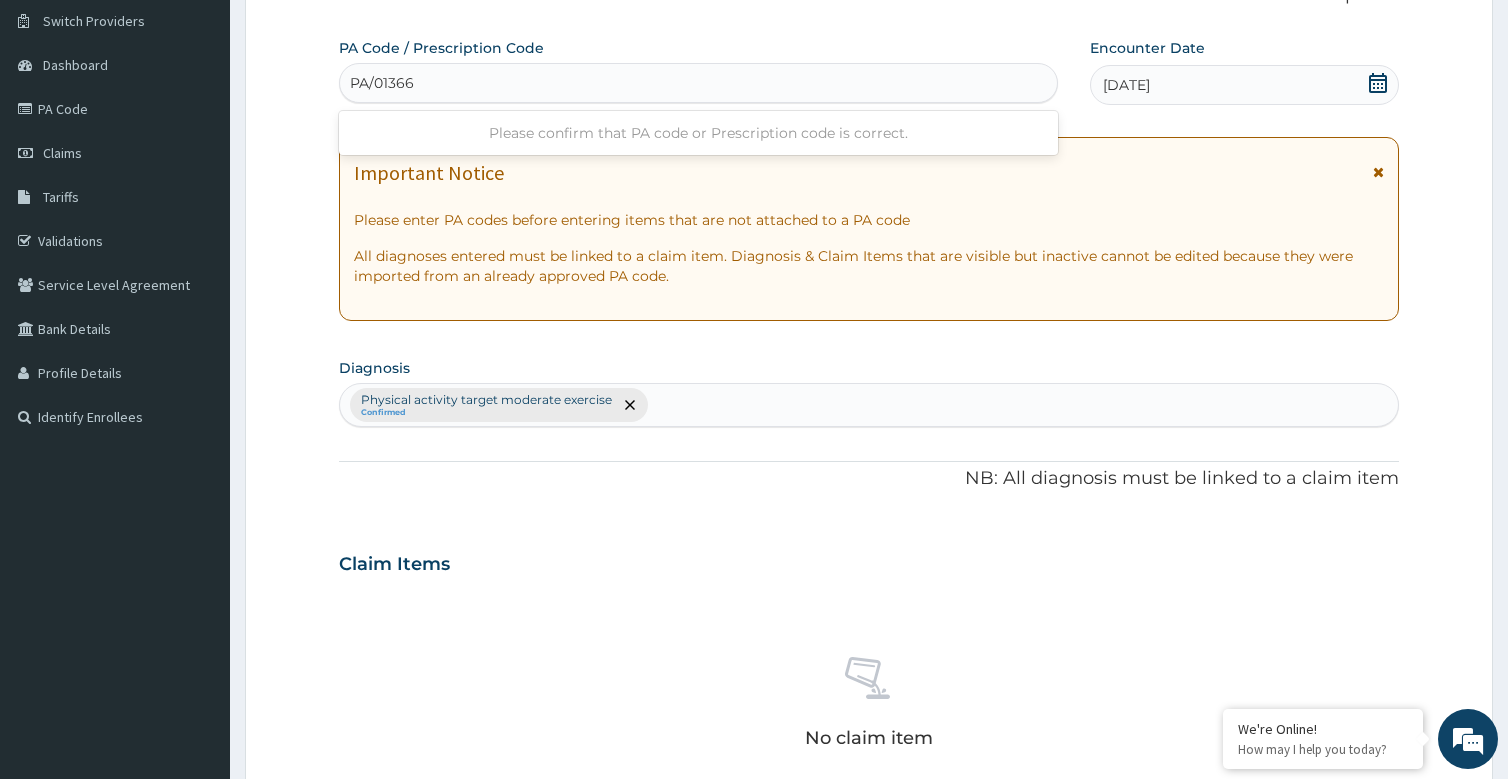 type on "PA/01366D" 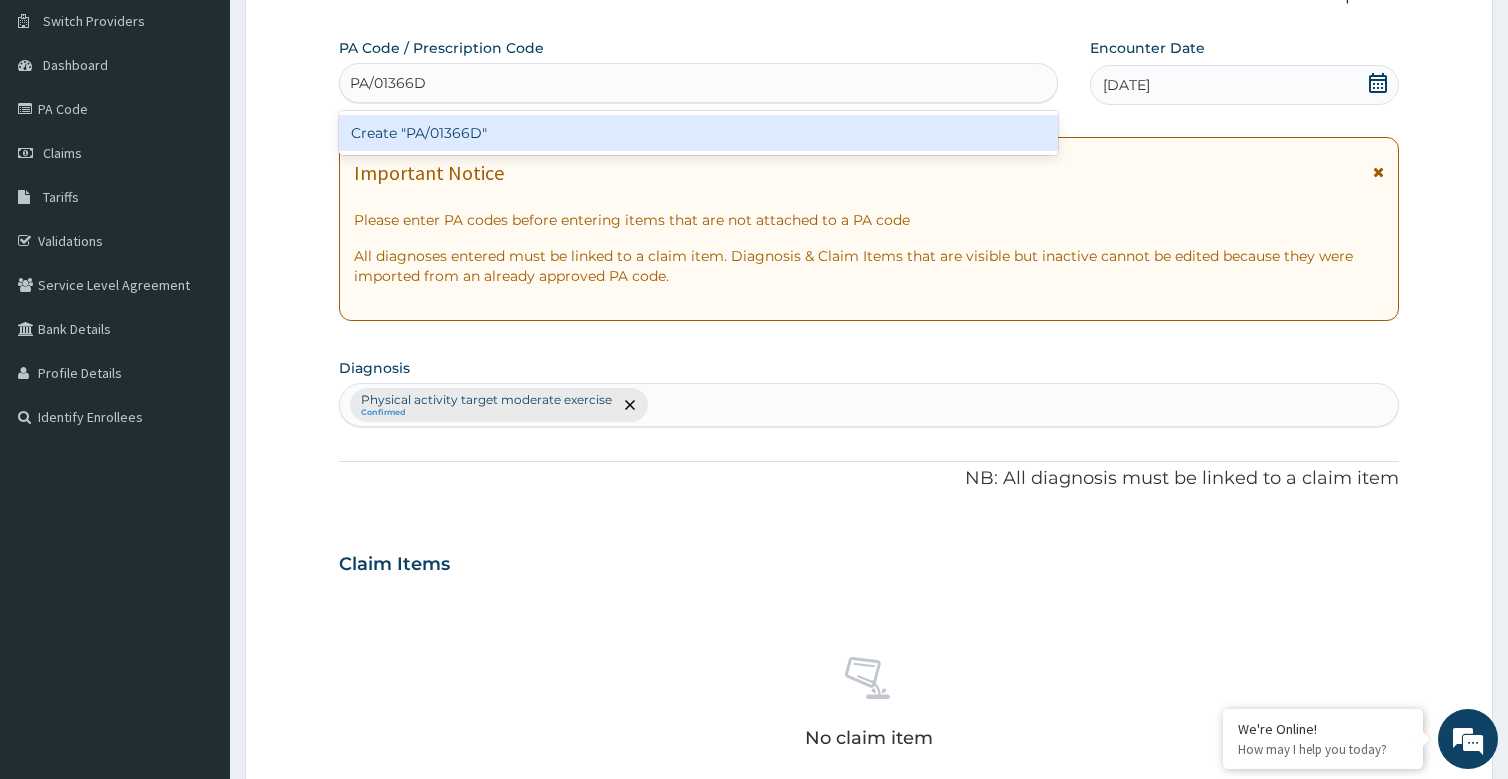 click on "Create "PA/01366D"" at bounding box center (698, 133) 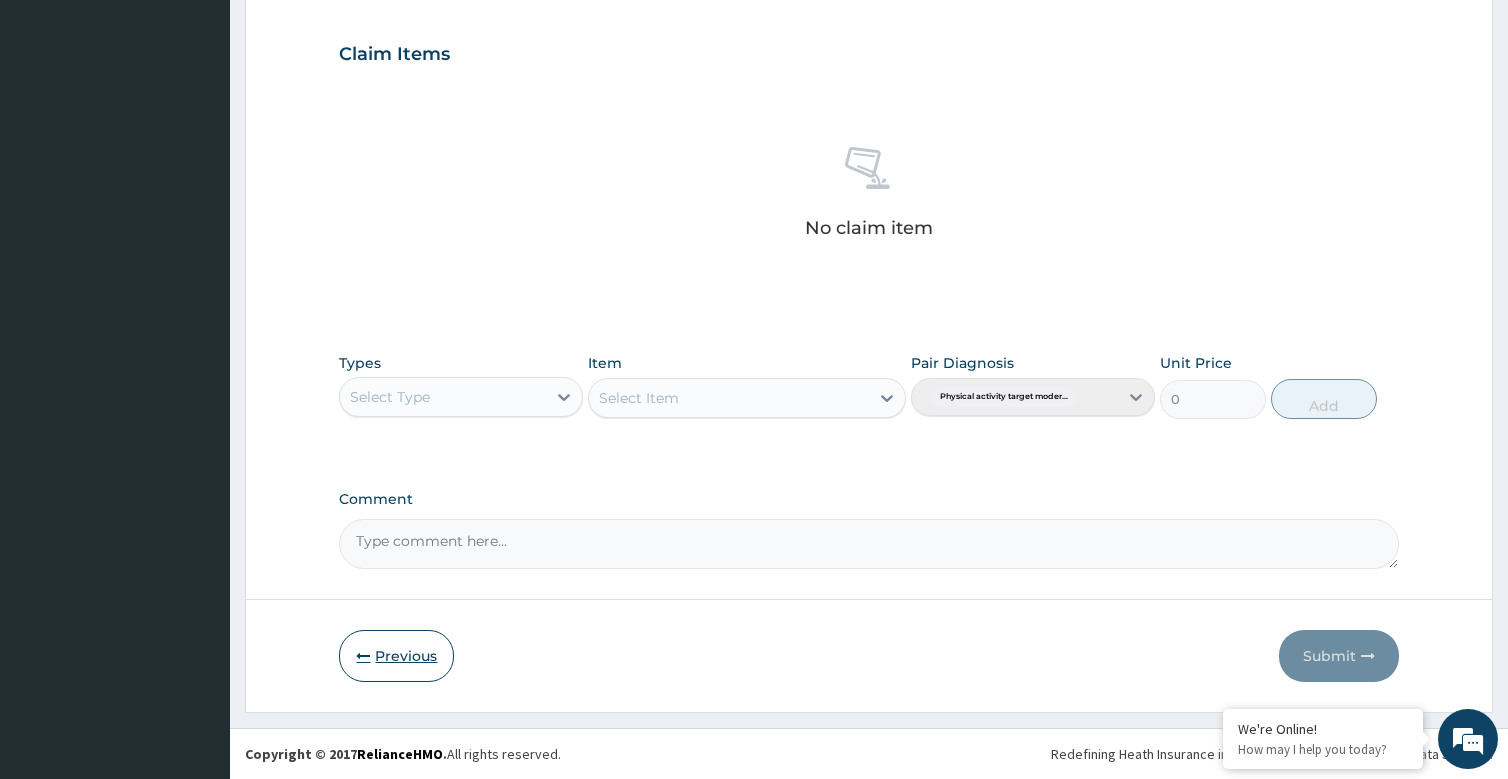 click on "Previous" at bounding box center (396, 656) 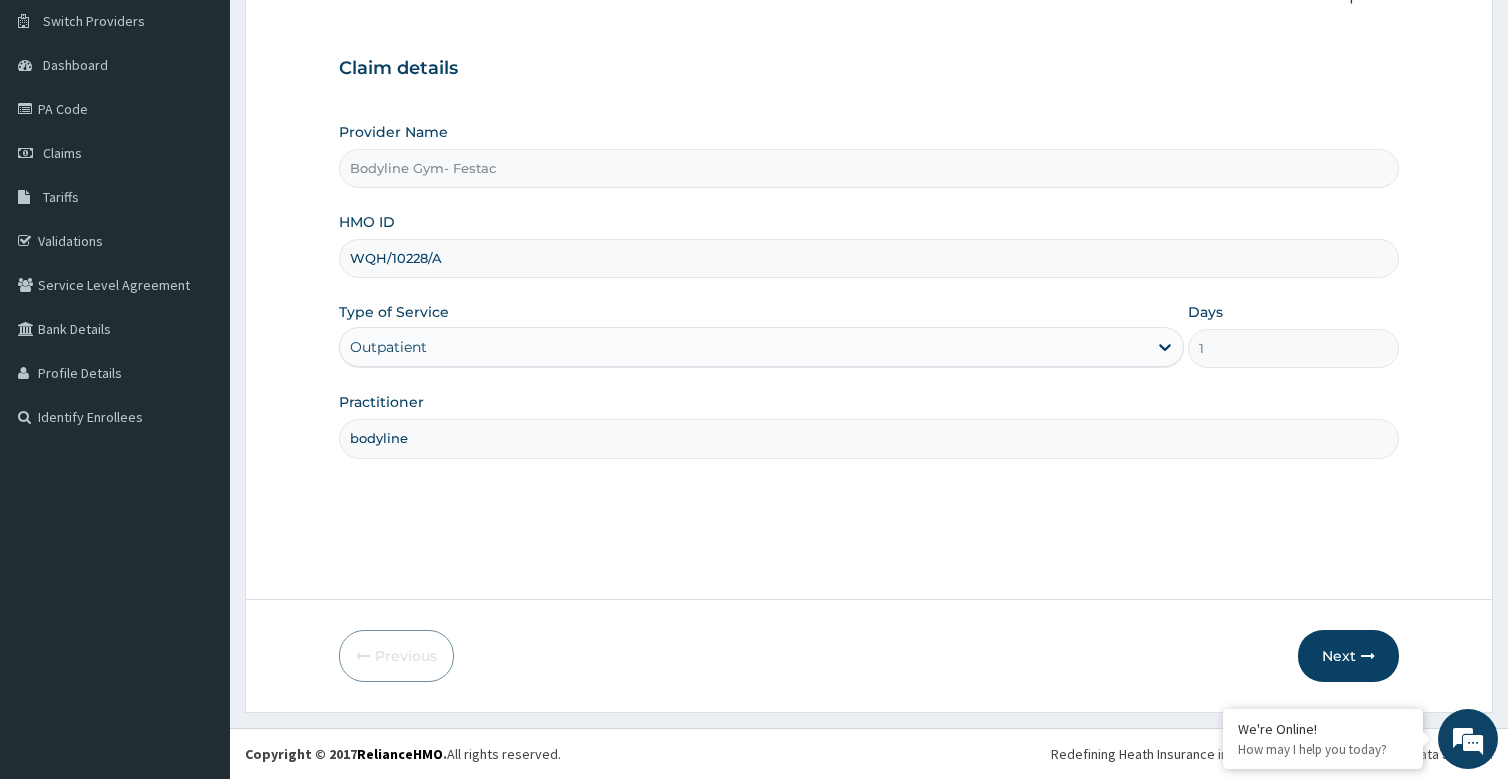 click on "WQH/10228/A" at bounding box center (868, 258) 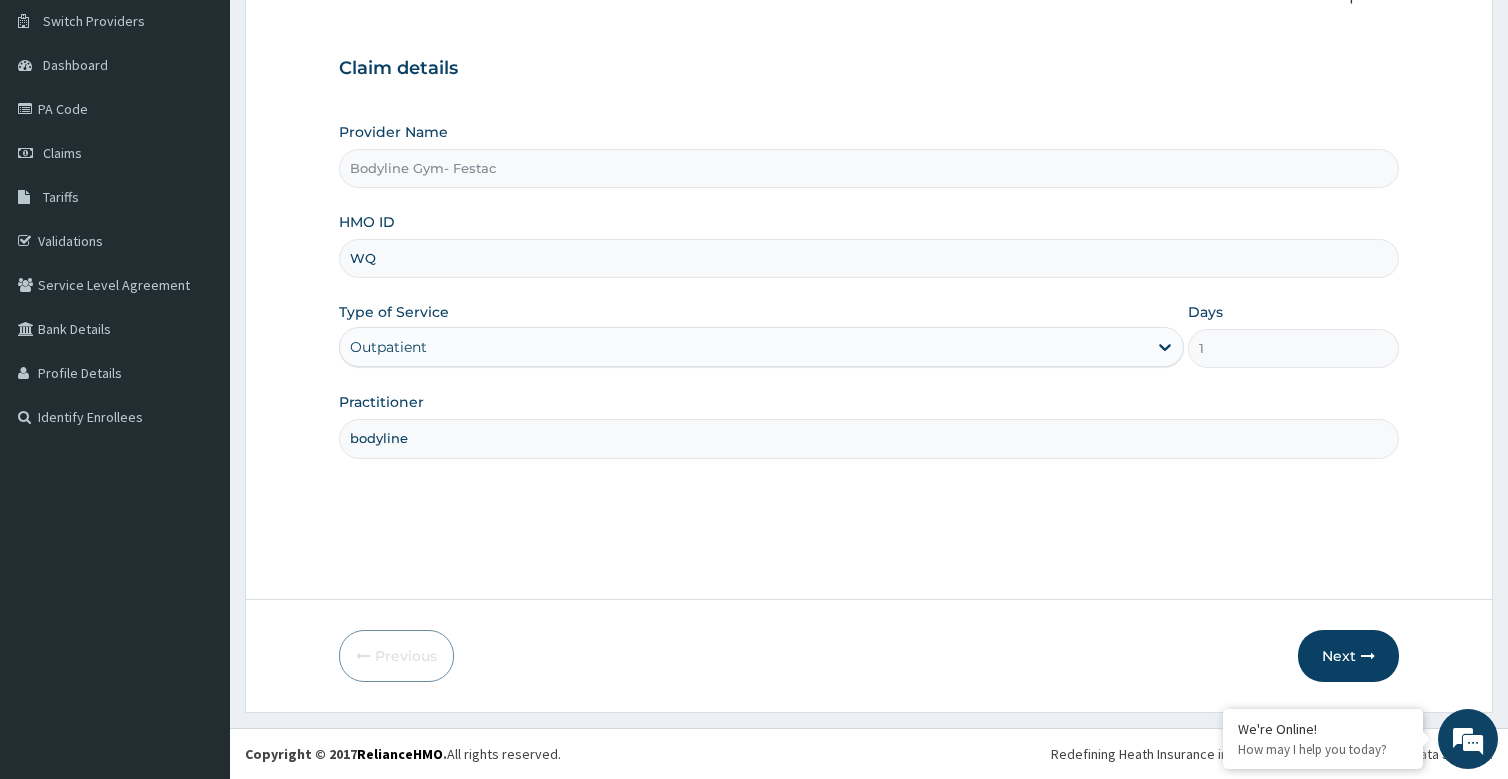 type on "W" 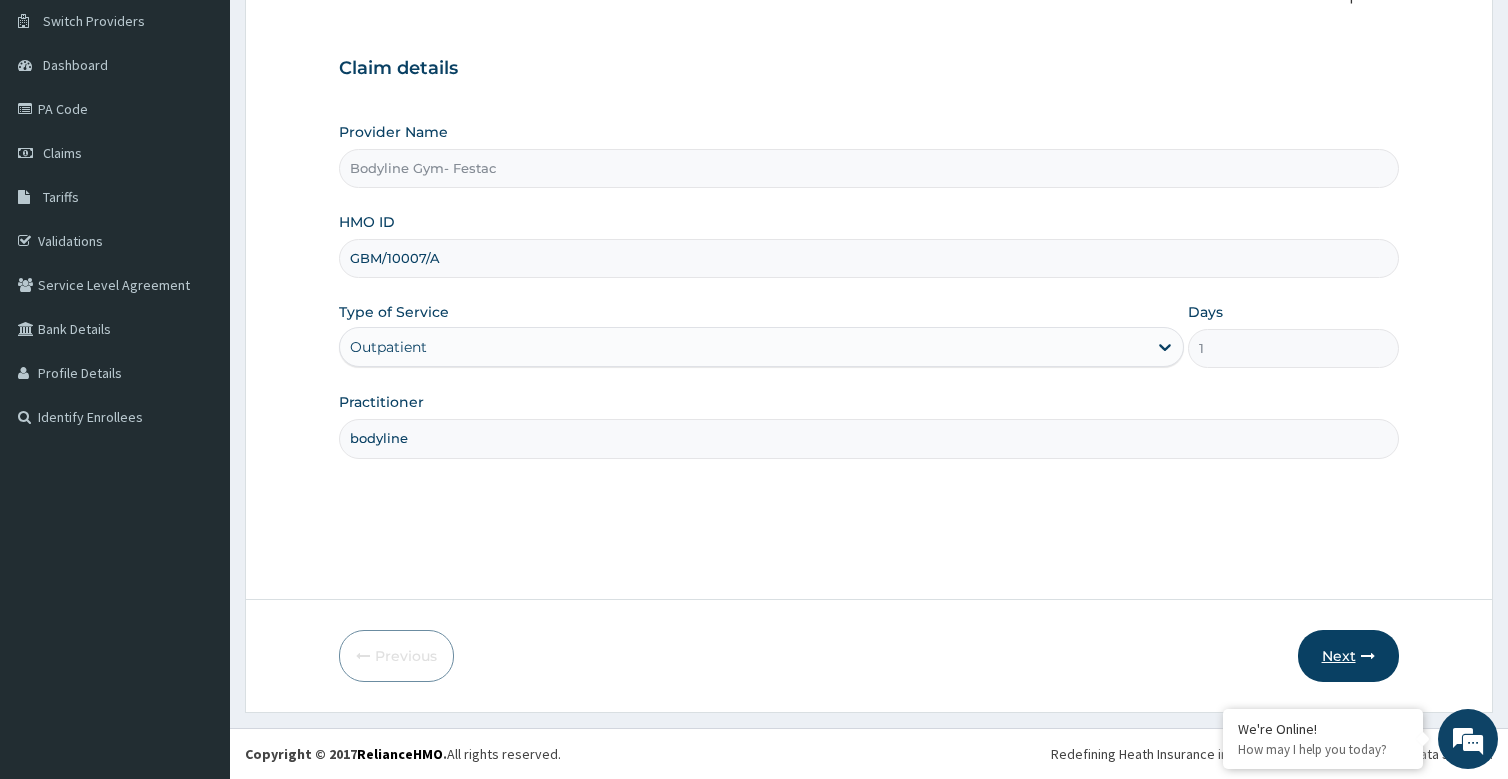 type on "GBM/10007/A" 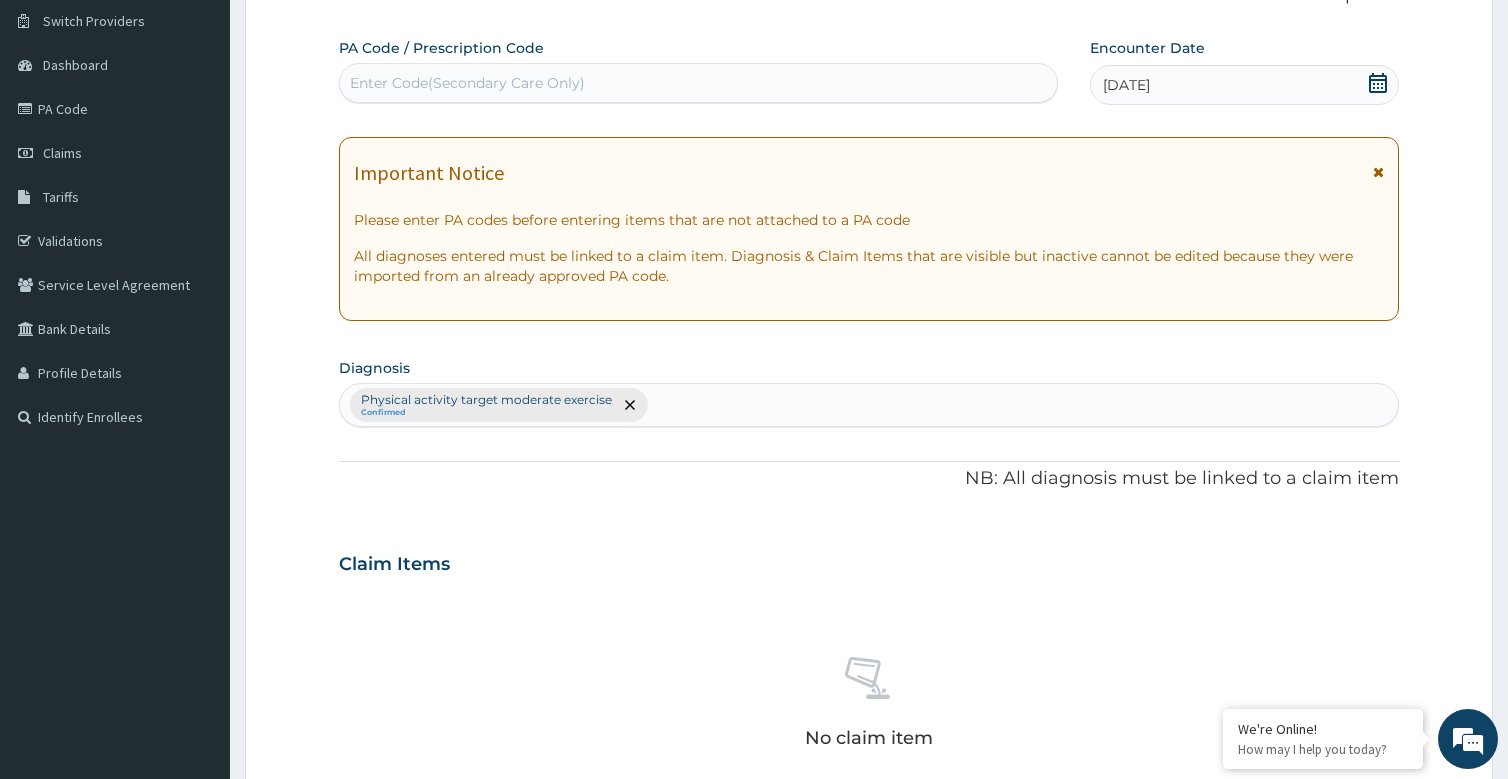 click on "Enter Code(Secondary Care Only)" at bounding box center (467, 83) 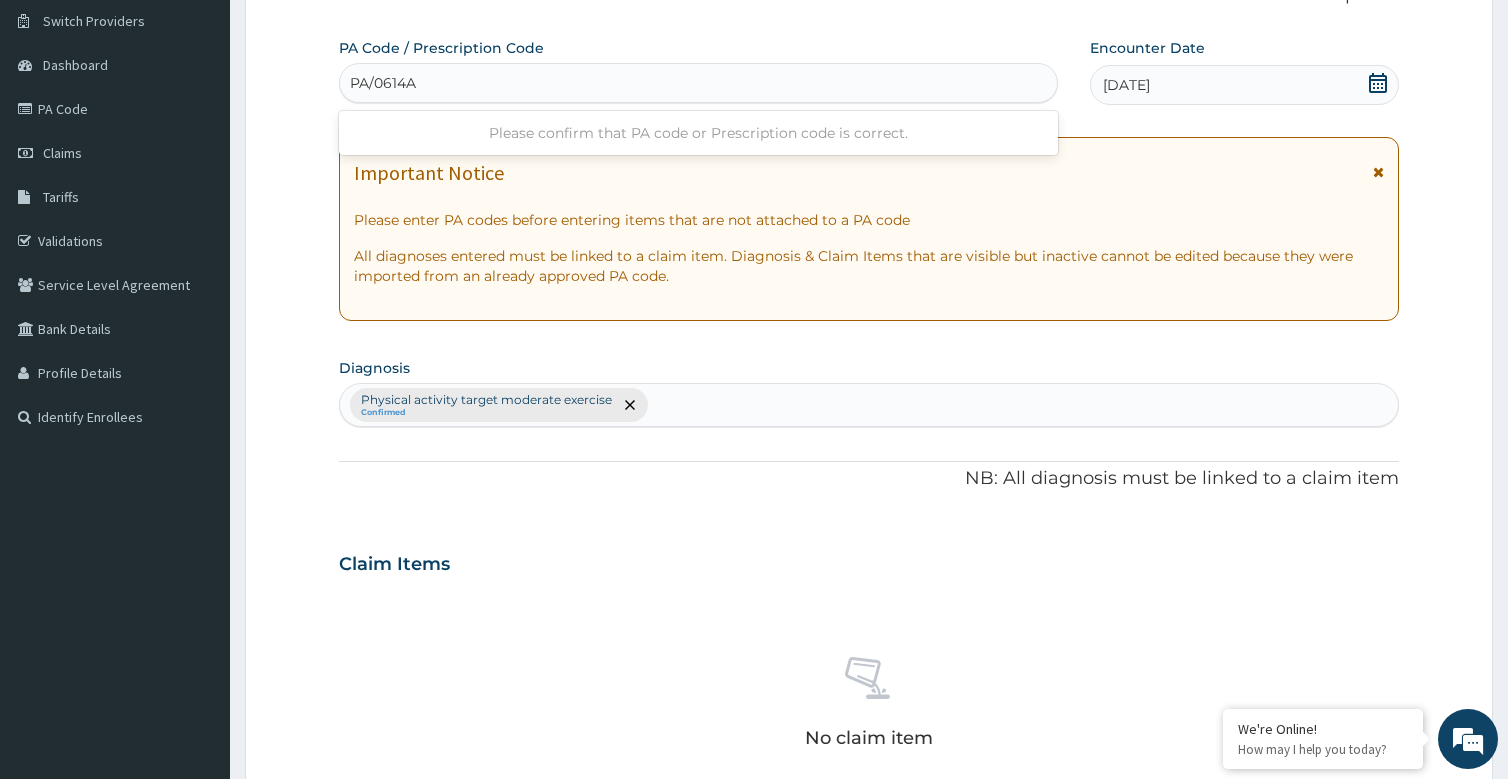 type on "PA/0614A1" 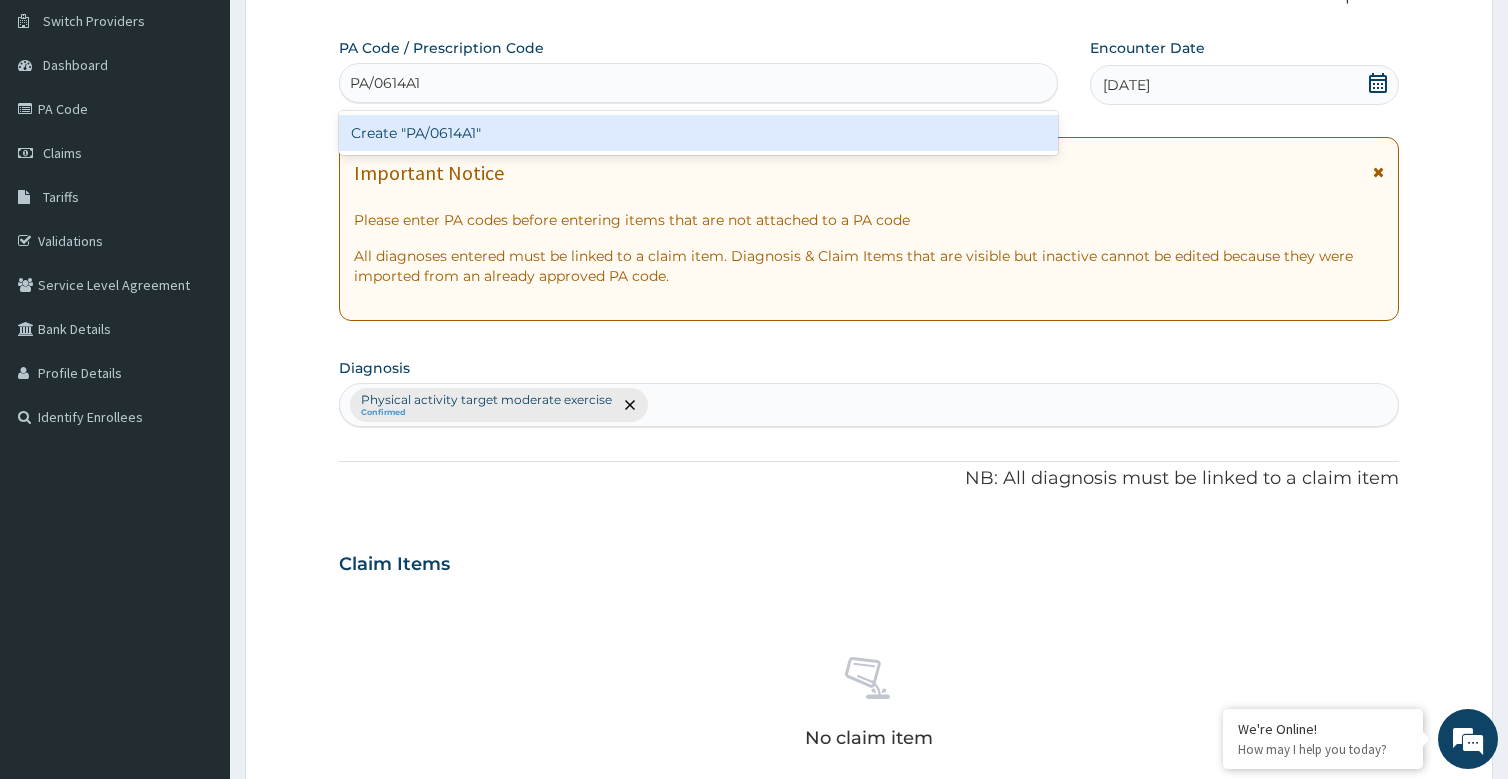 click on "Create "PA/0614A1"" at bounding box center [698, 133] 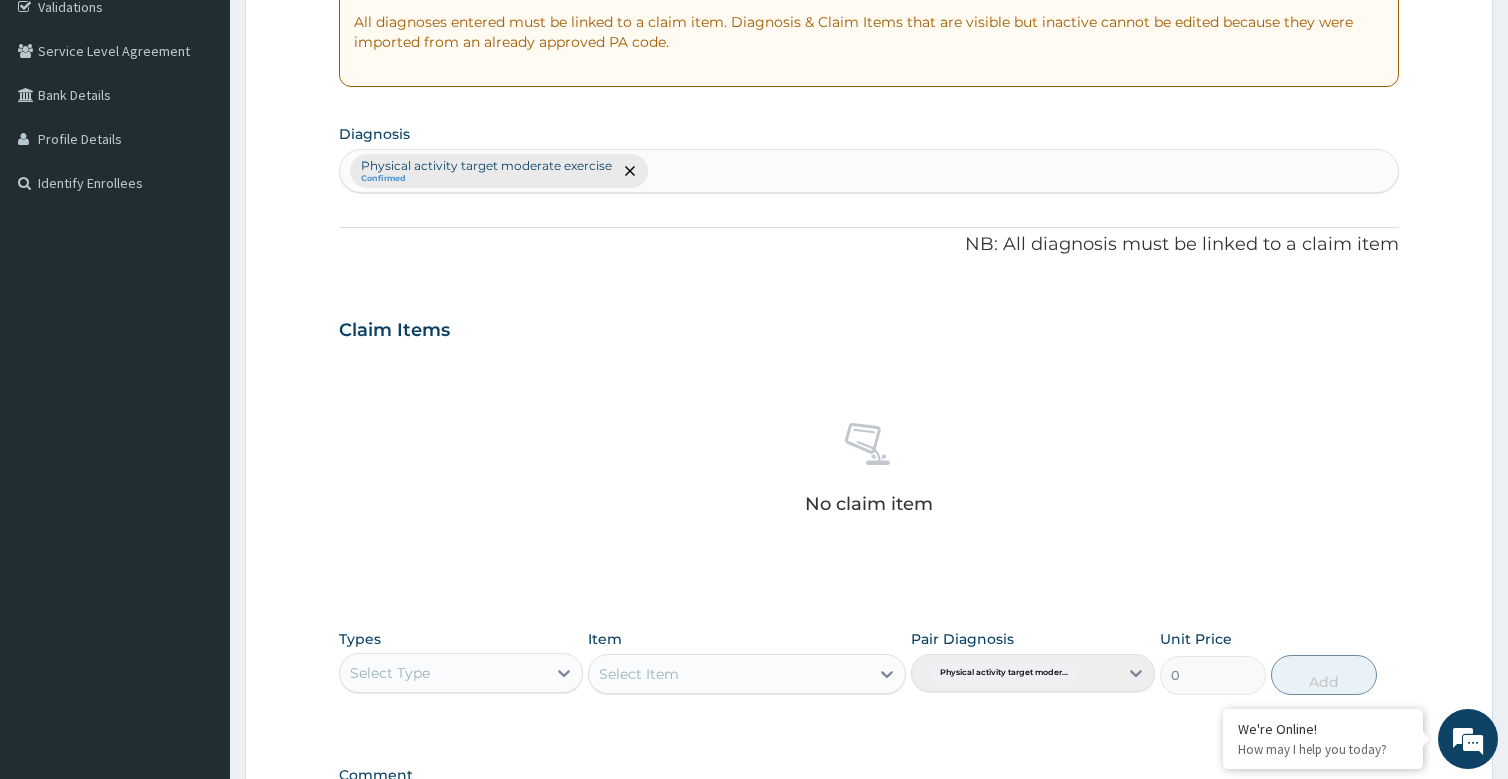 scroll, scrollTop: 653, scrollLeft: 0, axis: vertical 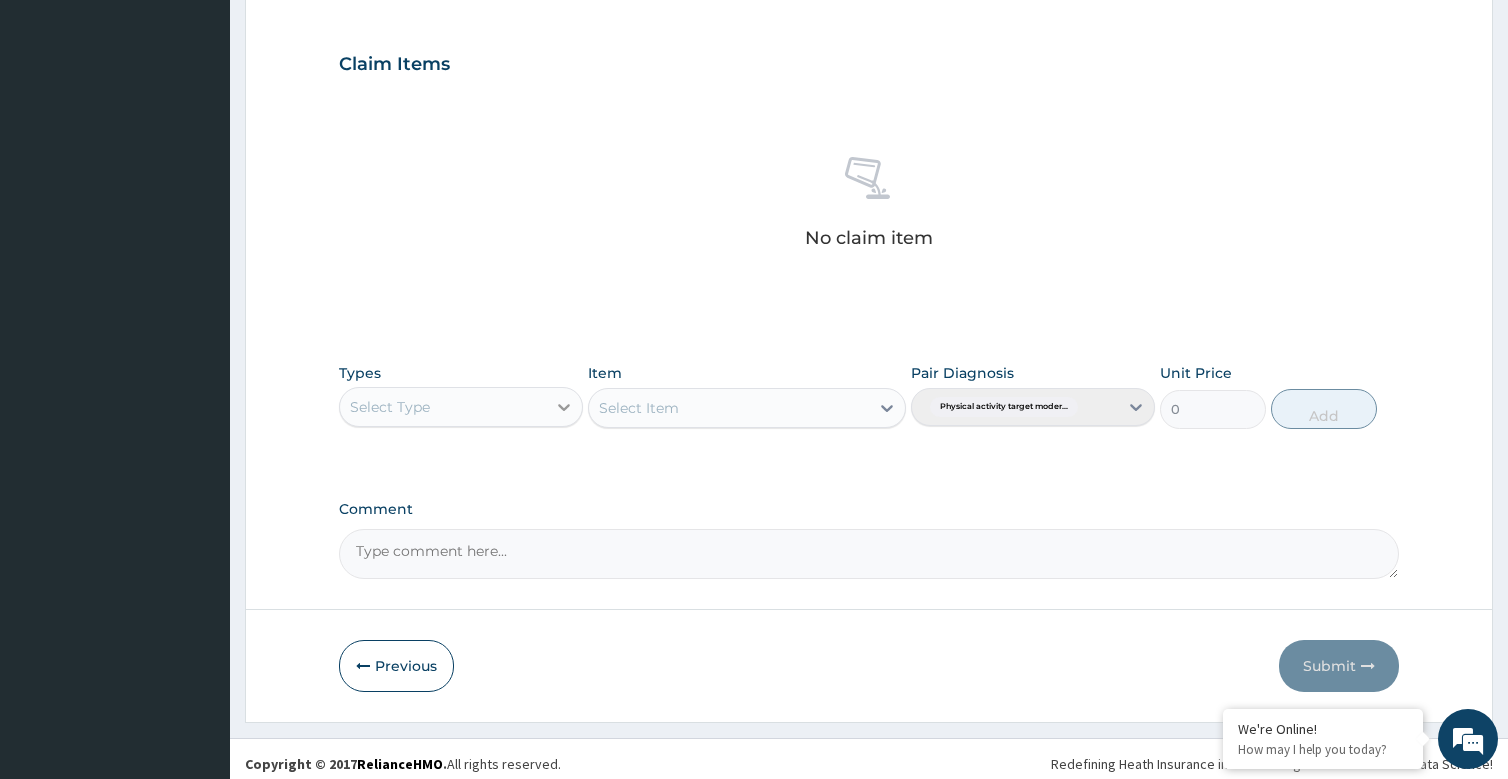 click 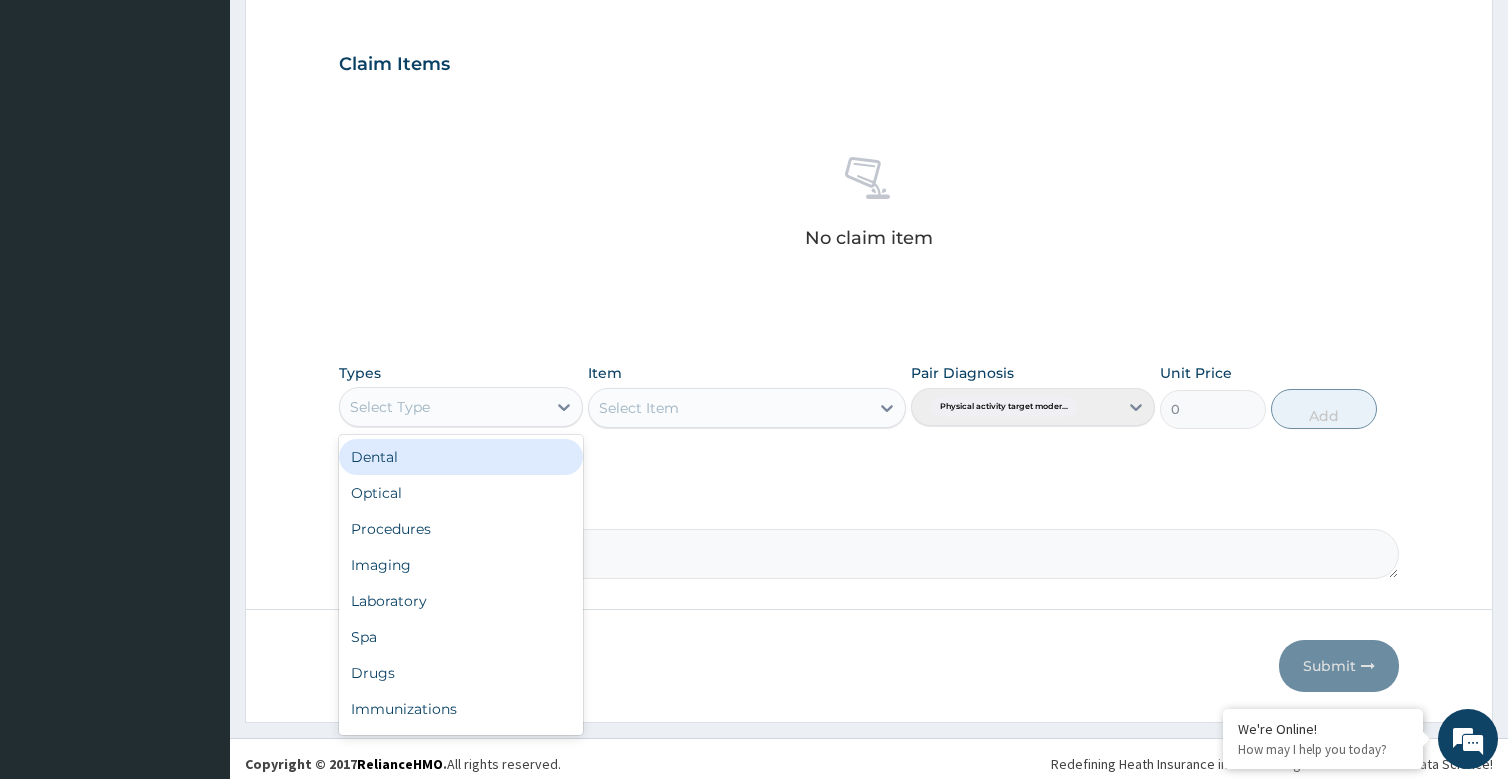 scroll, scrollTop: 68, scrollLeft: 0, axis: vertical 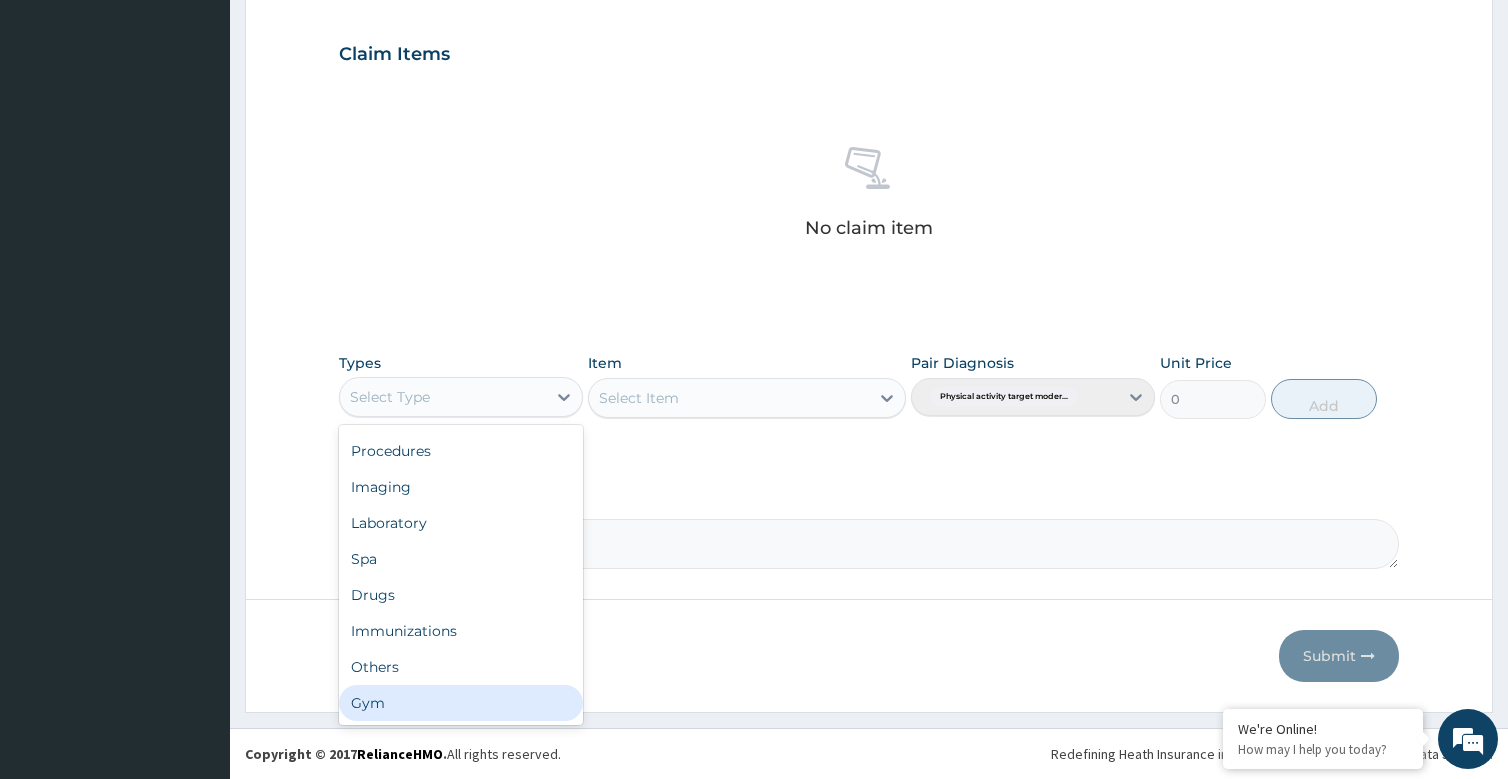 click on "Gym" at bounding box center [461, 703] 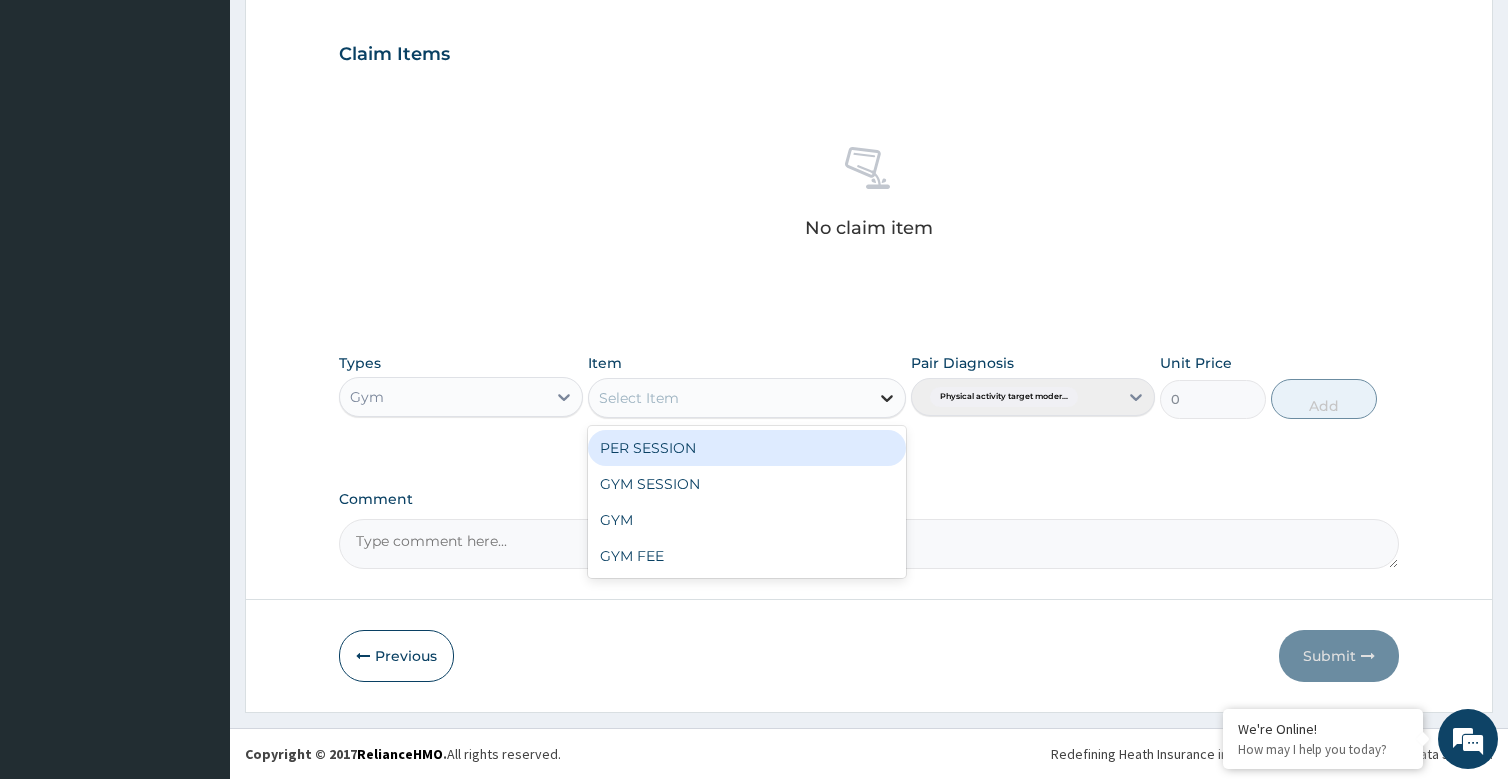 click at bounding box center [887, 398] 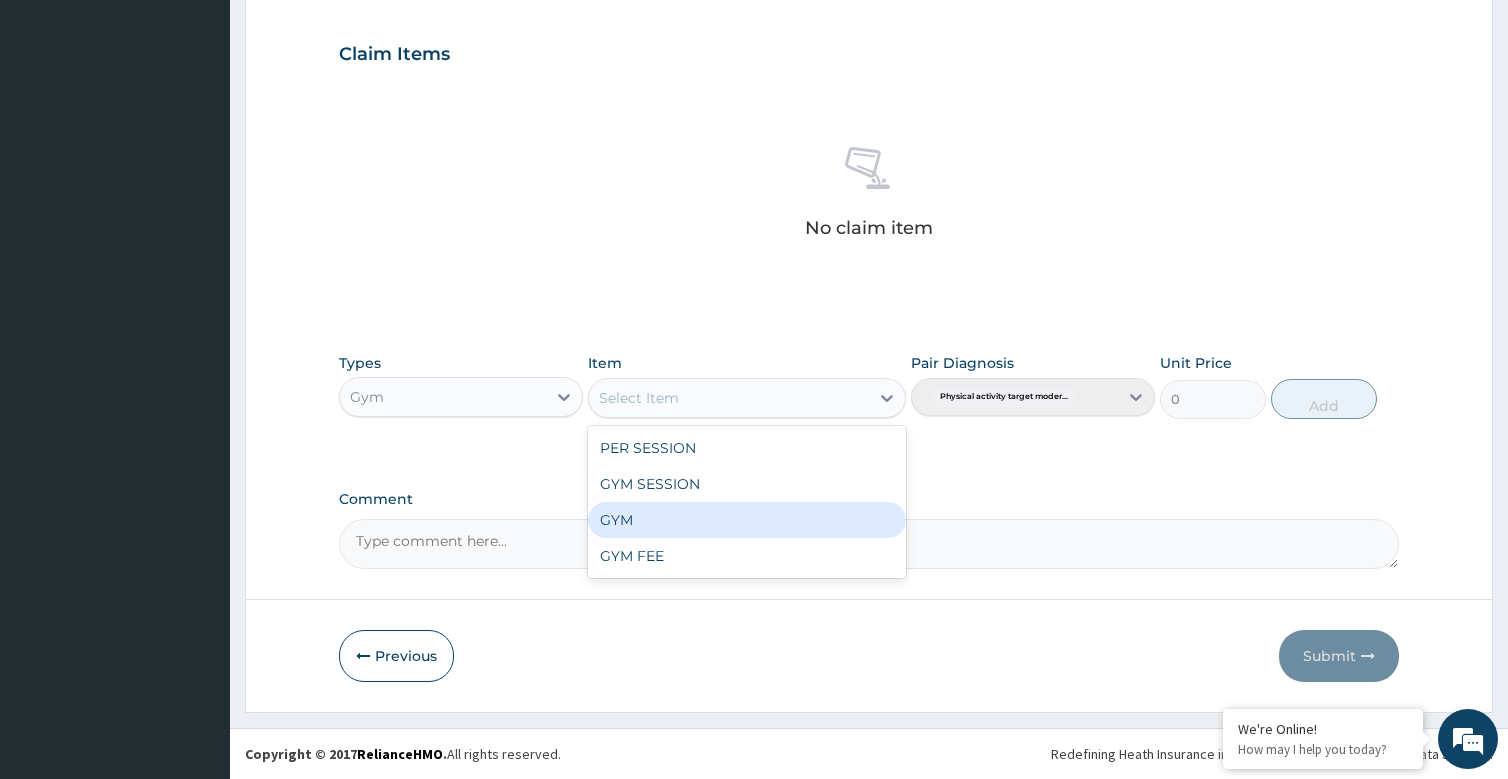drag, startPoint x: 672, startPoint y: 514, endPoint x: 1001, endPoint y: 489, distance: 329.9485 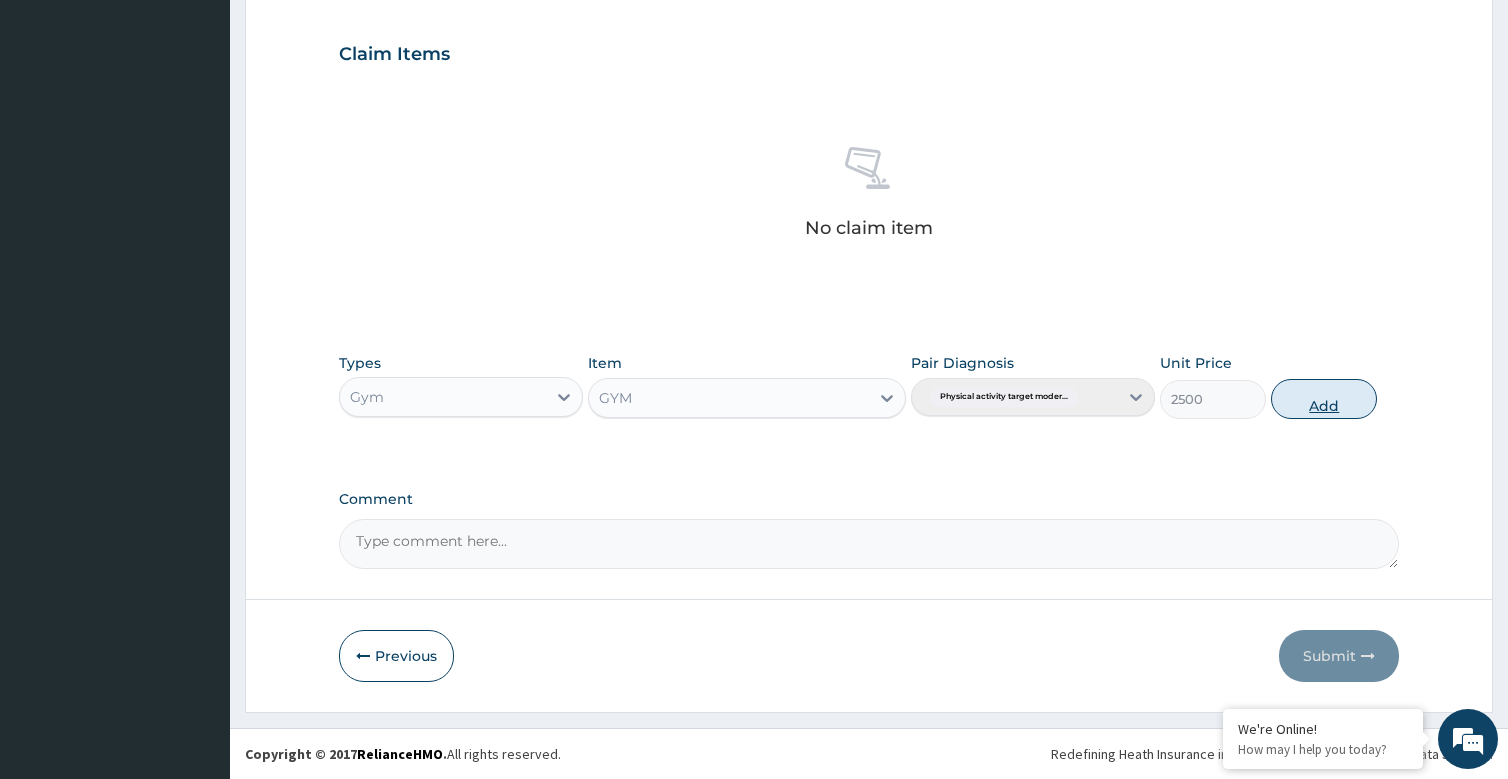 click on "Add" at bounding box center (1324, 399) 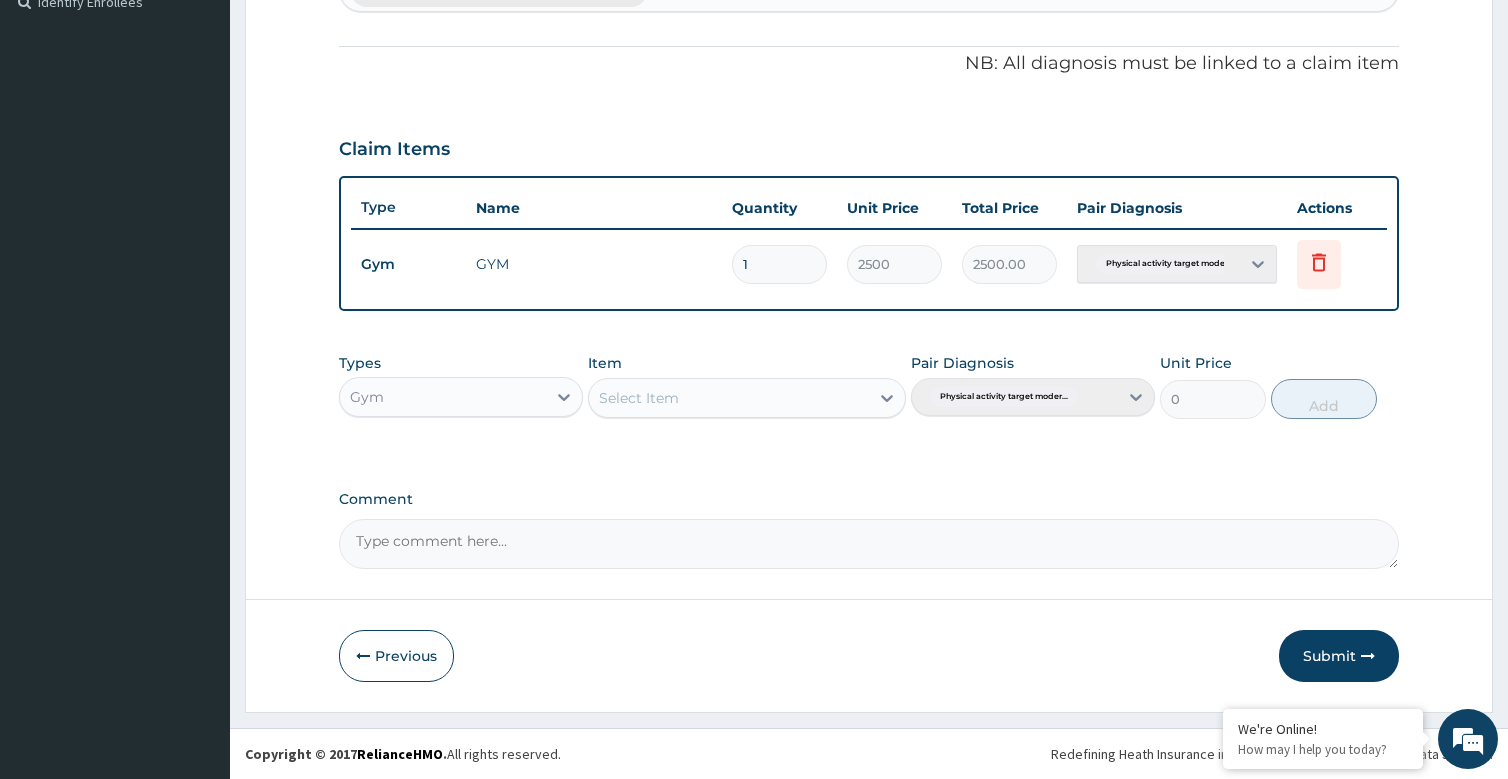 scroll, scrollTop: 568, scrollLeft: 0, axis: vertical 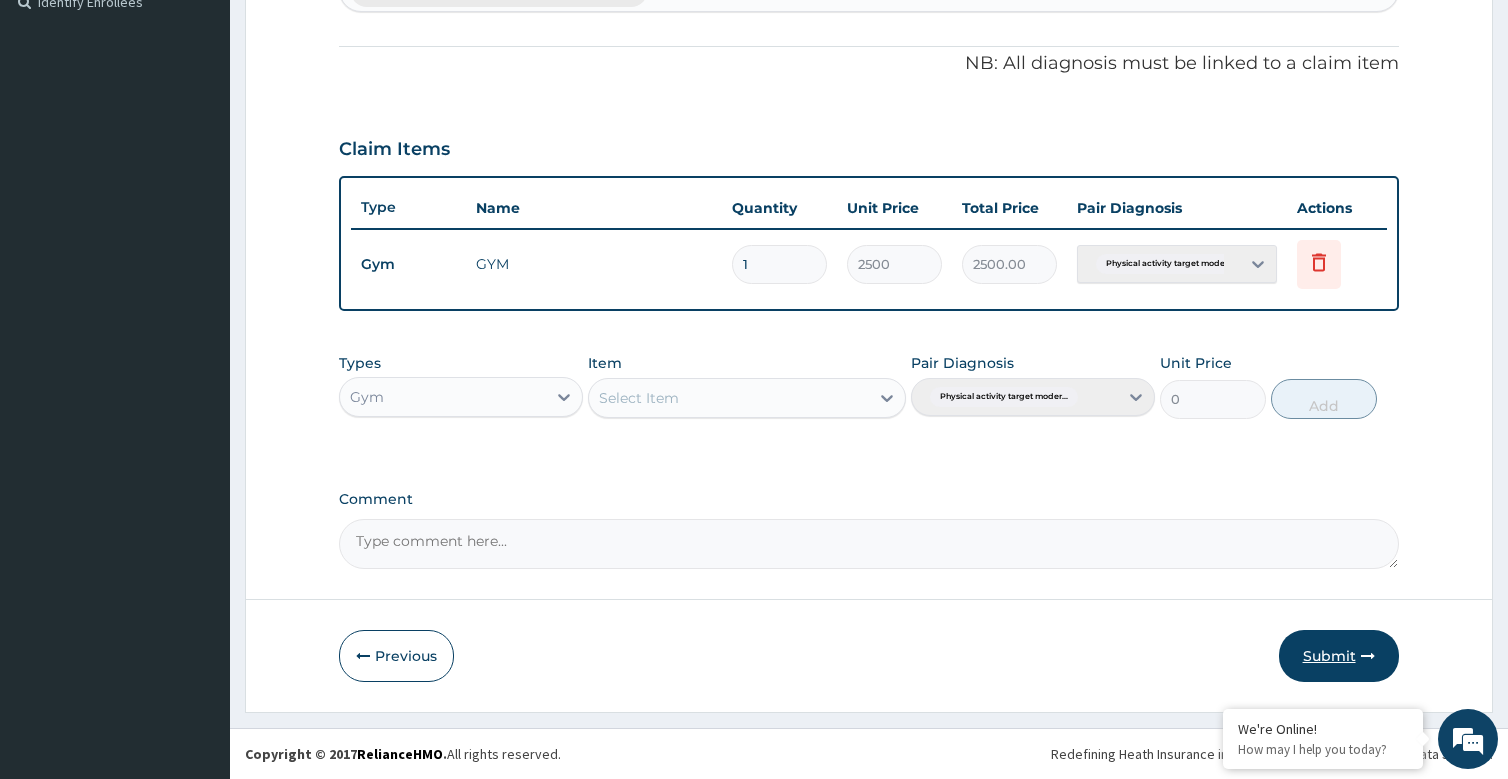 click on "Submit" at bounding box center (1339, 656) 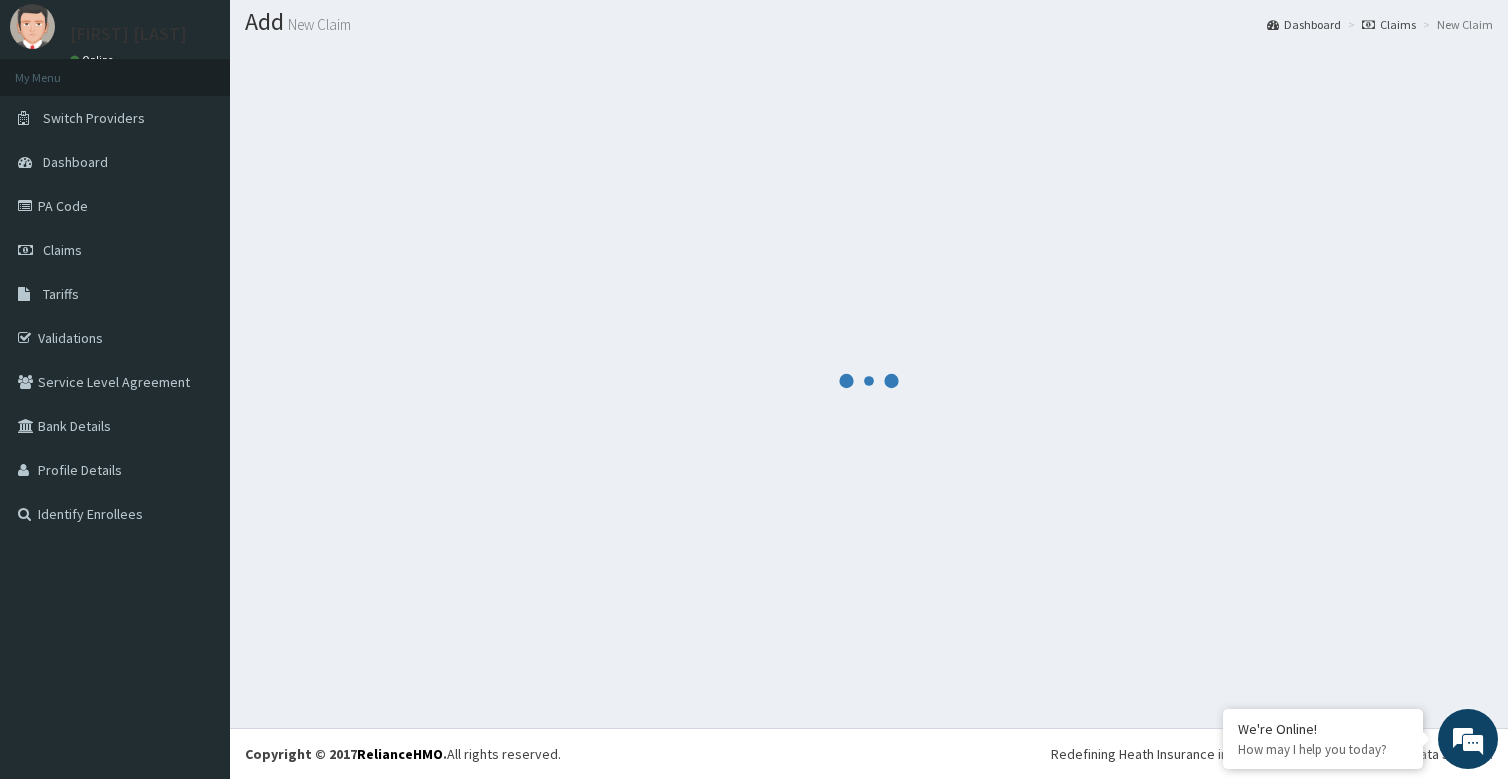 scroll, scrollTop: 568, scrollLeft: 0, axis: vertical 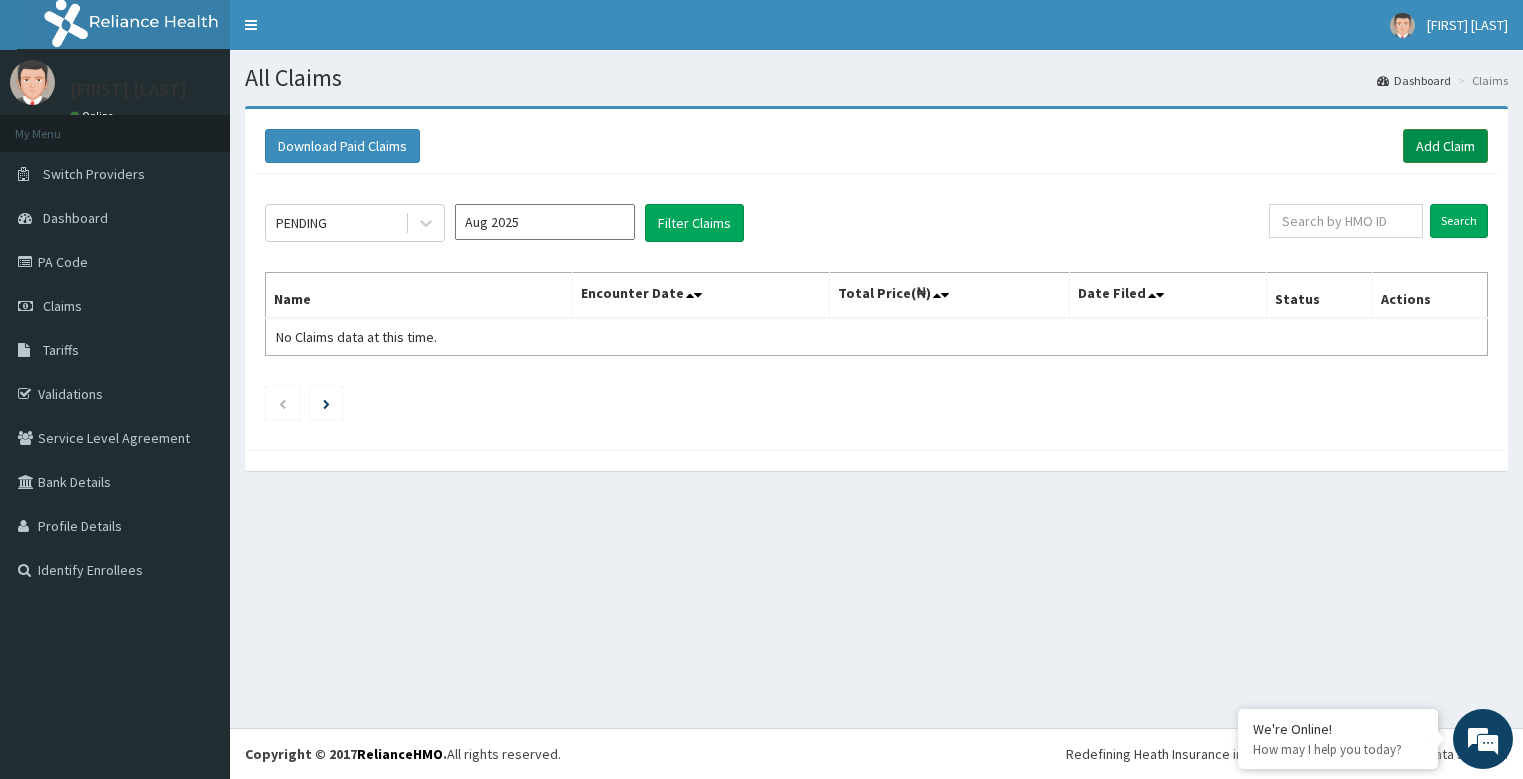 click on "Add Claim" at bounding box center (1445, 146) 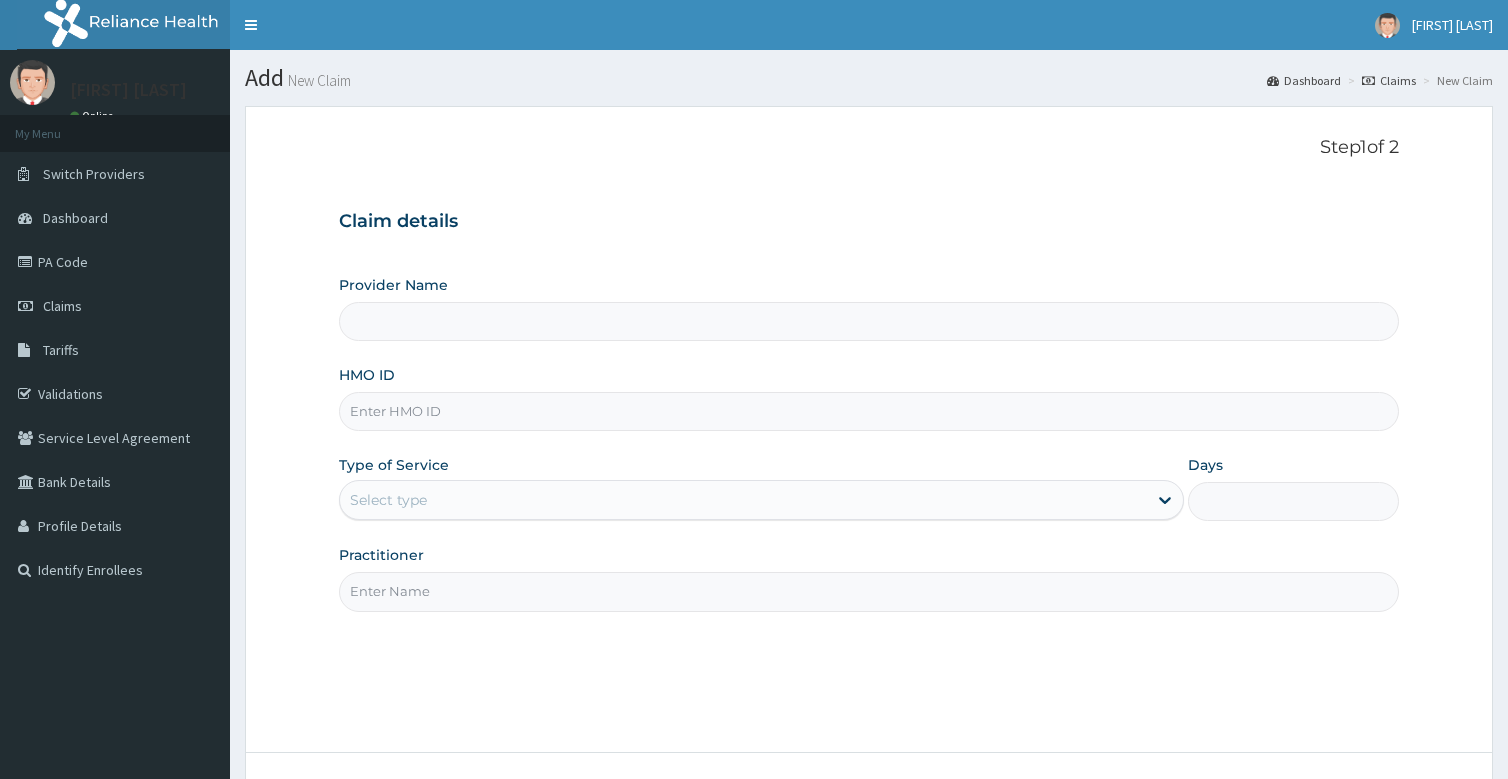 scroll, scrollTop: 0, scrollLeft: 0, axis: both 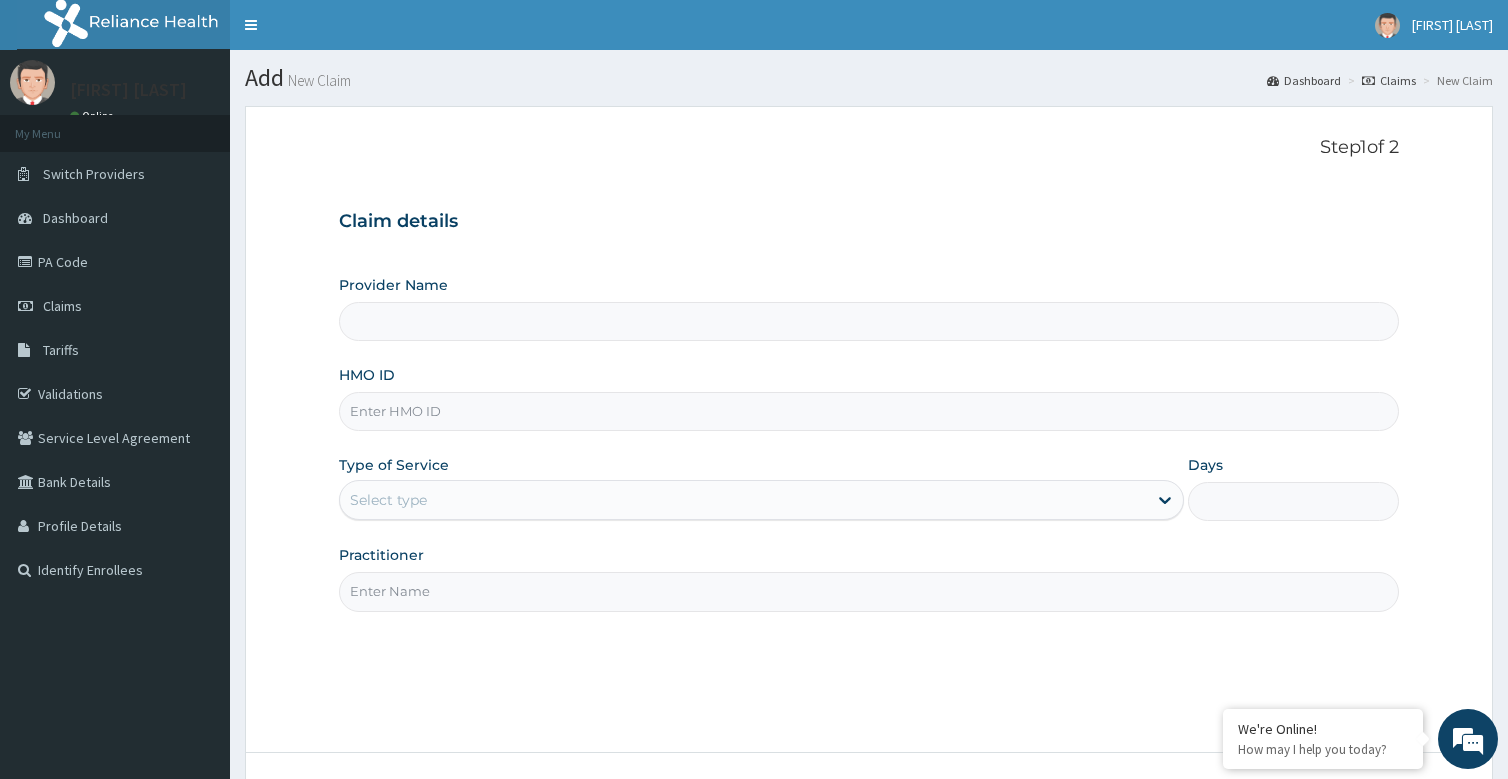 type on "Bodyline Gym- Festac" 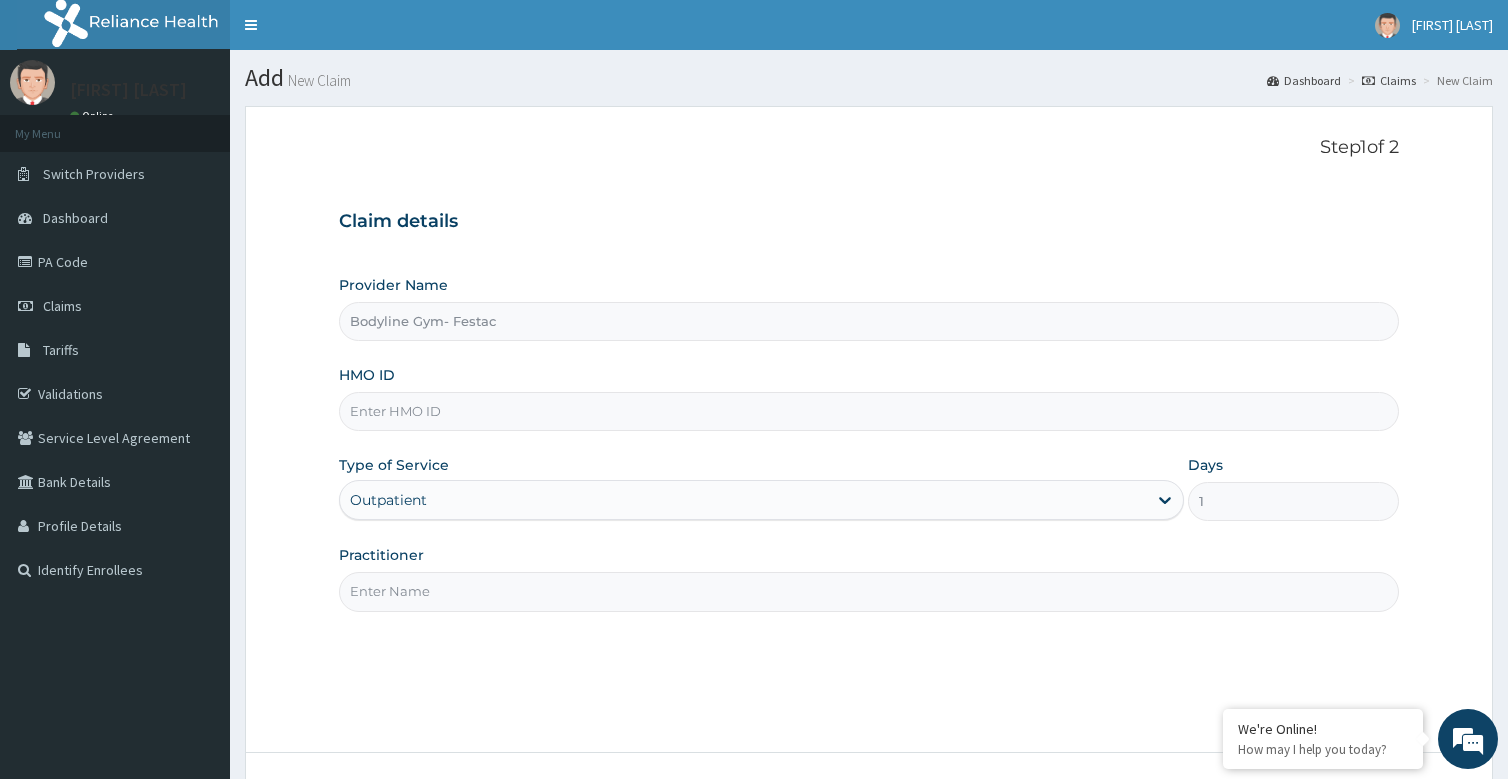 click on "Practitioner" at bounding box center (868, 591) 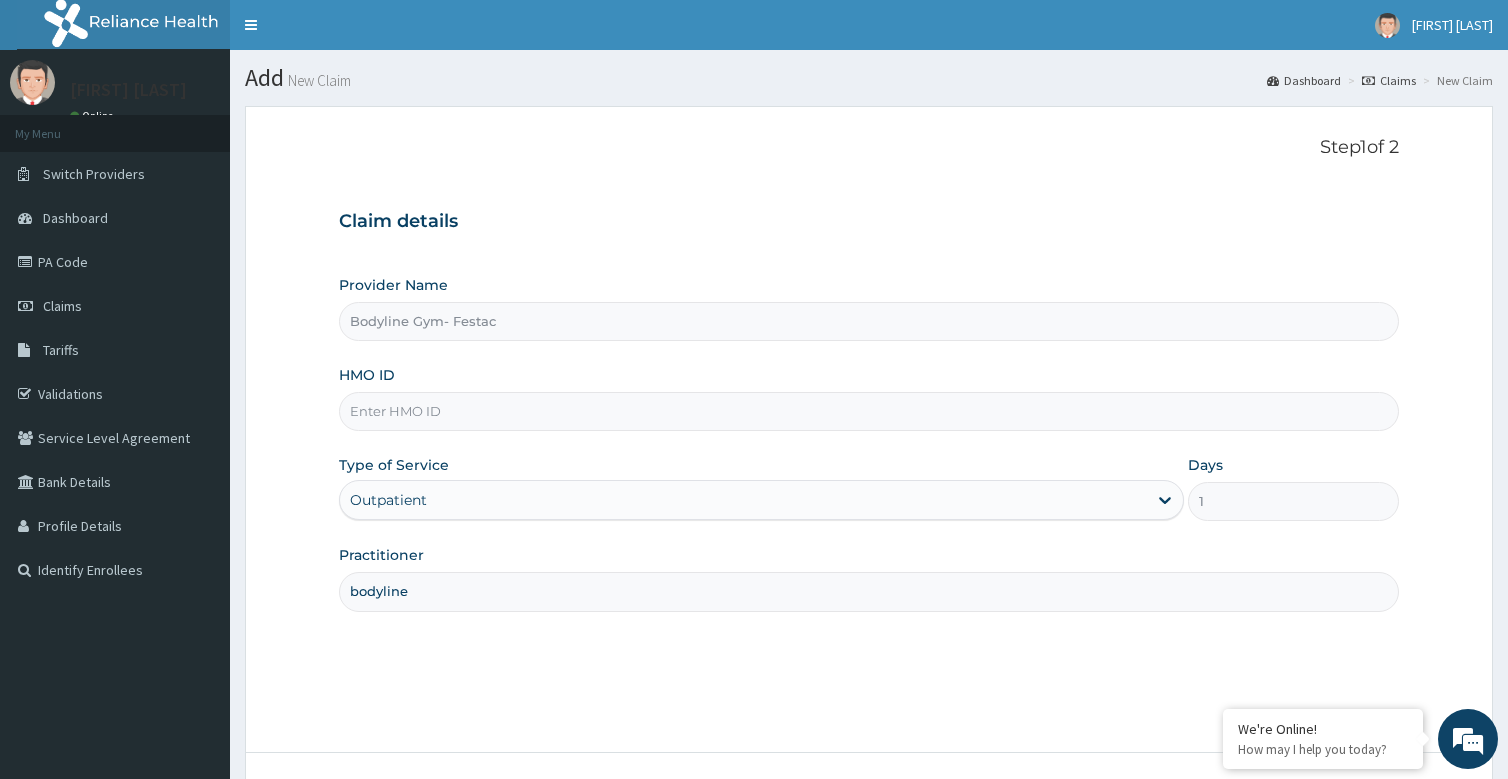 click on "HMO ID" at bounding box center [868, 411] 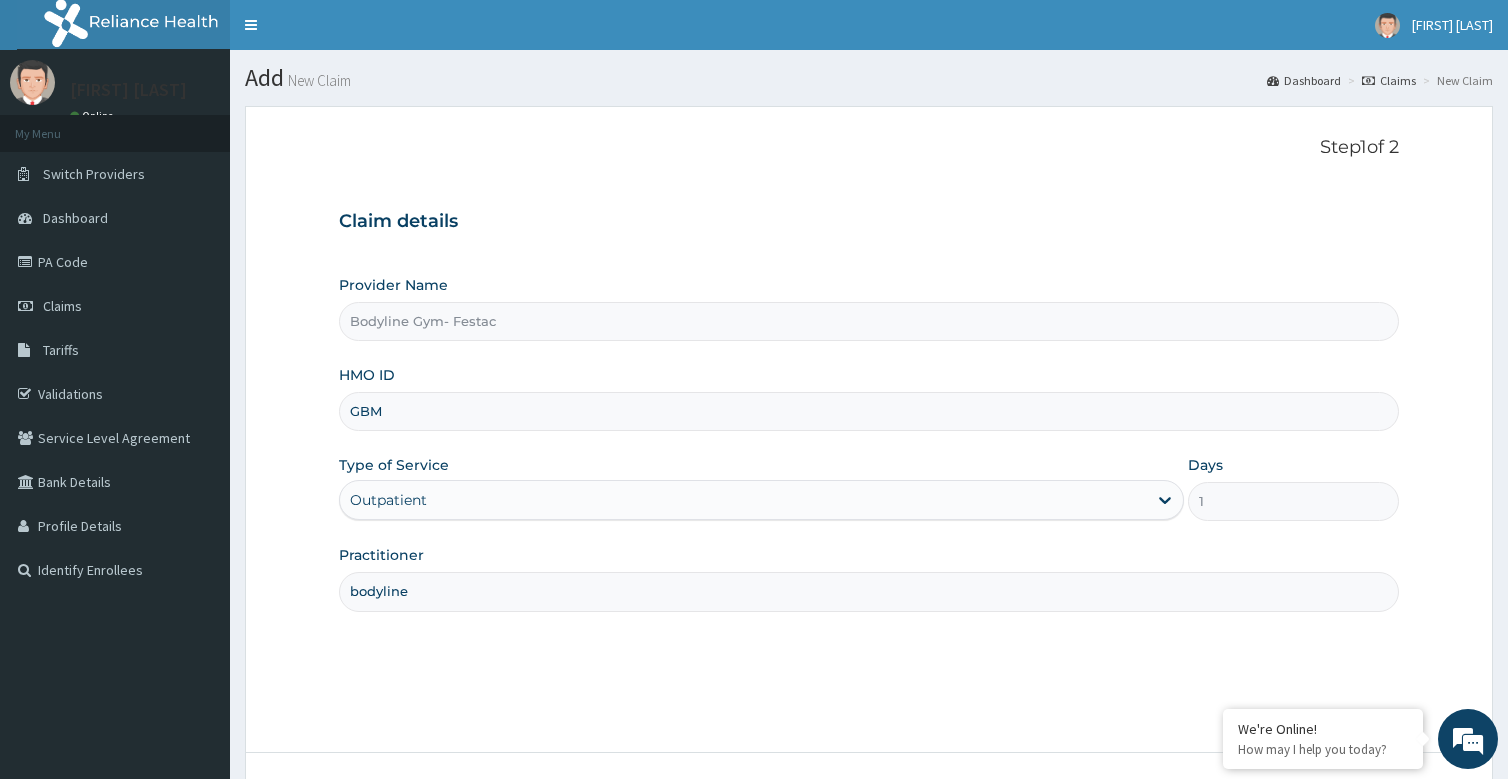 scroll, scrollTop: 0, scrollLeft: 0, axis: both 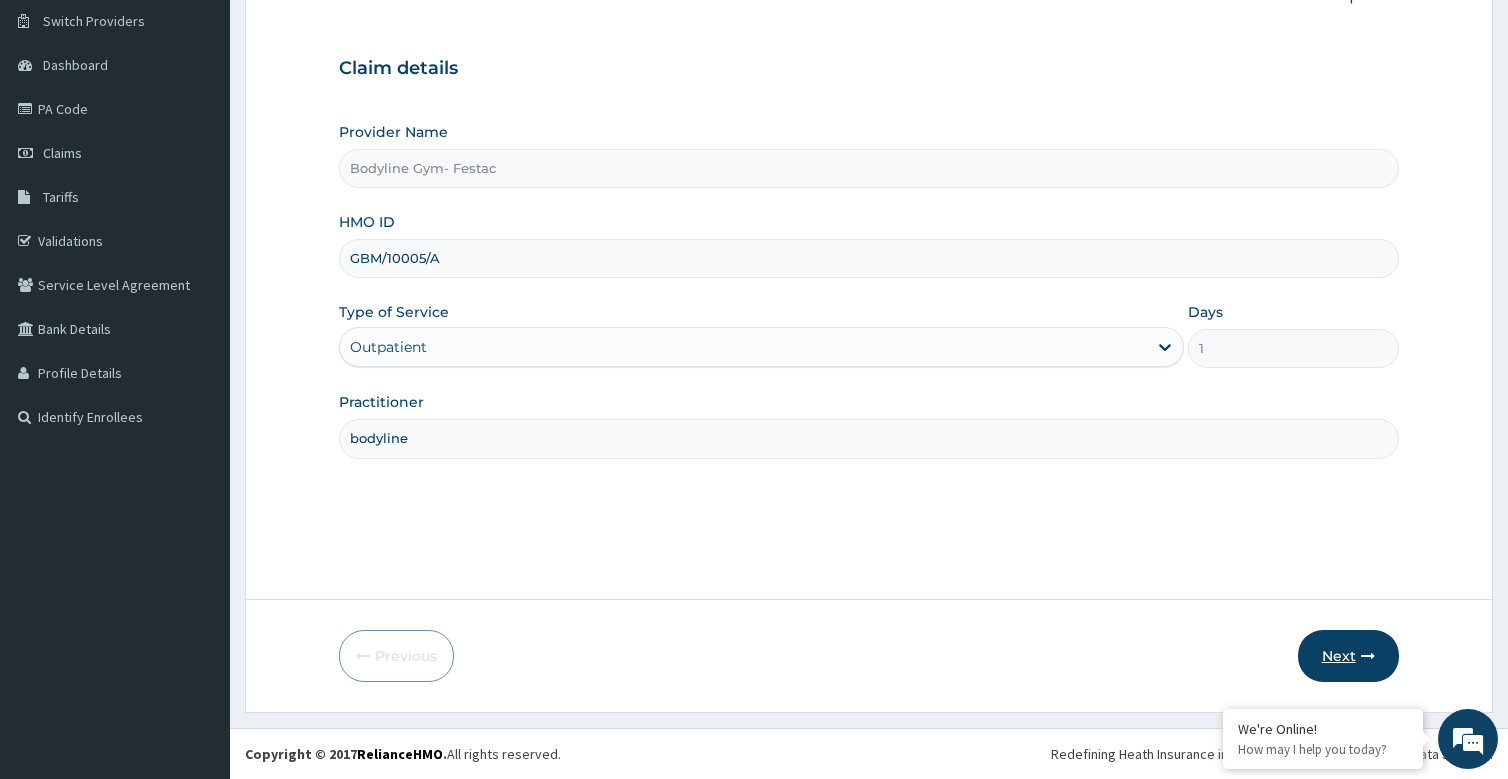 type on "GBM/10005/A" 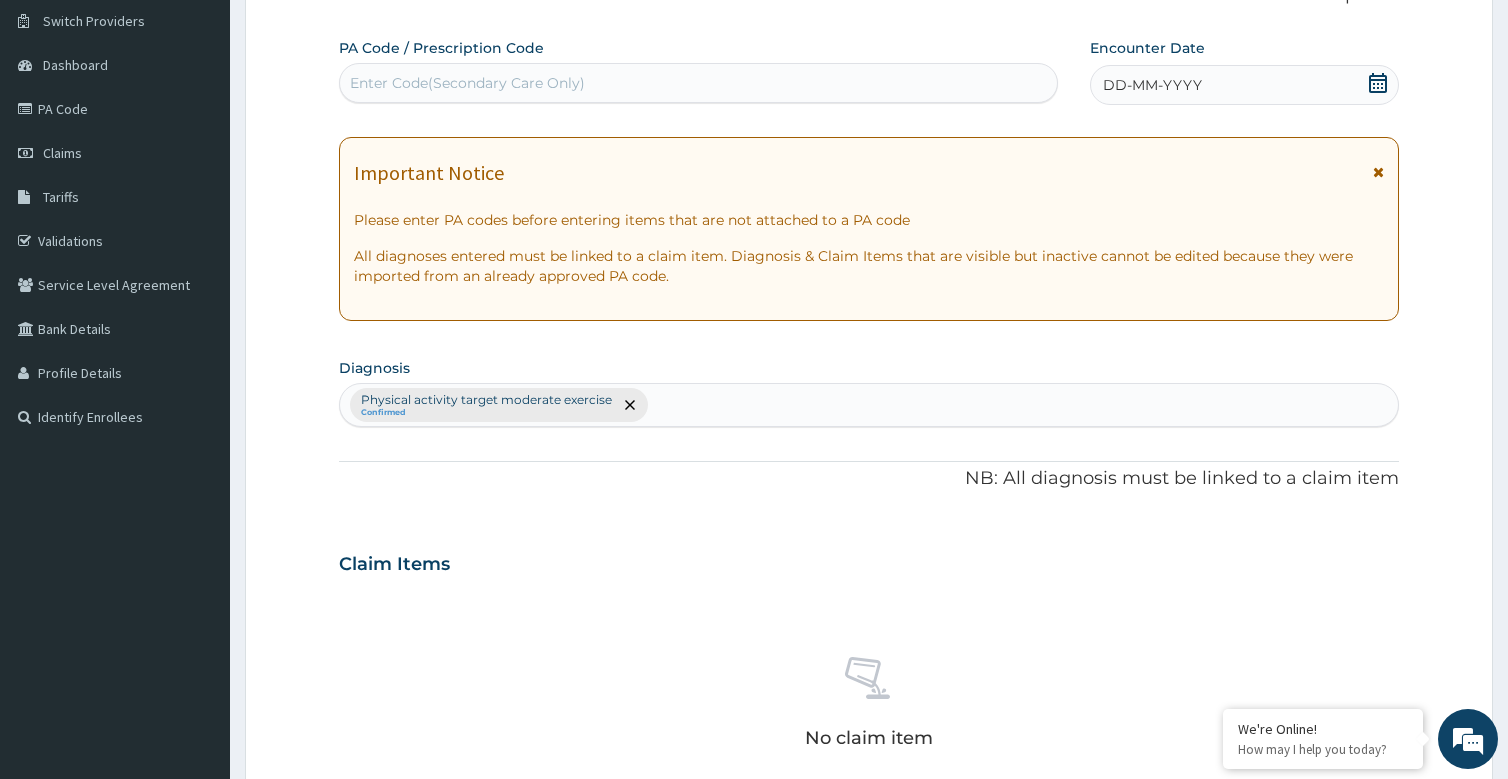 click on "DD-MM-YYYY" at bounding box center [1152, 85] 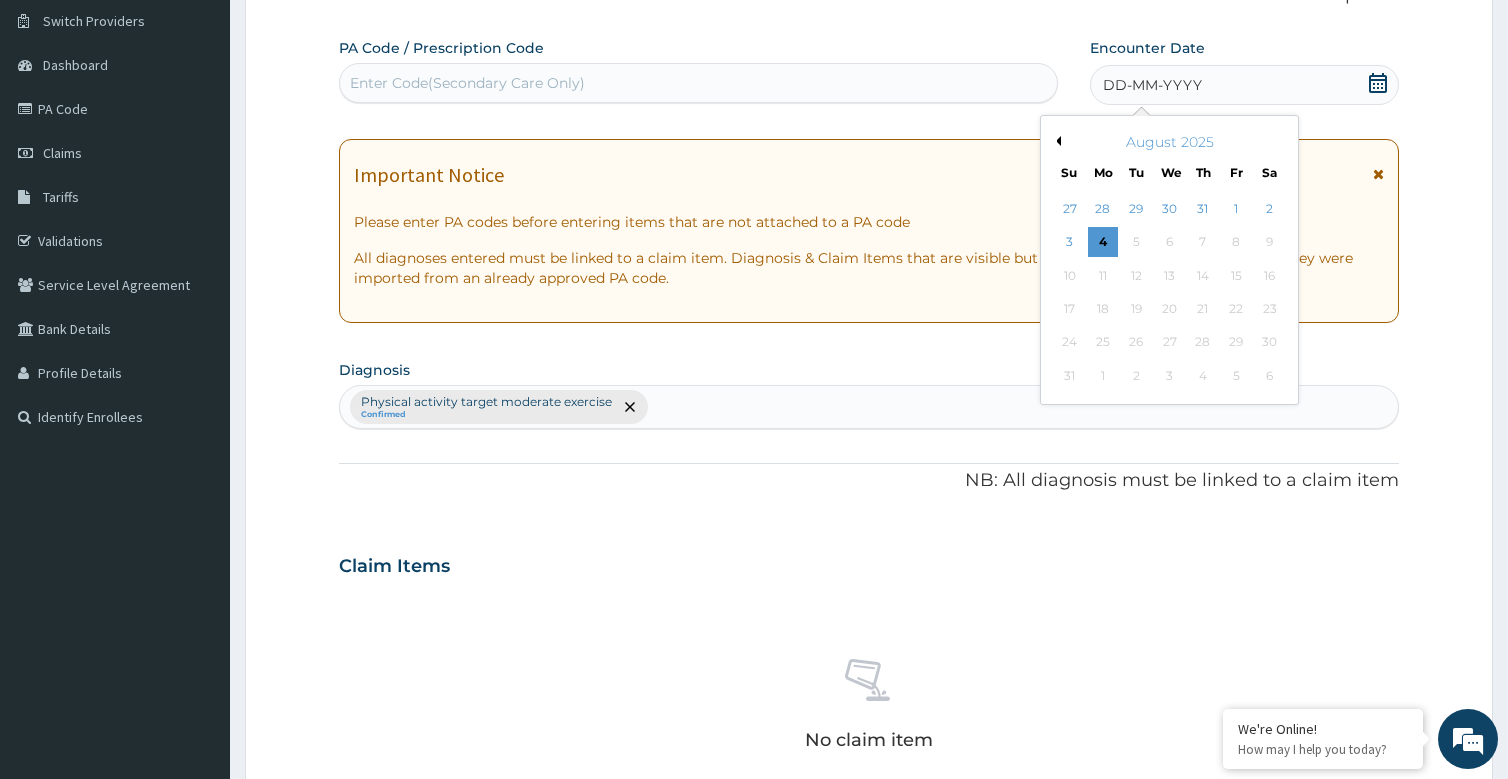 click on "Previous Month" at bounding box center (1056, 141) 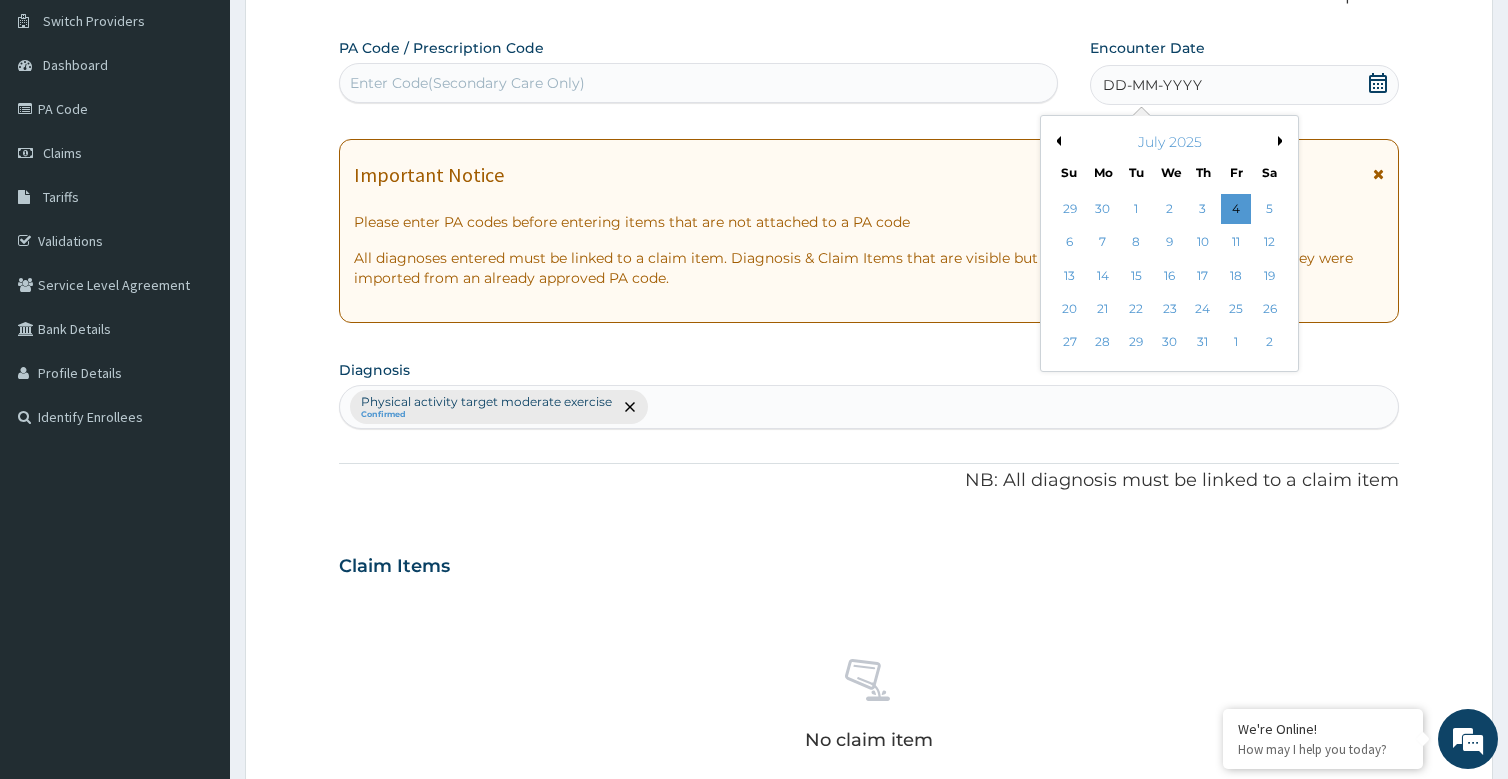 click on "Previous Month" at bounding box center [1056, 141] 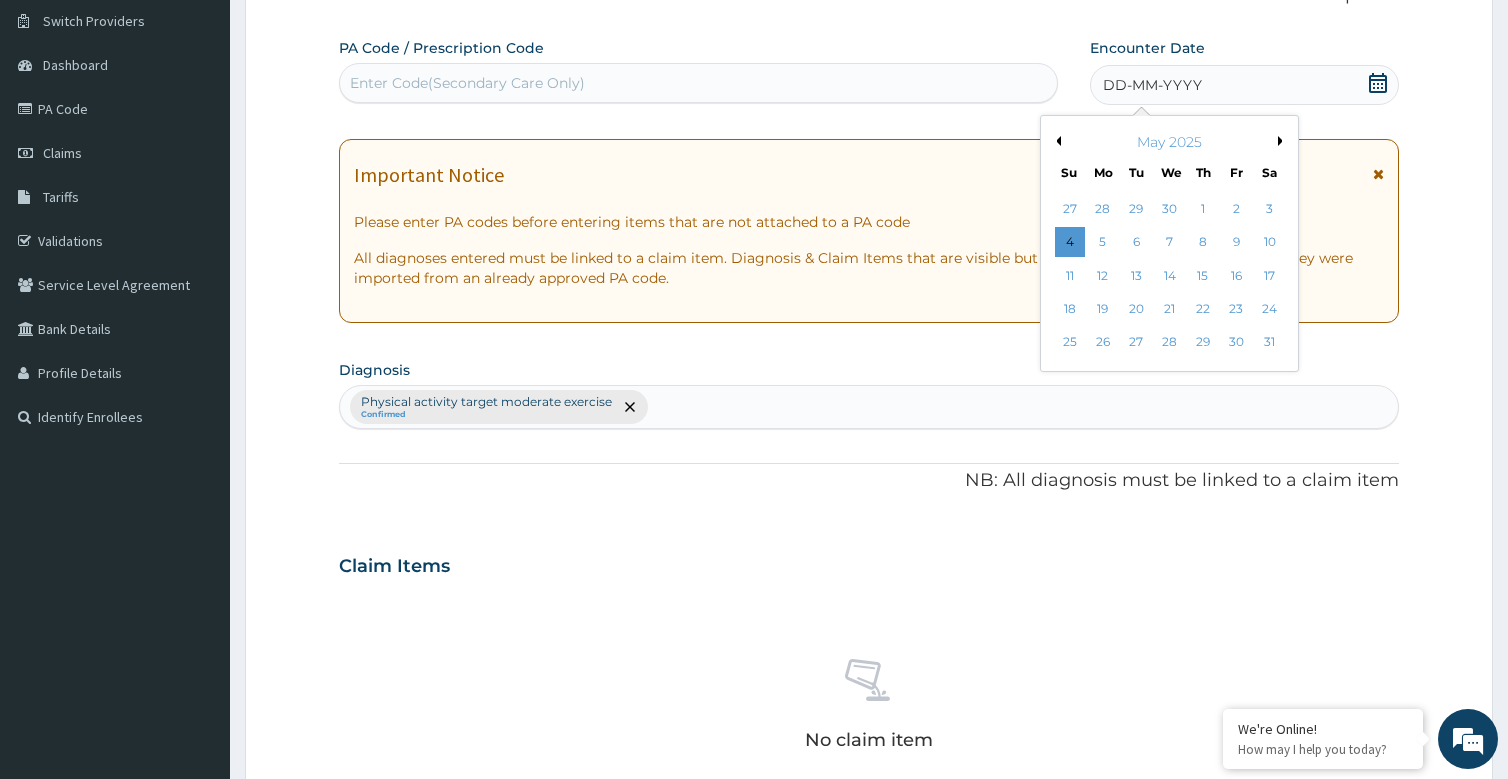 click on "Previous Month" at bounding box center (1056, 141) 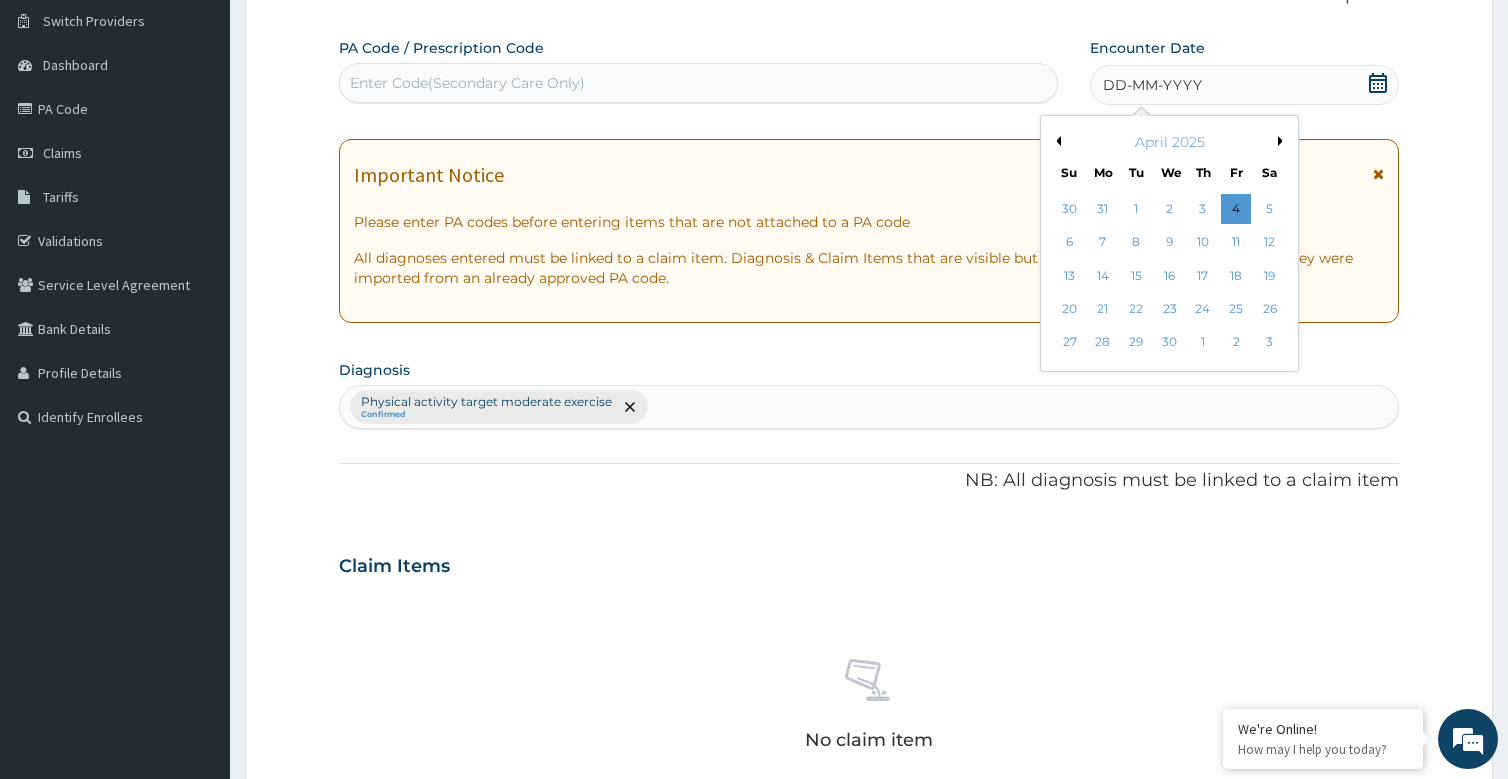 click on "Previous Month" at bounding box center (1056, 141) 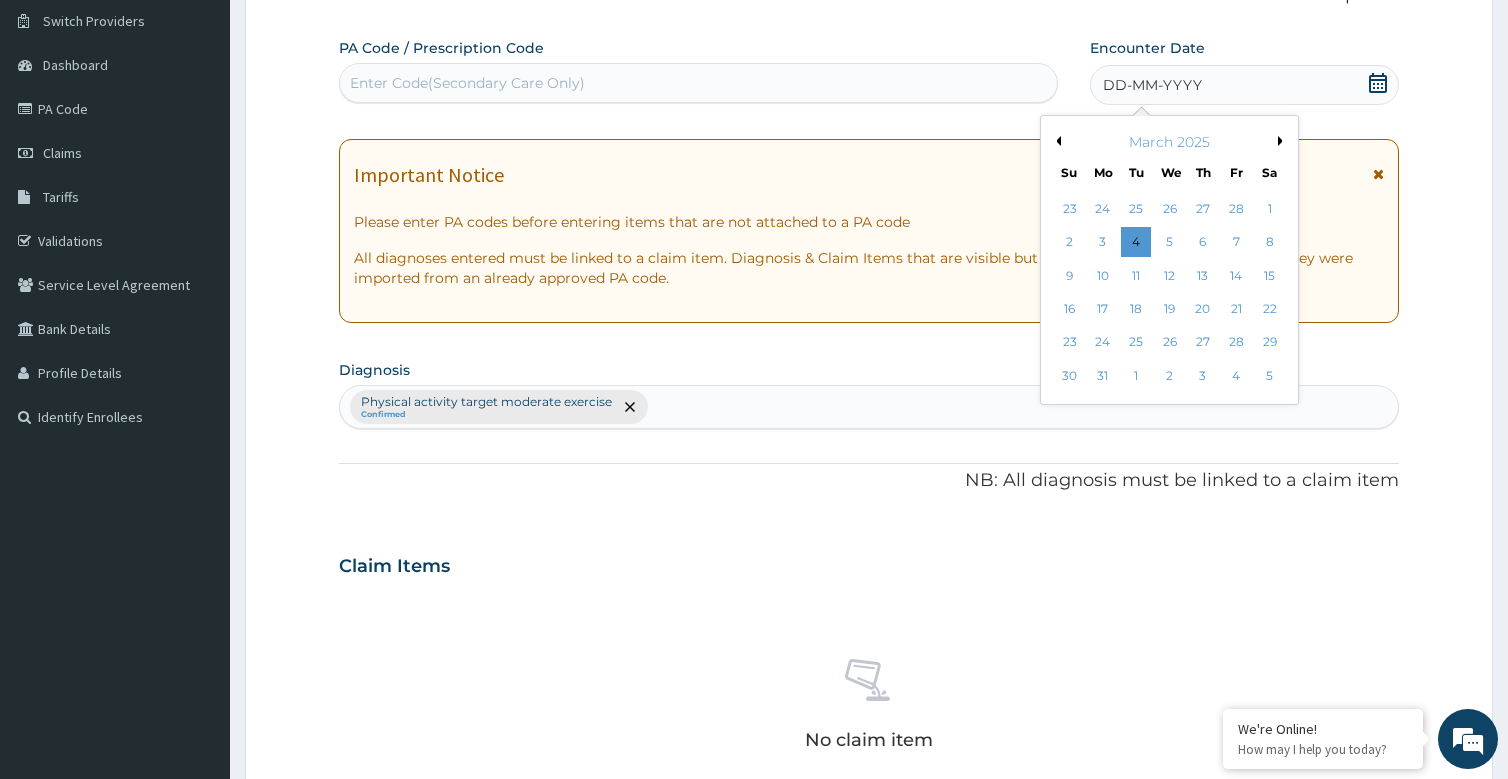 click on "Previous Month" at bounding box center [1056, 141] 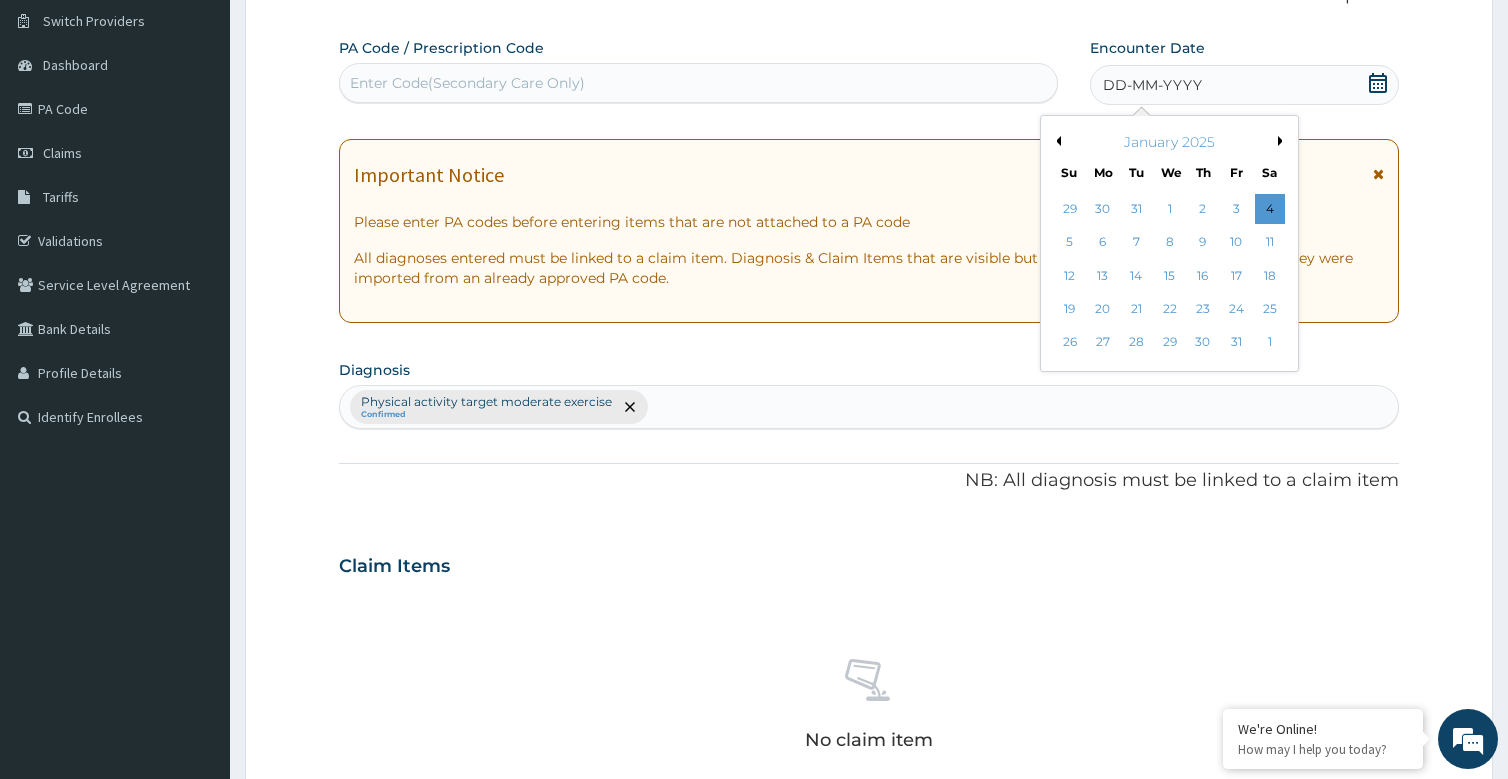 click on "Previous Month" at bounding box center (1056, 141) 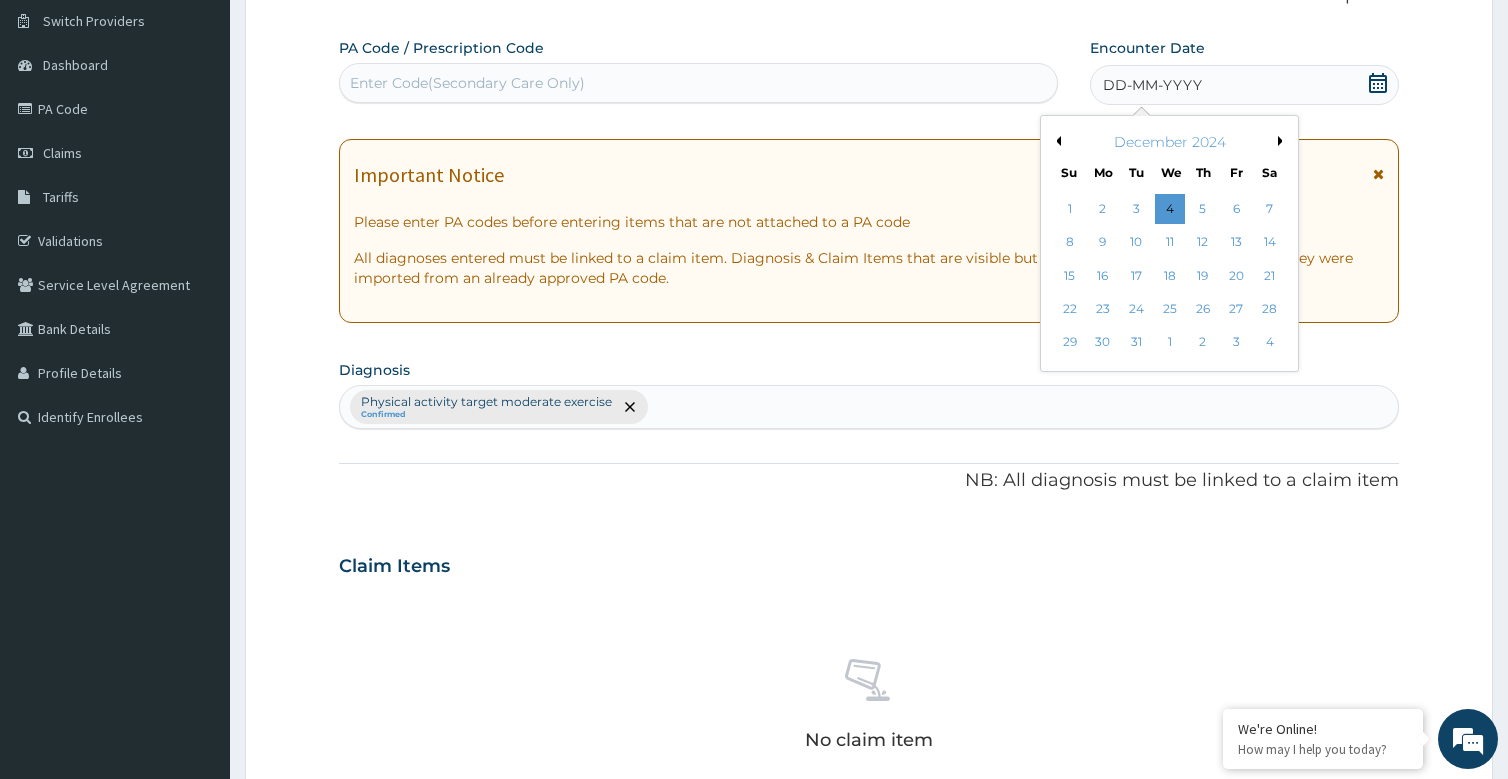 click on "Previous Month" at bounding box center (1056, 141) 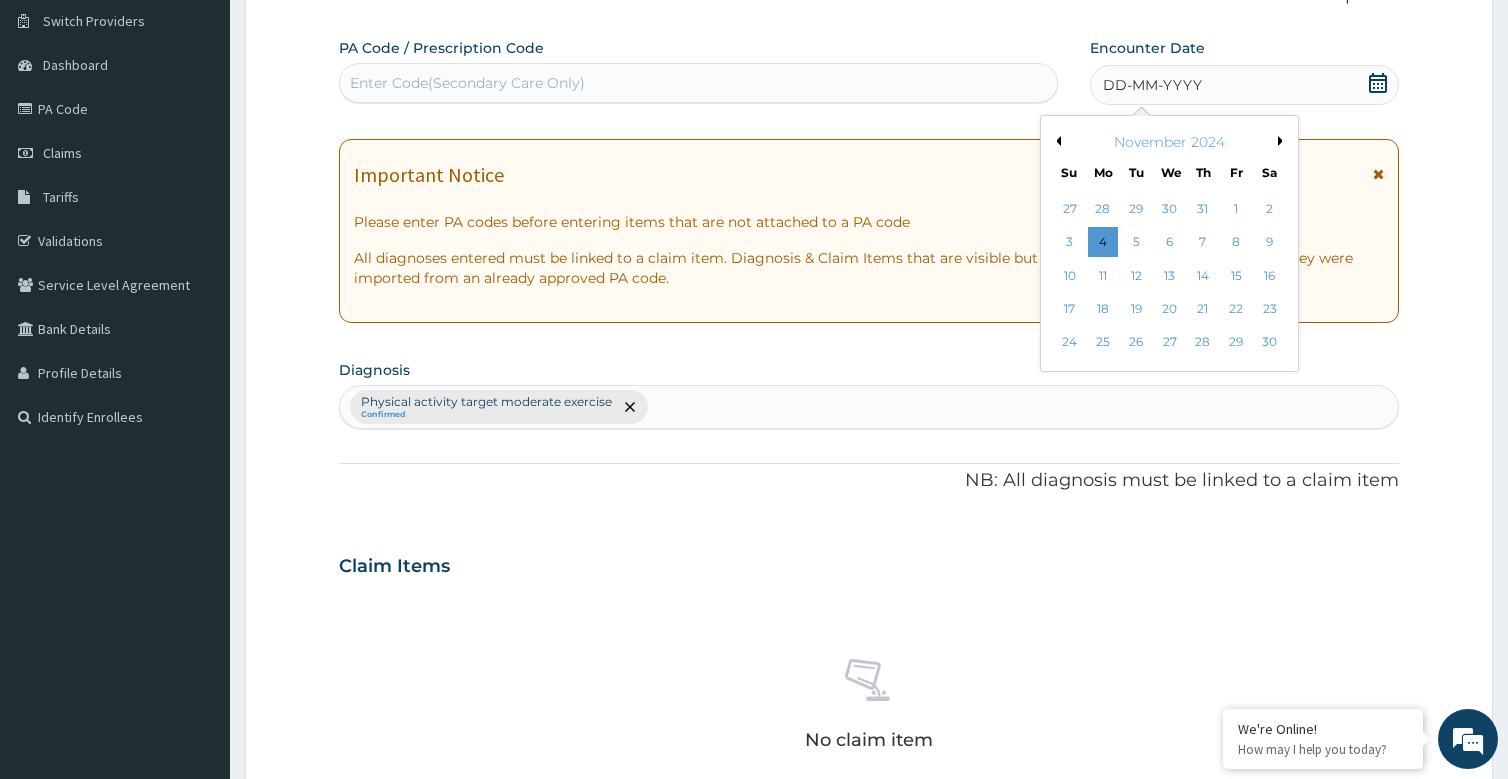 click on "Previous Month" at bounding box center (1056, 141) 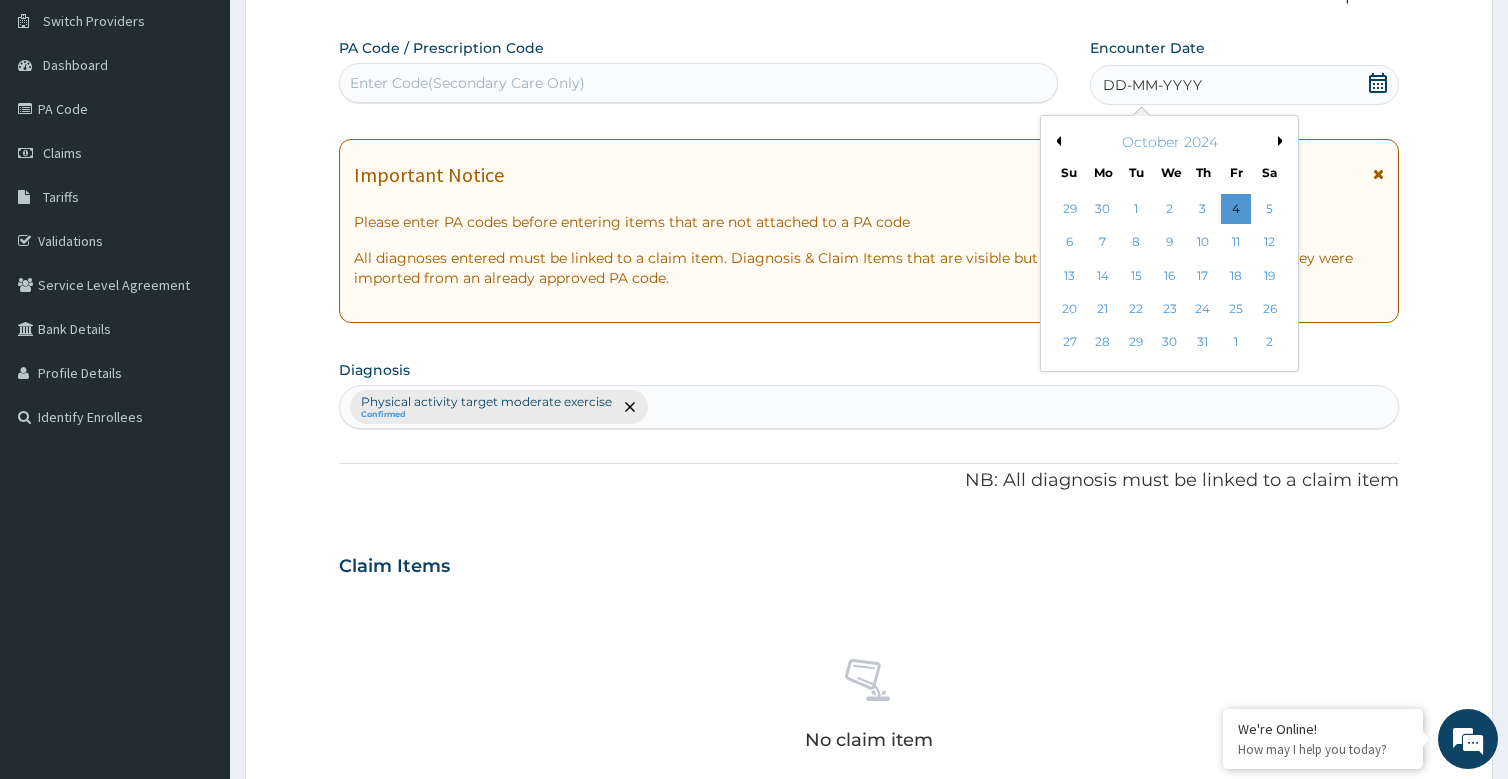 click on "October 2024" at bounding box center [1169, 142] 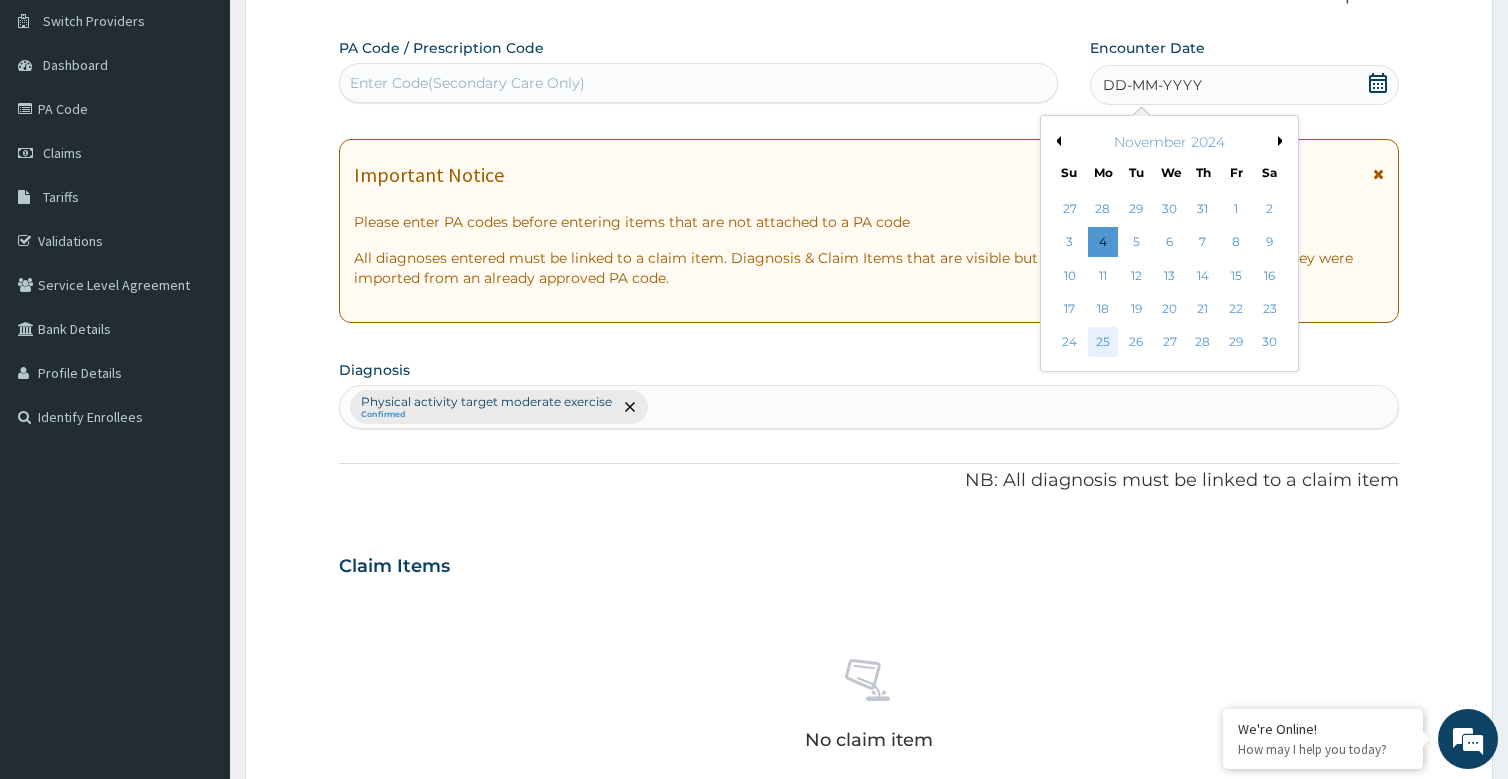 click on "25" at bounding box center (1103, 343) 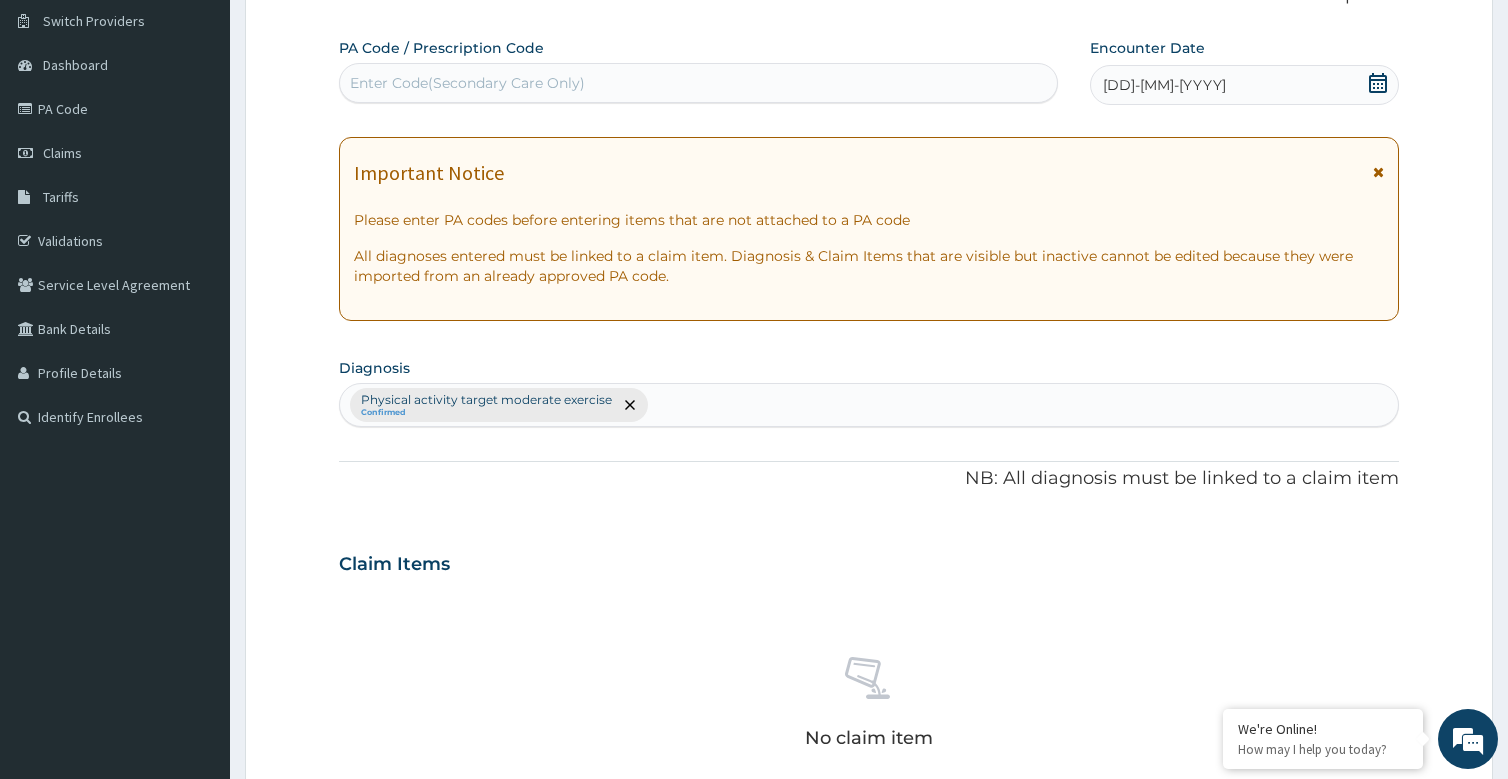 click on "Enter Code(Secondary Care Only)" at bounding box center (467, 83) 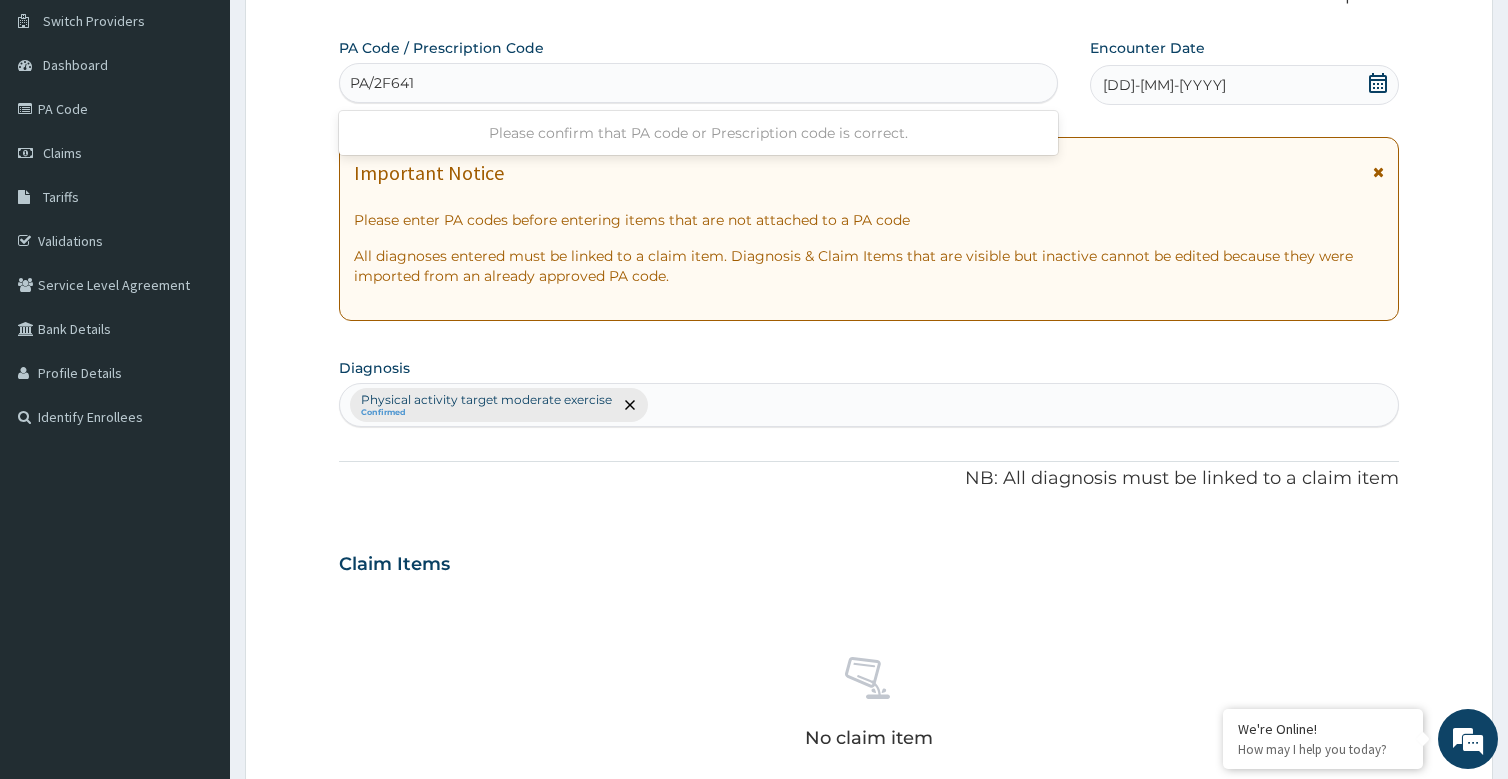 type on "PA/2F6417" 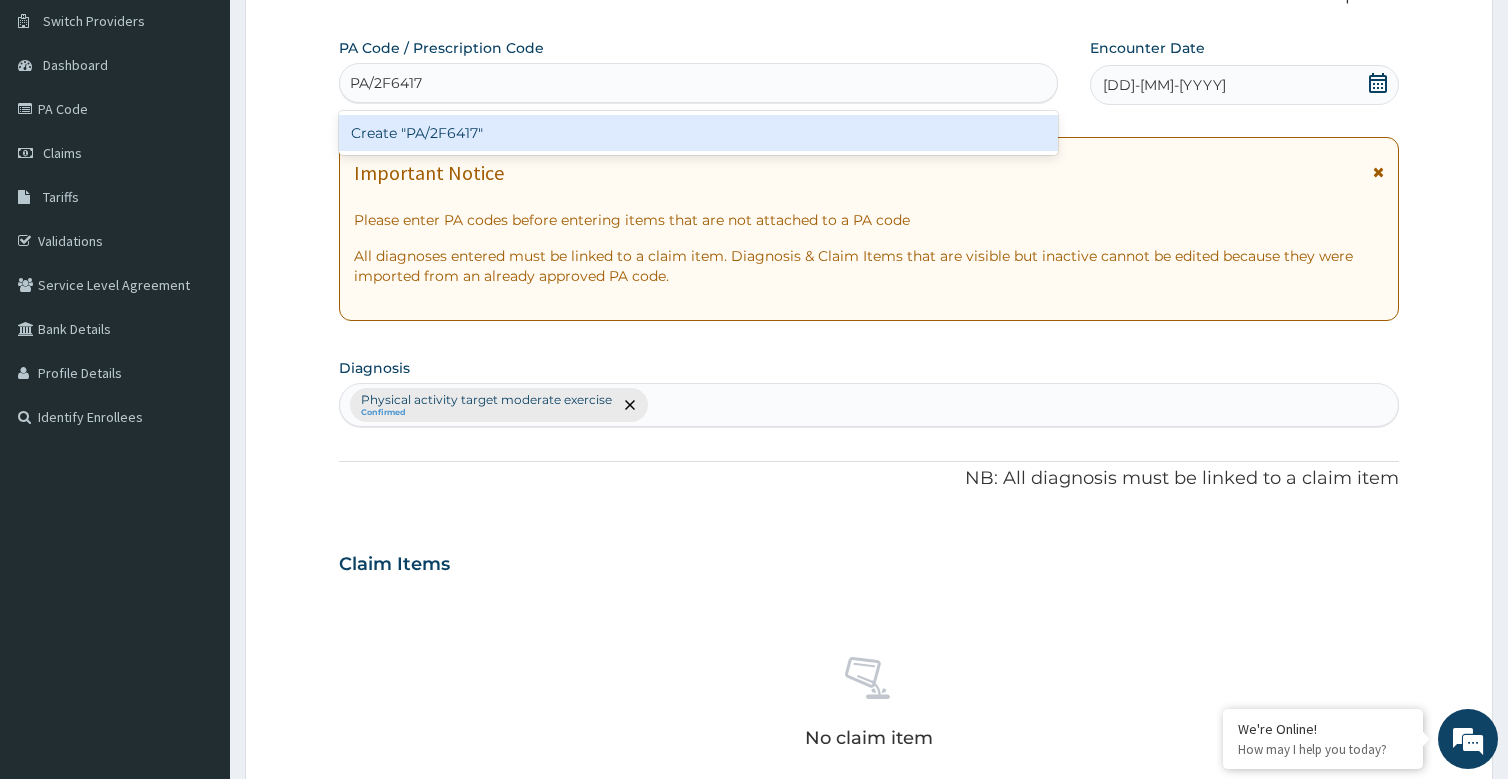 click on "Create "PA/2F6417"" at bounding box center [698, 133] 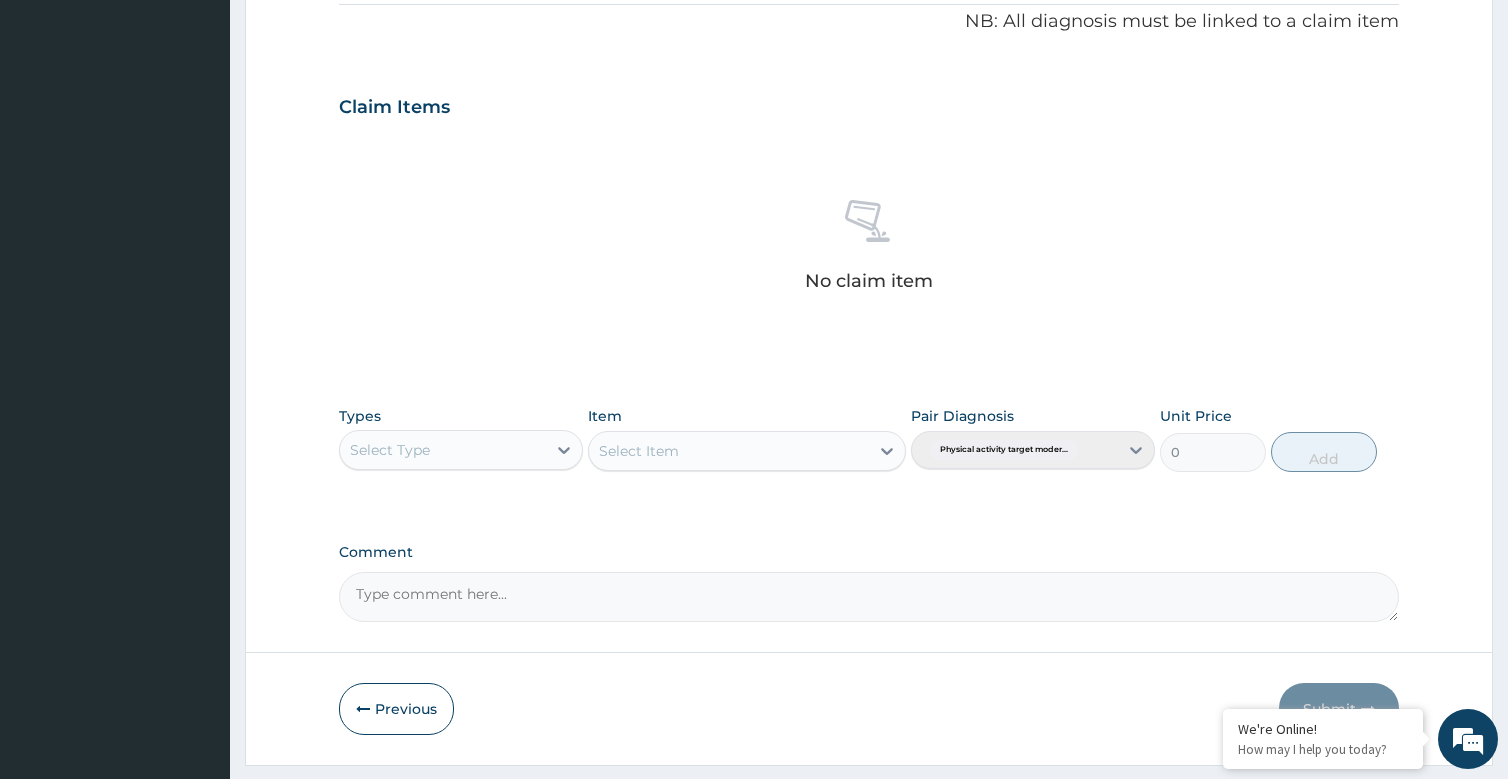 scroll, scrollTop: 663, scrollLeft: 0, axis: vertical 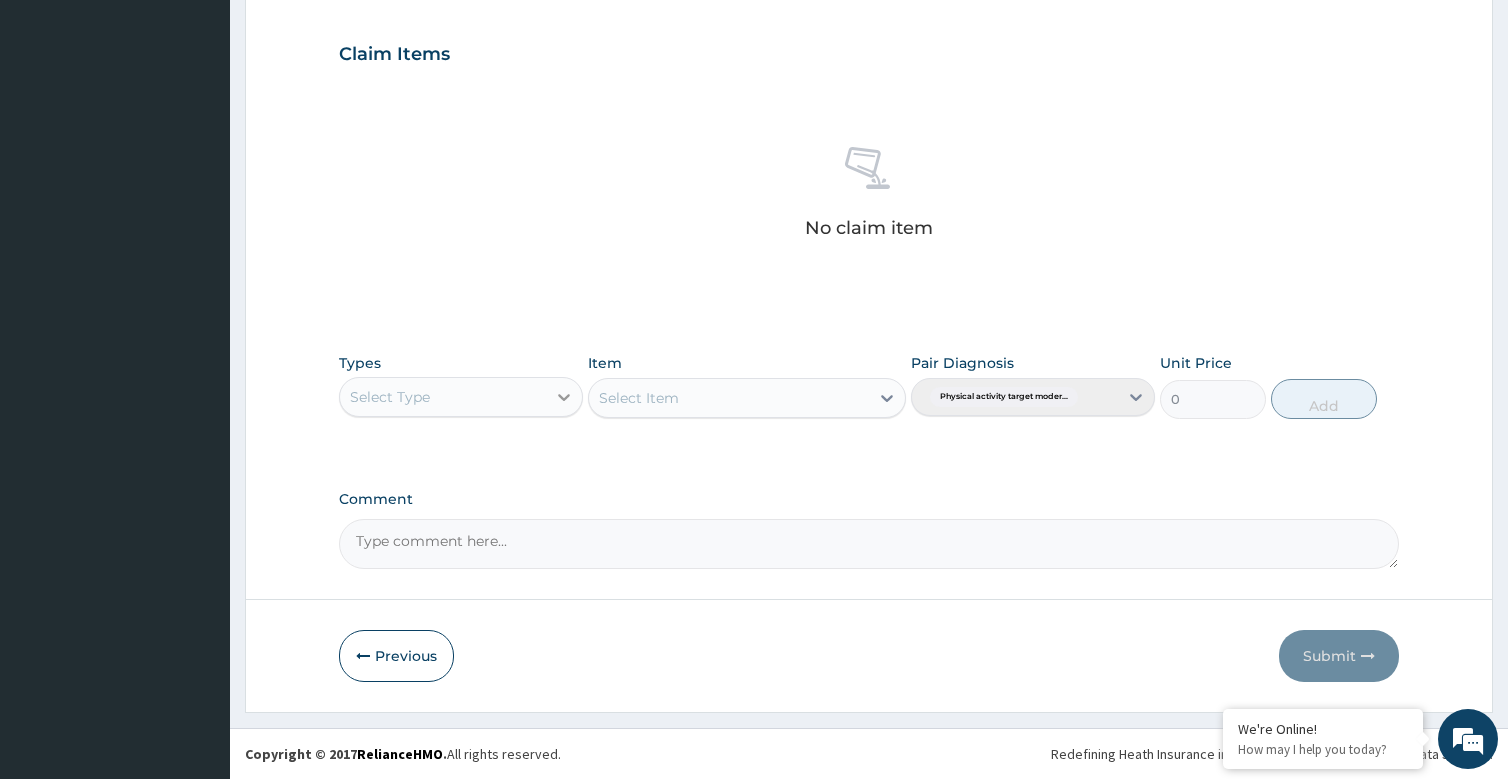 click 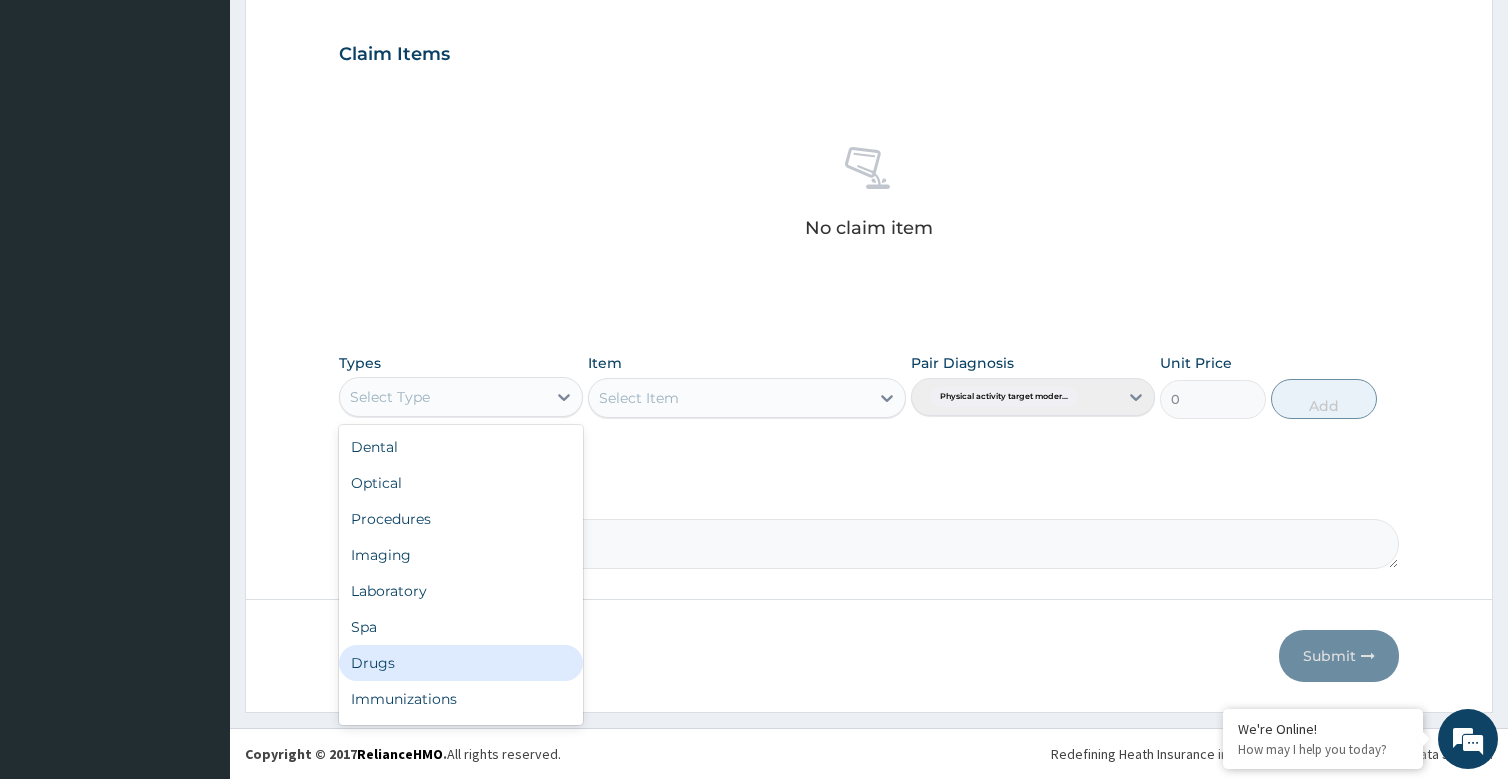 scroll, scrollTop: 68, scrollLeft: 0, axis: vertical 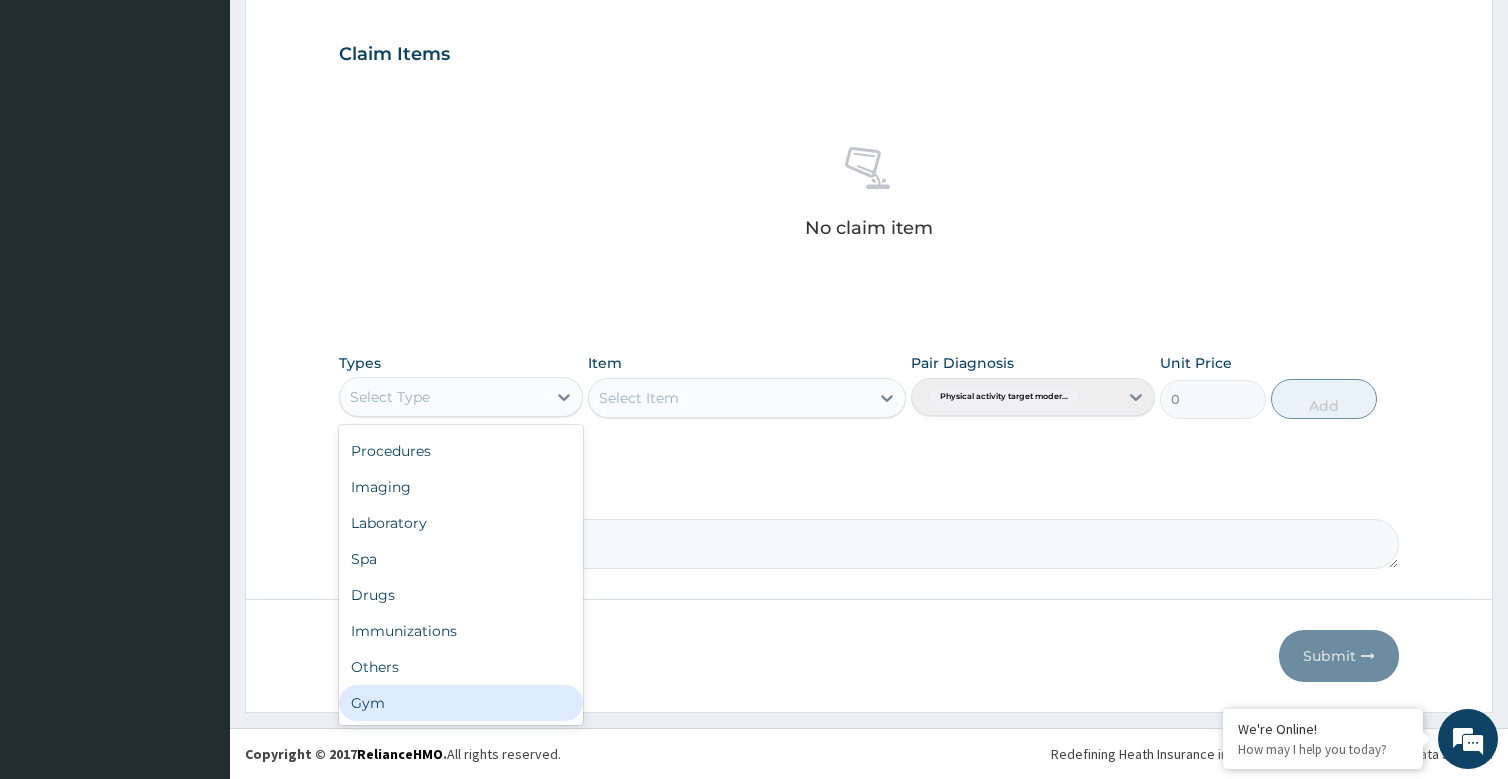 click on "Gym" at bounding box center (461, 703) 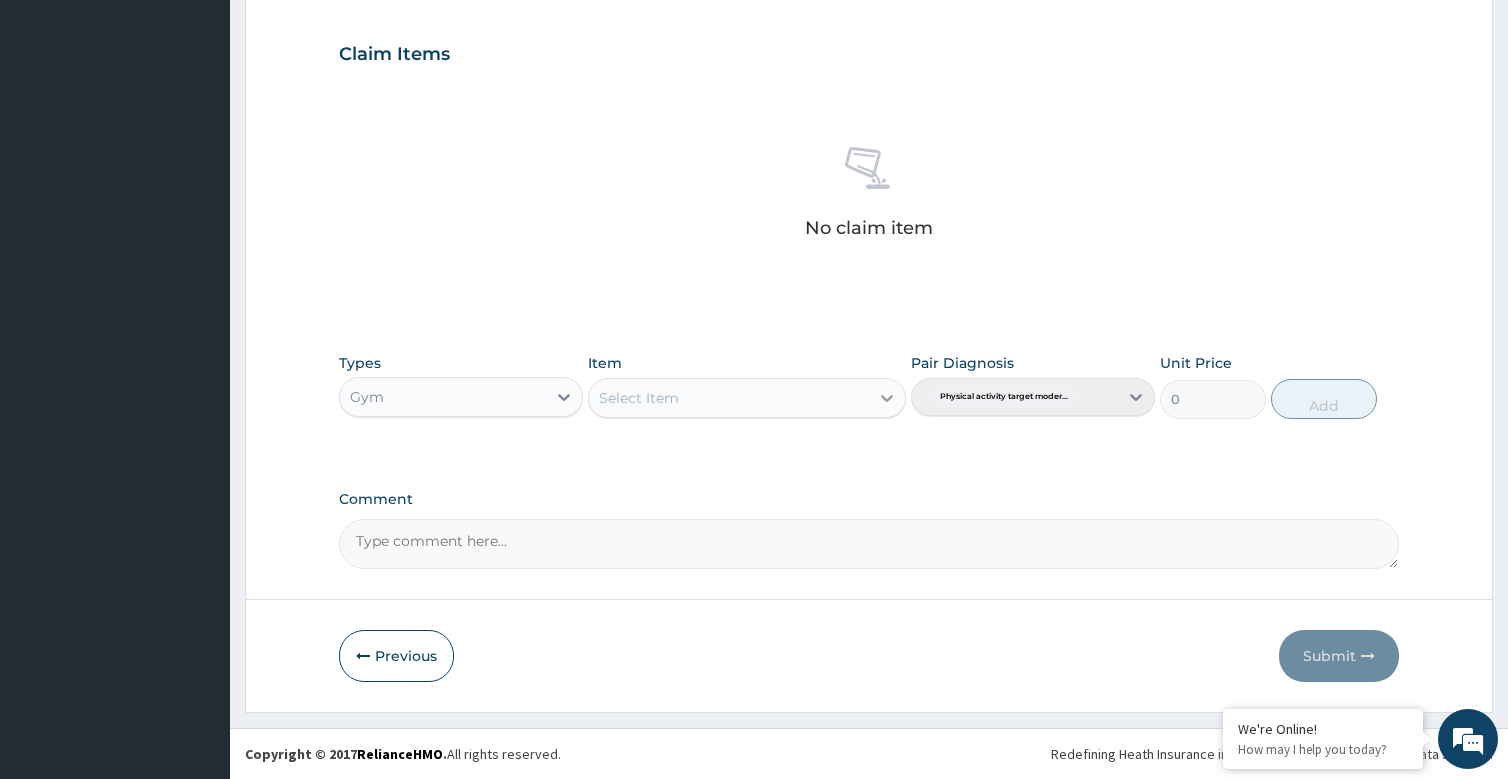 click 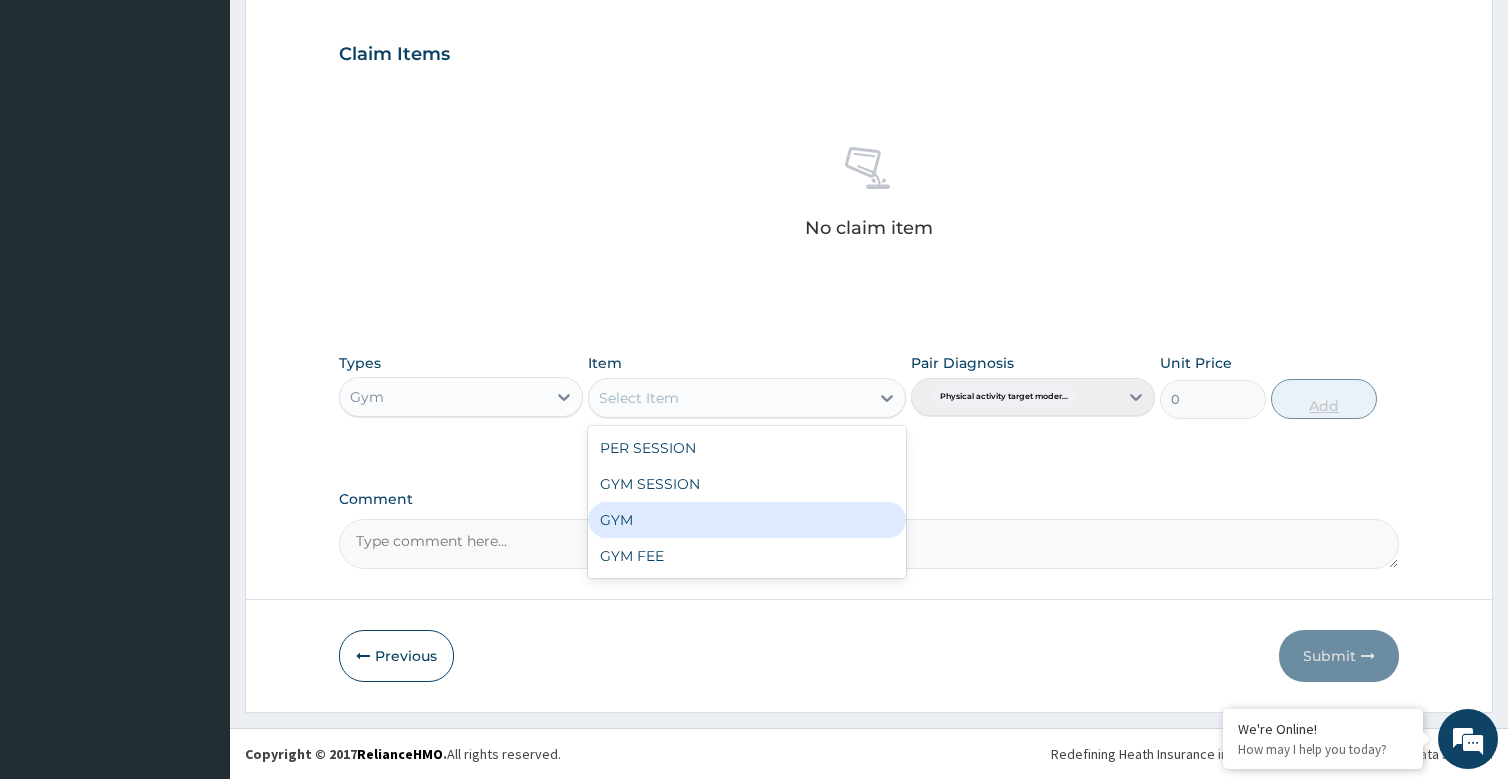 drag, startPoint x: 639, startPoint y: 518, endPoint x: 1307, endPoint y: 381, distance: 681.90393 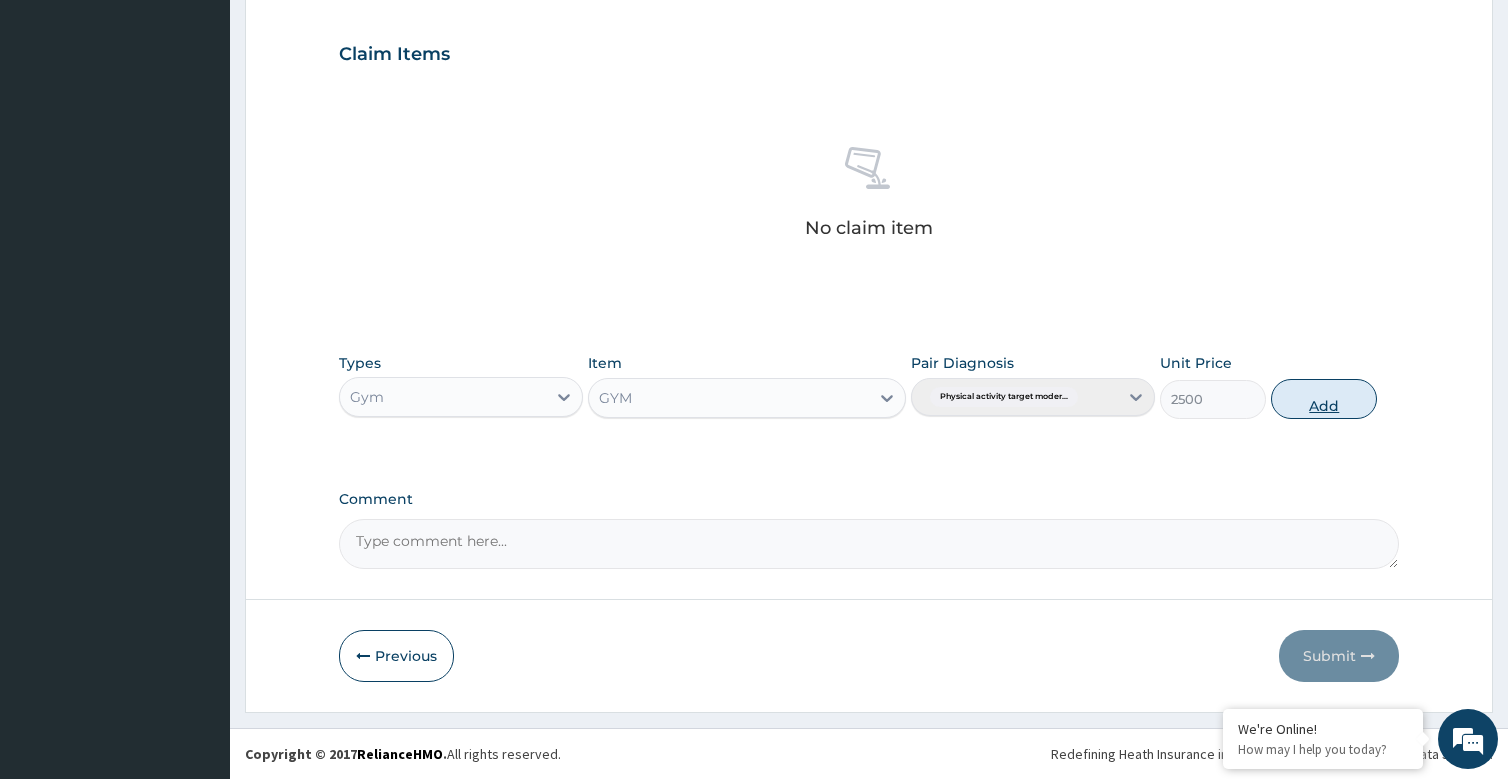 click on "Add" at bounding box center (1324, 399) 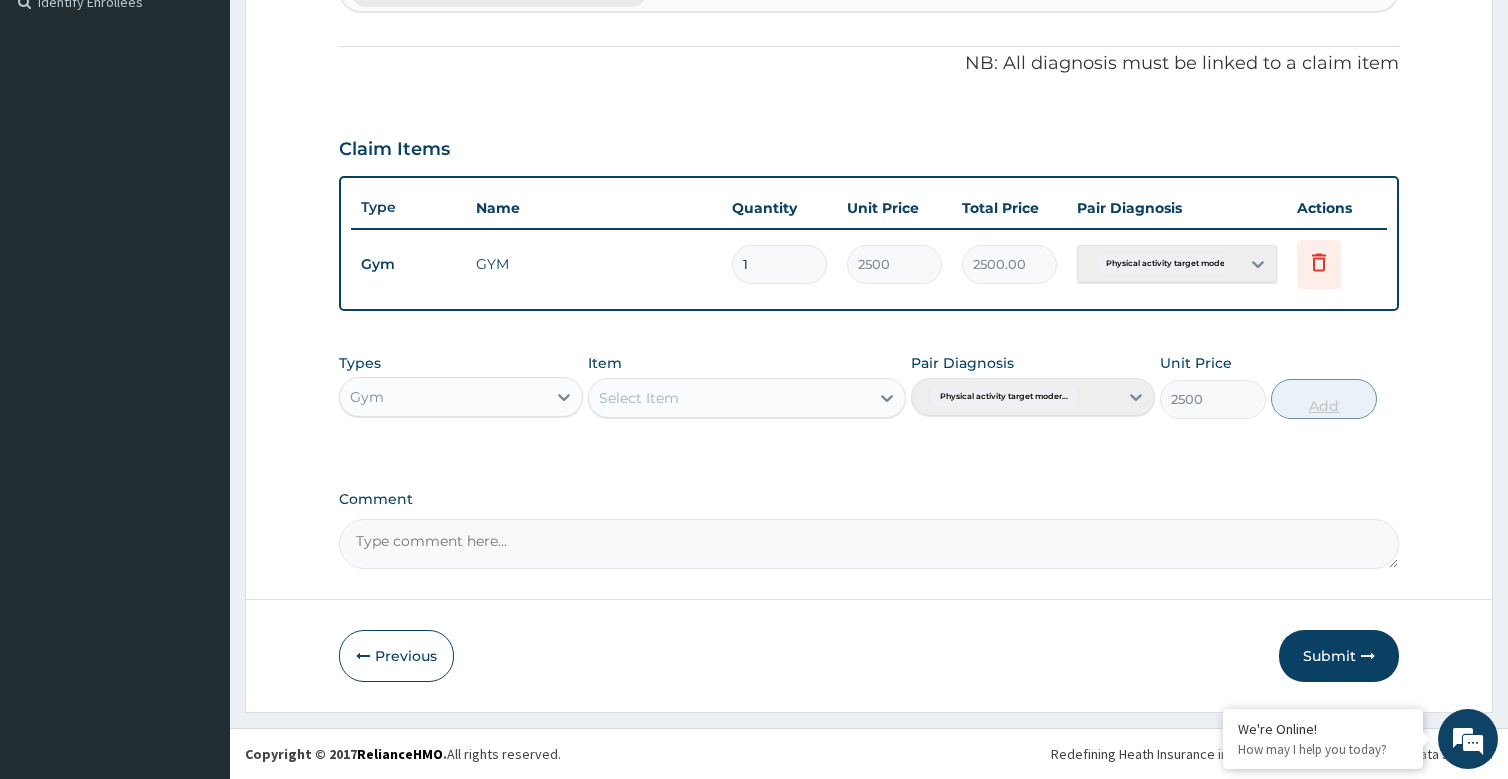 type on "0" 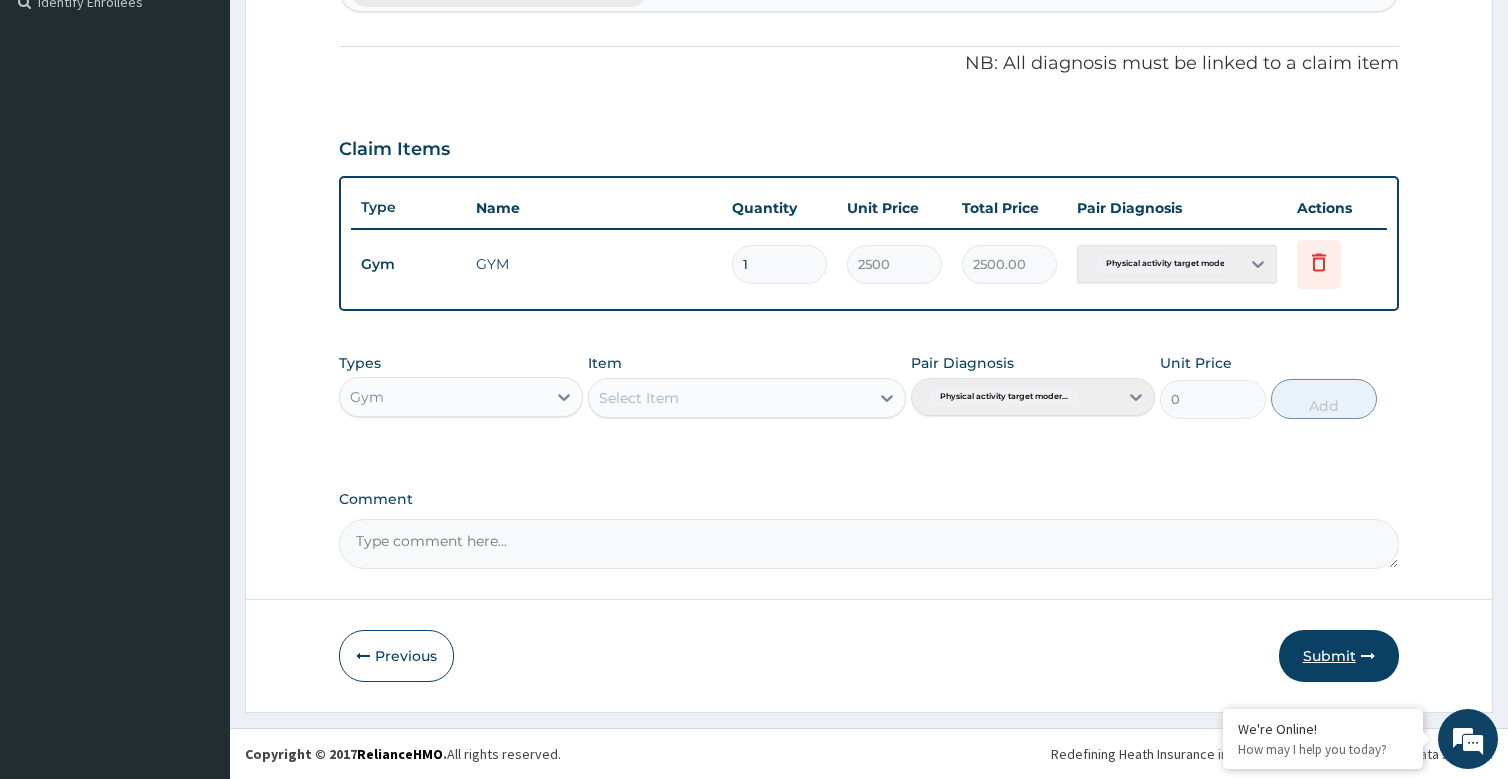 click on "Submit" at bounding box center (1339, 656) 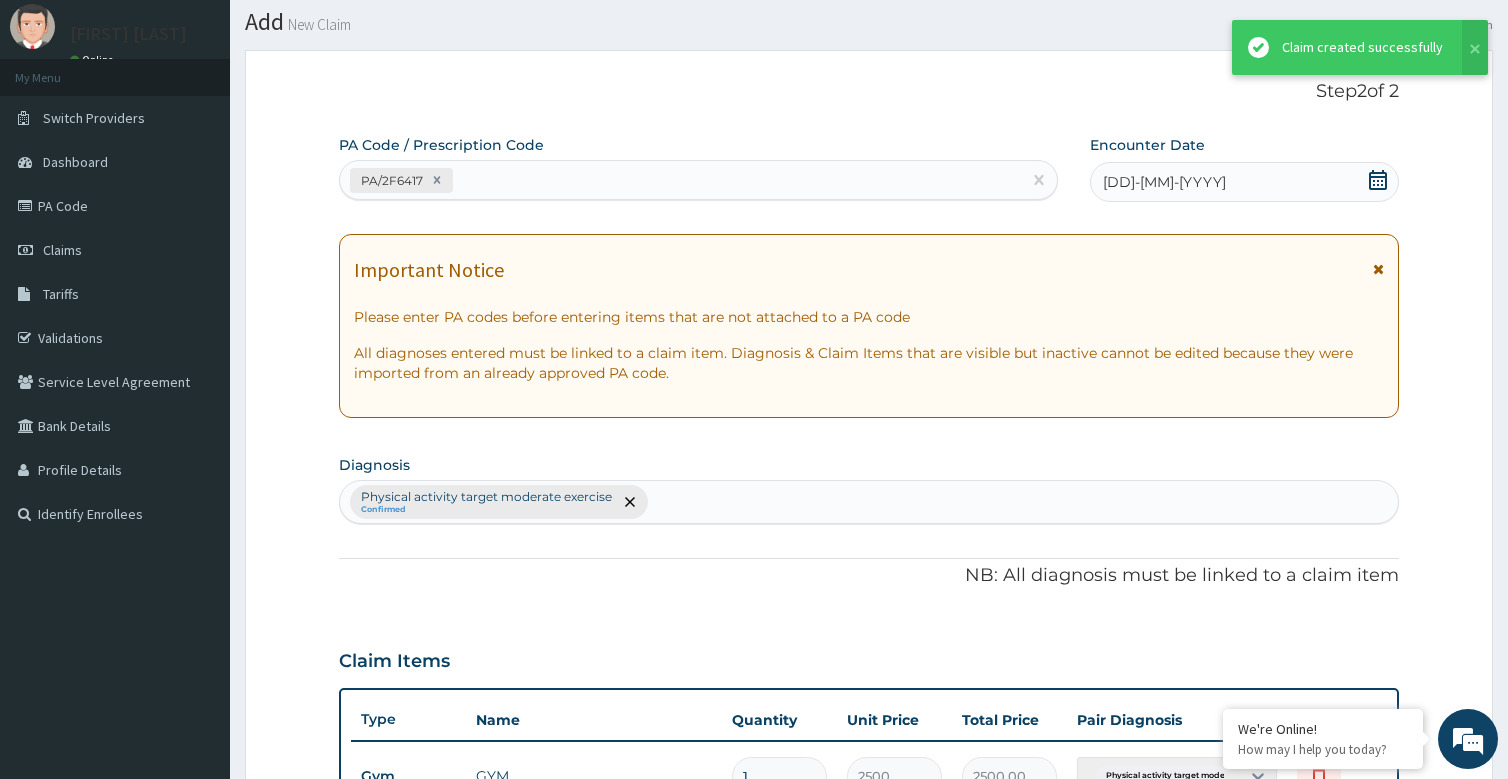 scroll, scrollTop: 568, scrollLeft: 0, axis: vertical 